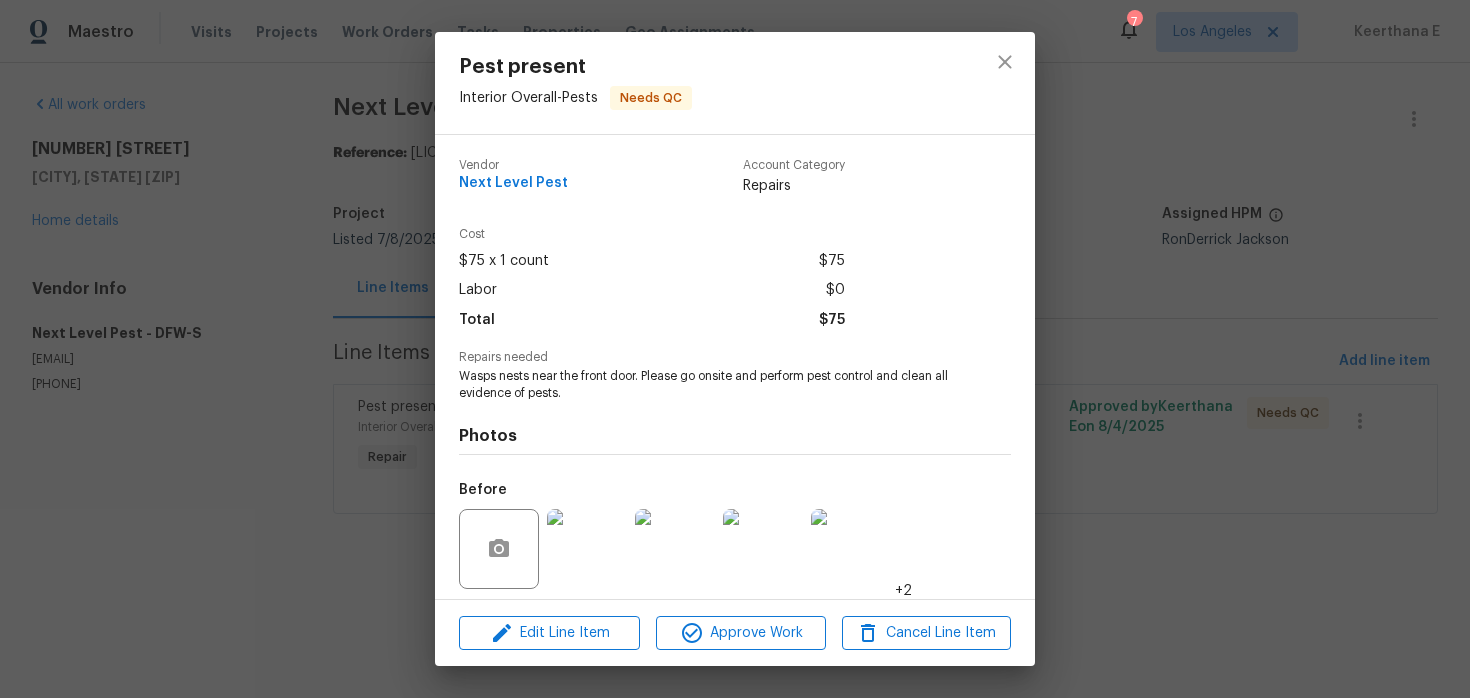 scroll, scrollTop: 0, scrollLeft: 0, axis: both 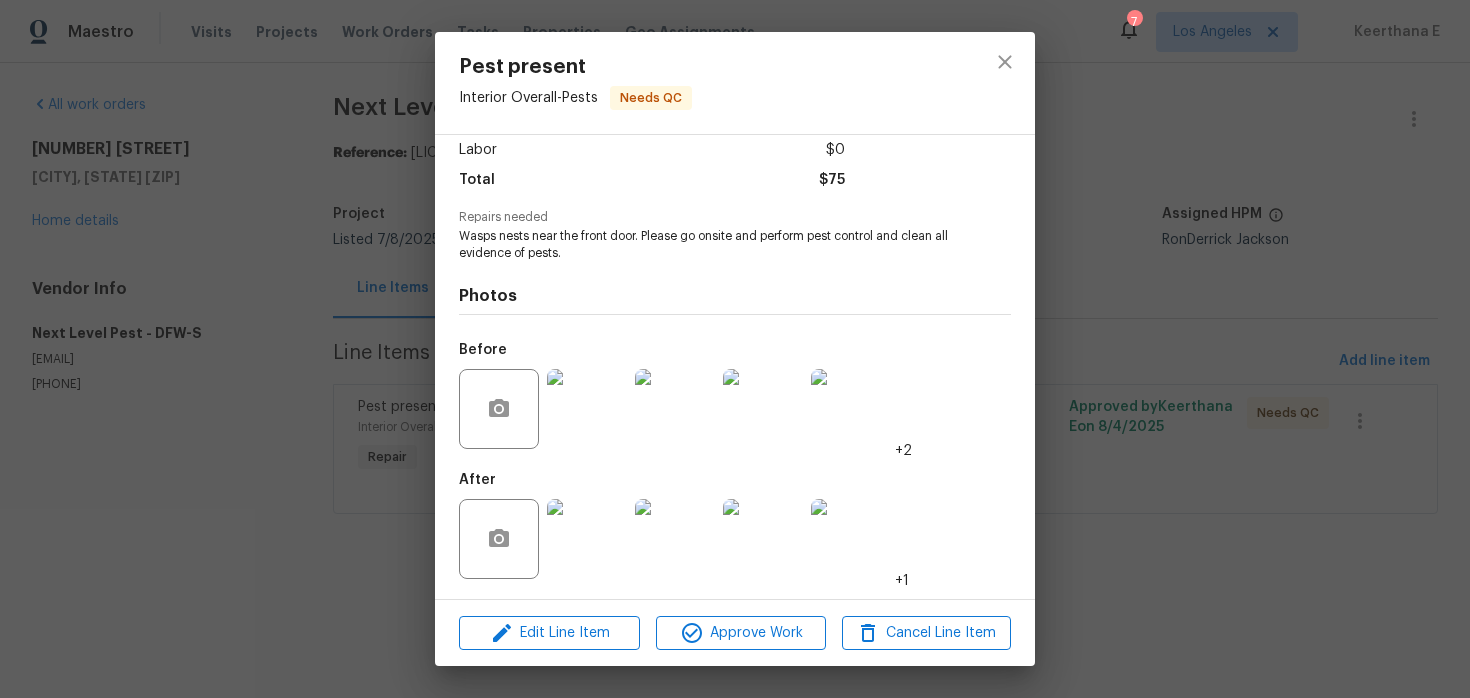 click on "Pest present Interior Overall  -  Pests Needs QC Vendor Next Level Pest Account Category Repairs Cost $75 x 1 count $75 Labor $0 Total $75 Repairs needed Wasps nests near the front door. Please go onsite and perform pest control and clean all evidence of pests. Photos Before  +2 After  +1  Edit Line Item  Approve Work  Cancel Line Item" at bounding box center (735, 349) 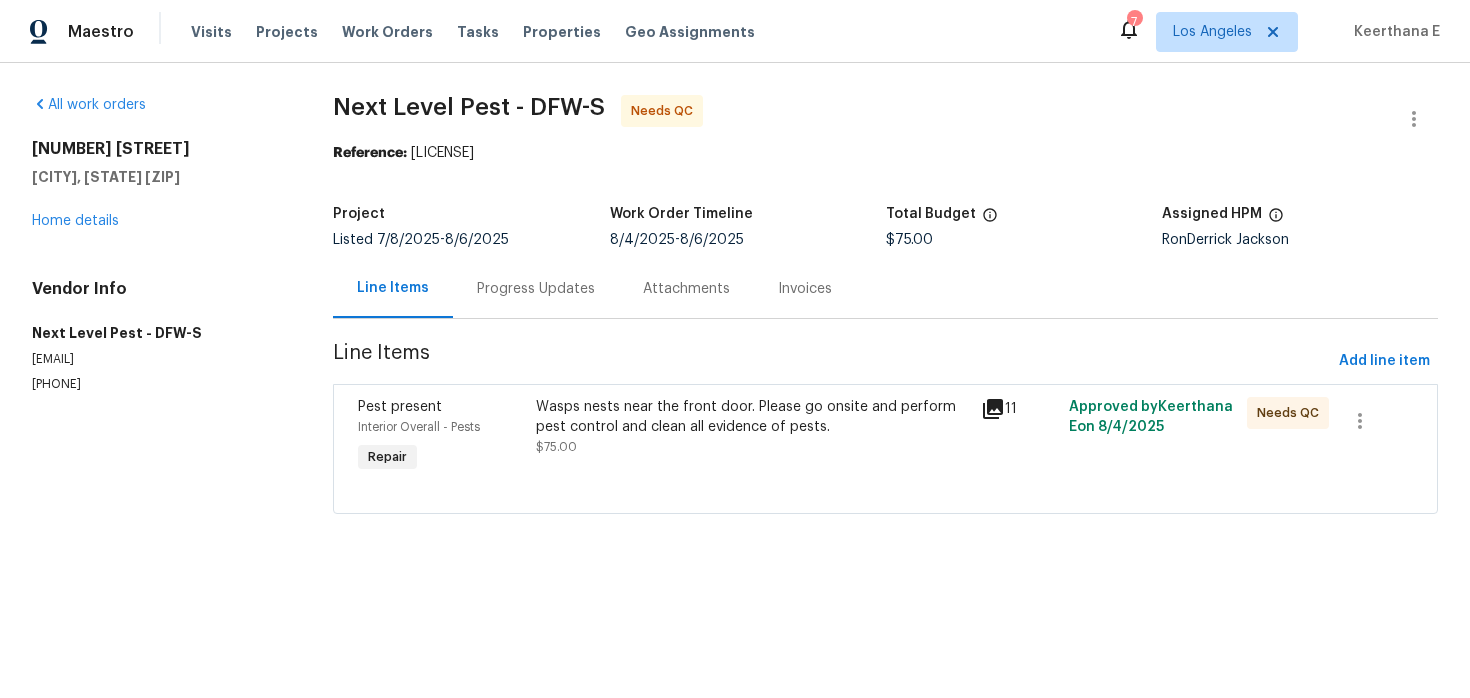 click on "Progress Updates" at bounding box center (536, 288) 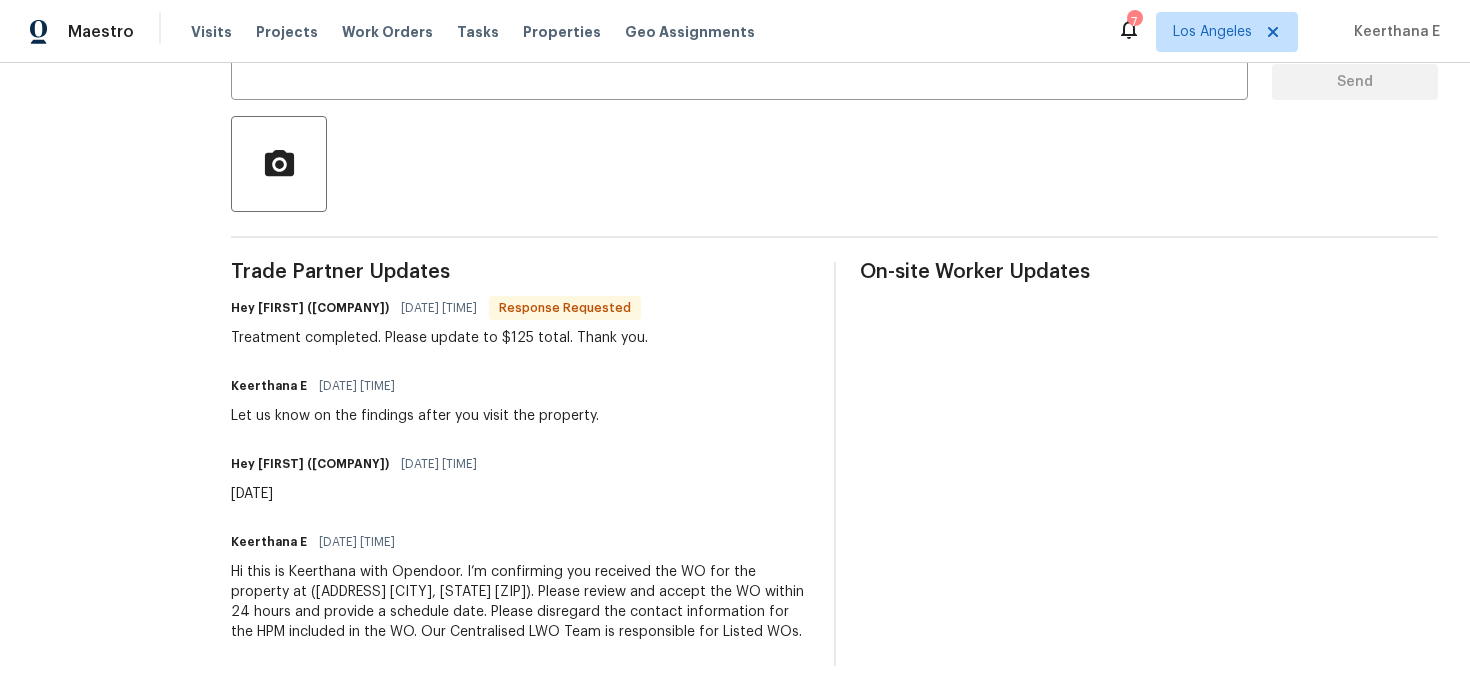 scroll, scrollTop: 0, scrollLeft: 0, axis: both 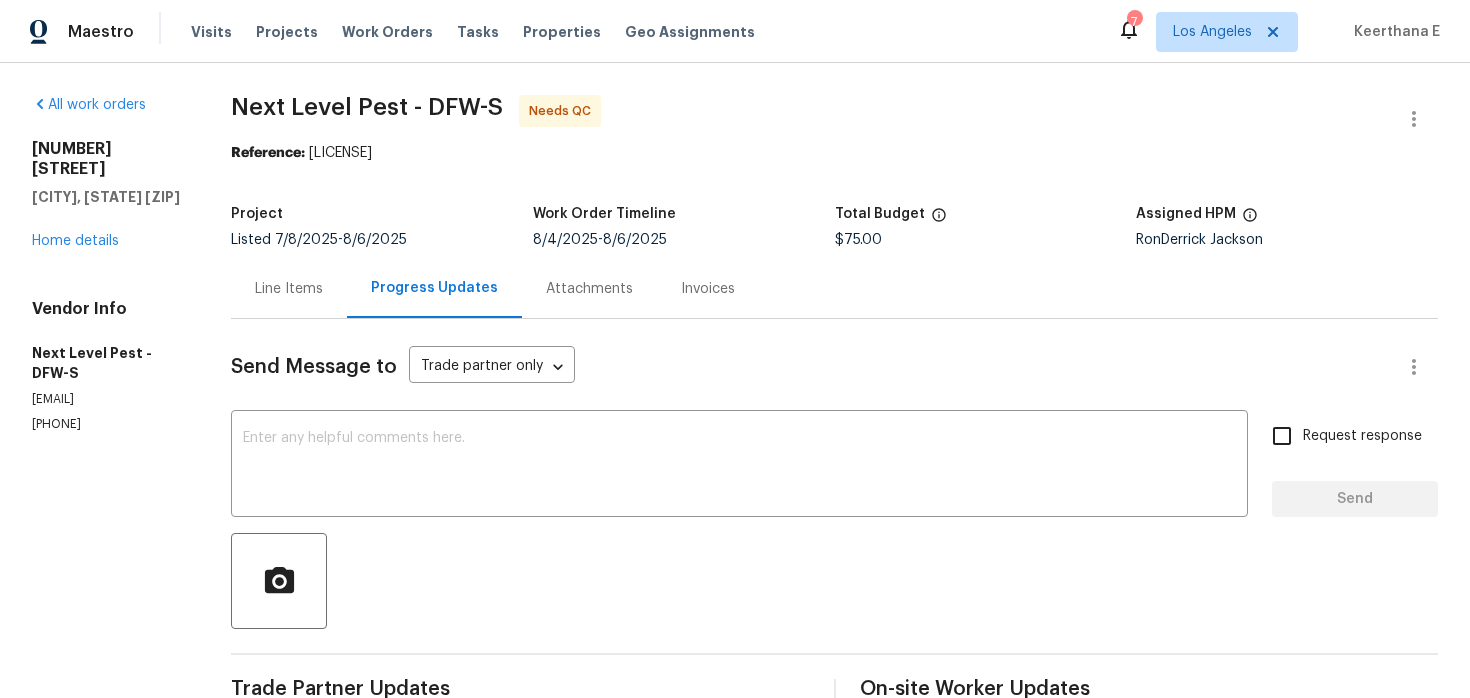 click on "Line Items" at bounding box center [289, 288] 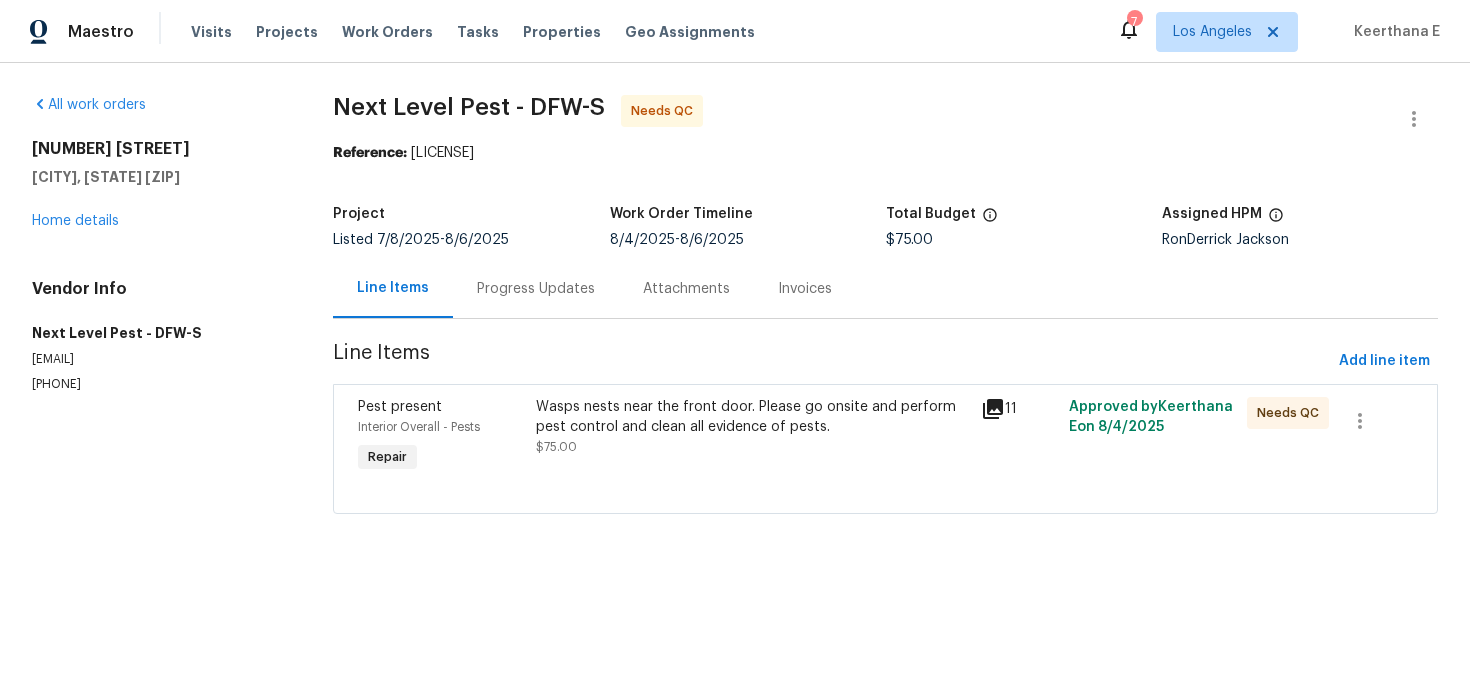 click on "Wasps nests near the front door. Please go onsite and perform pest control and clean all evidence of pests." at bounding box center [752, 417] 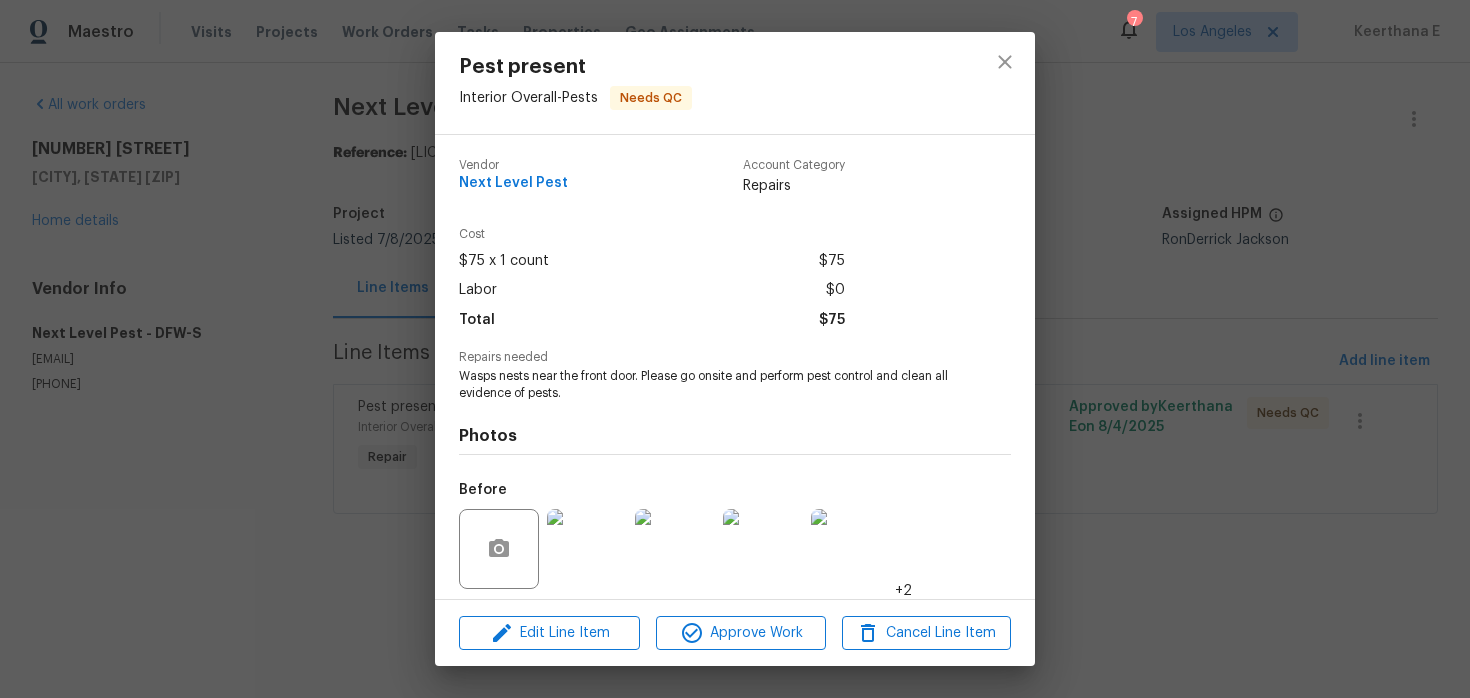 scroll, scrollTop: 140, scrollLeft: 0, axis: vertical 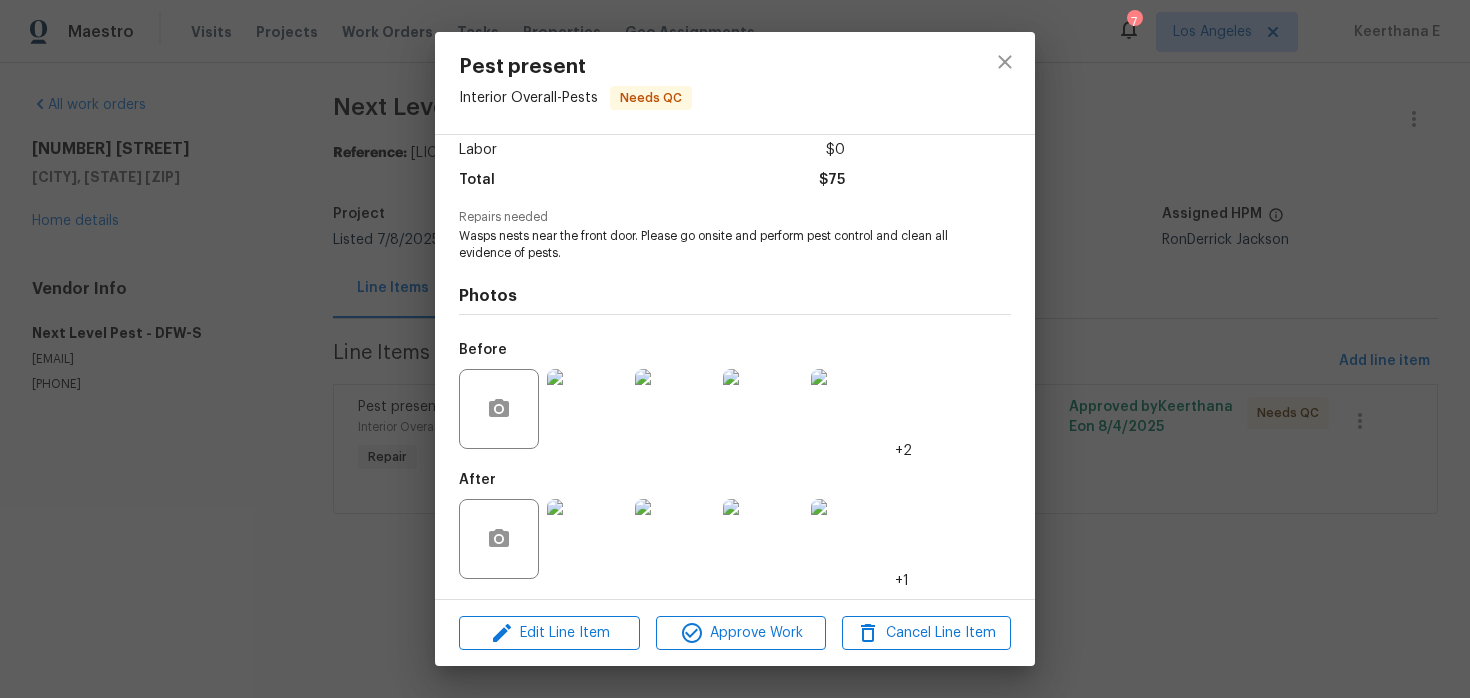 click at bounding box center (587, 539) 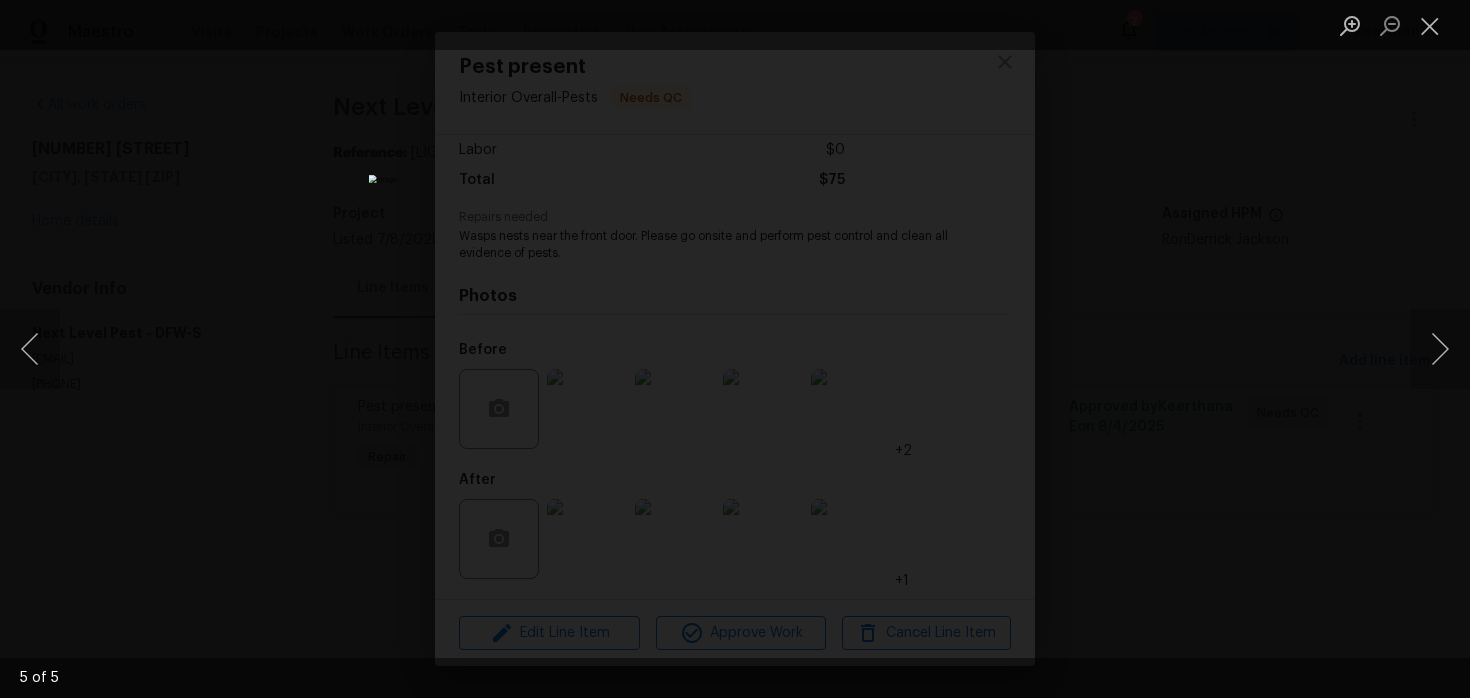 click at bounding box center [735, 349] 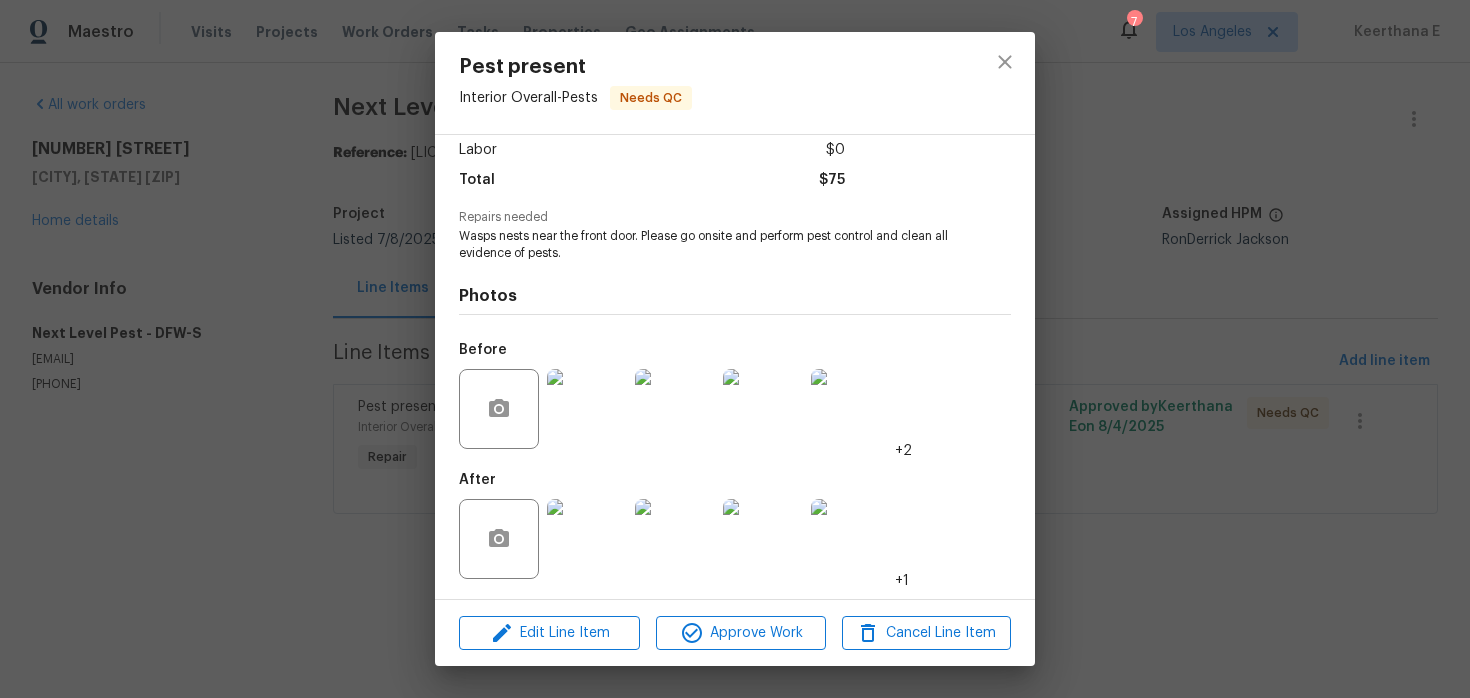 click on "Pest present Interior Overall  -  Pests Needs QC Vendor Next Level Pest Account Category Repairs Cost $75 x 1 count $75 Labor $0 Total $75 Repairs needed Wasps nests near the front door. Please go onsite and perform pest control and clean all evidence of pests. Photos Before  +2 After  +1  Edit Line Item  Approve Work  Cancel Line Item" at bounding box center [735, 349] 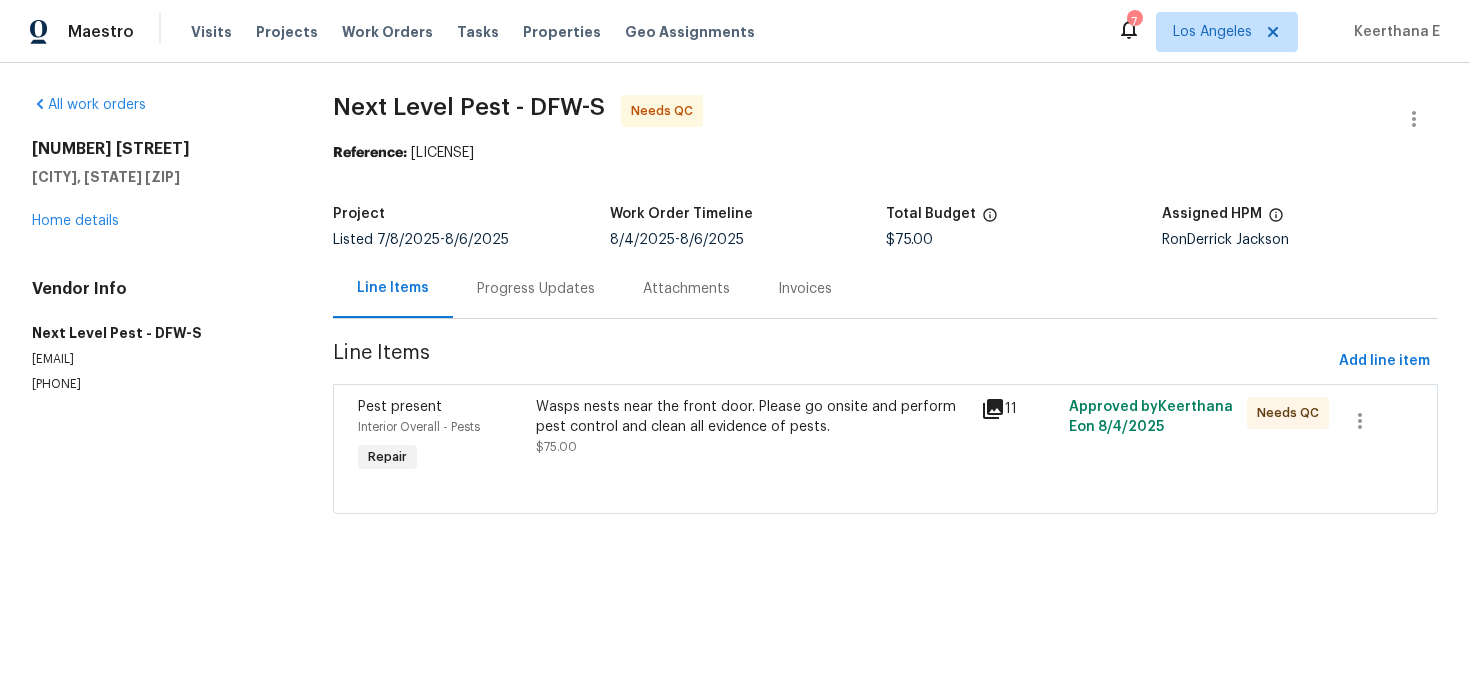 click on "Wasps nests near the front door. Please go onsite and perform pest control and clean all evidence of pests. $75.00" at bounding box center [752, 437] 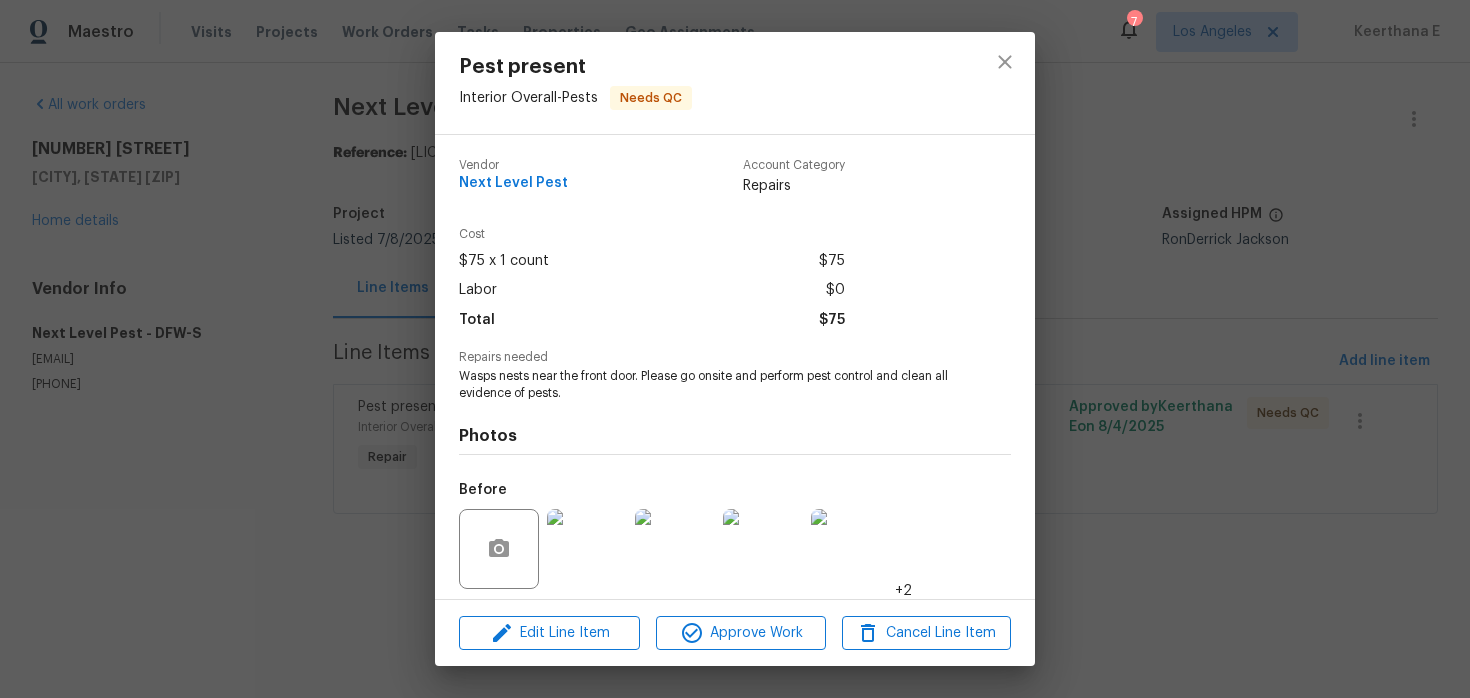 scroll, scrollTop: 140, scrollLeft: 0, axis: vertical 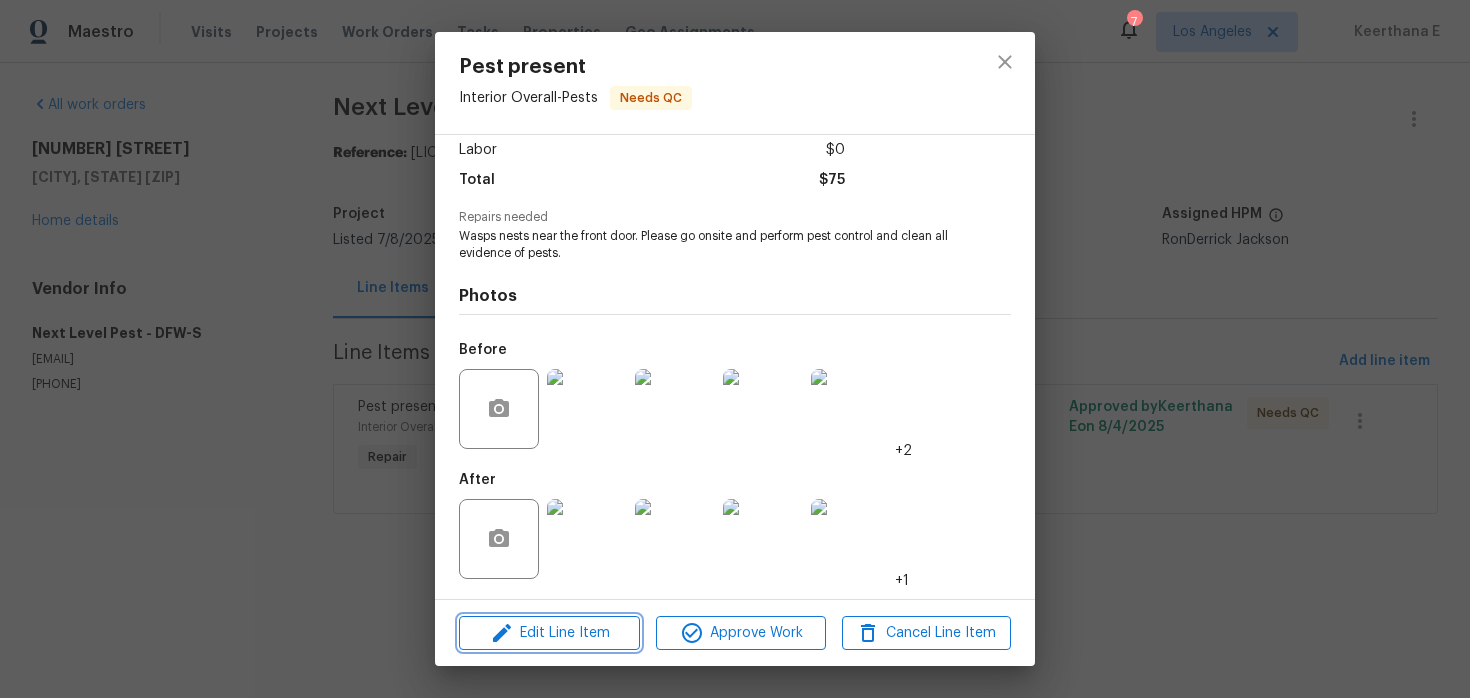click on "Edit Line Item" at bounding box center (549, 633) 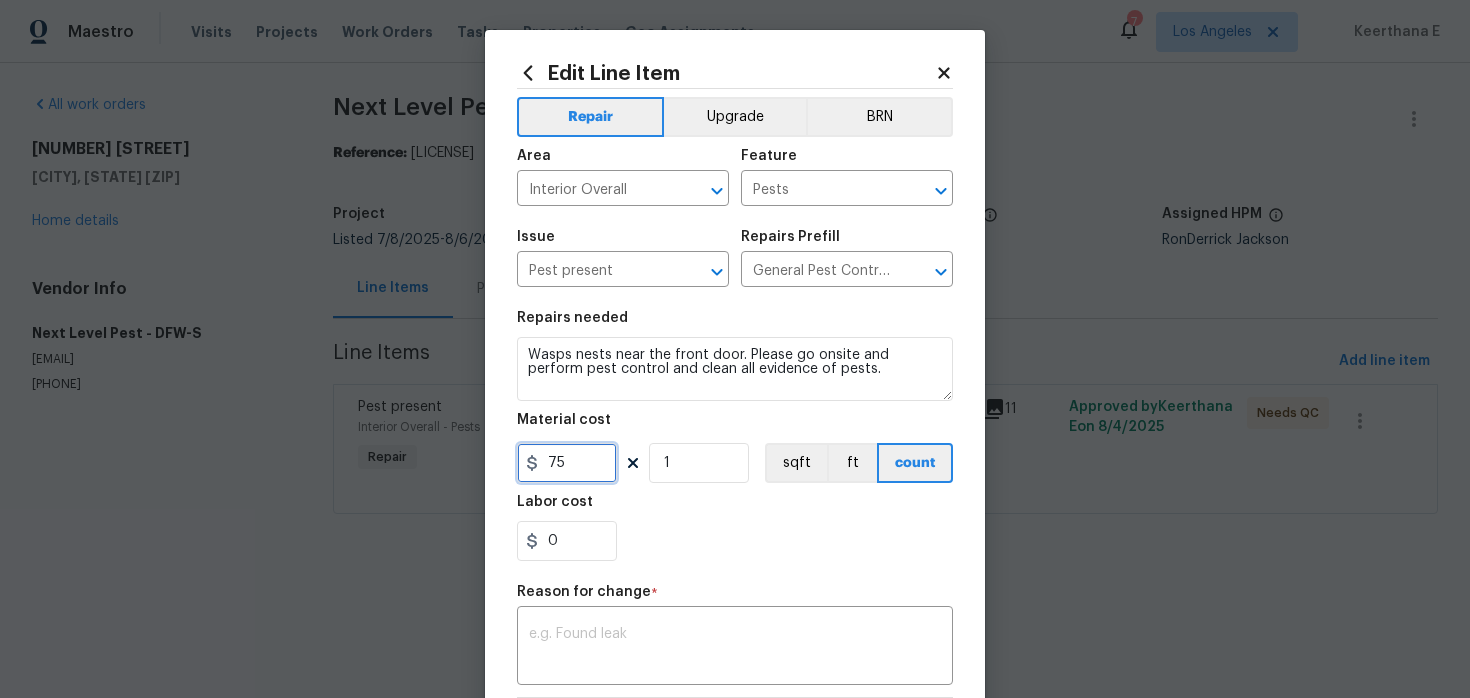 click on "75" at bounding box center [567, 463] 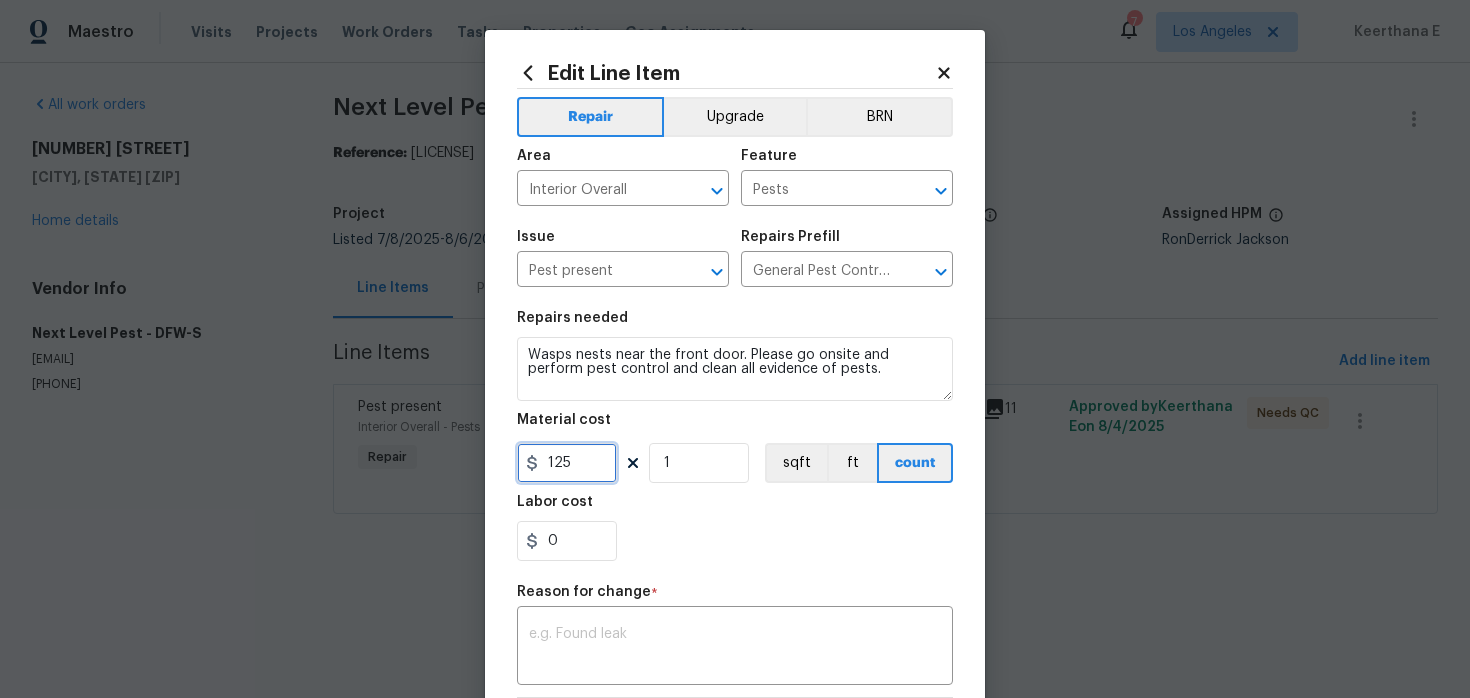 type on "125" 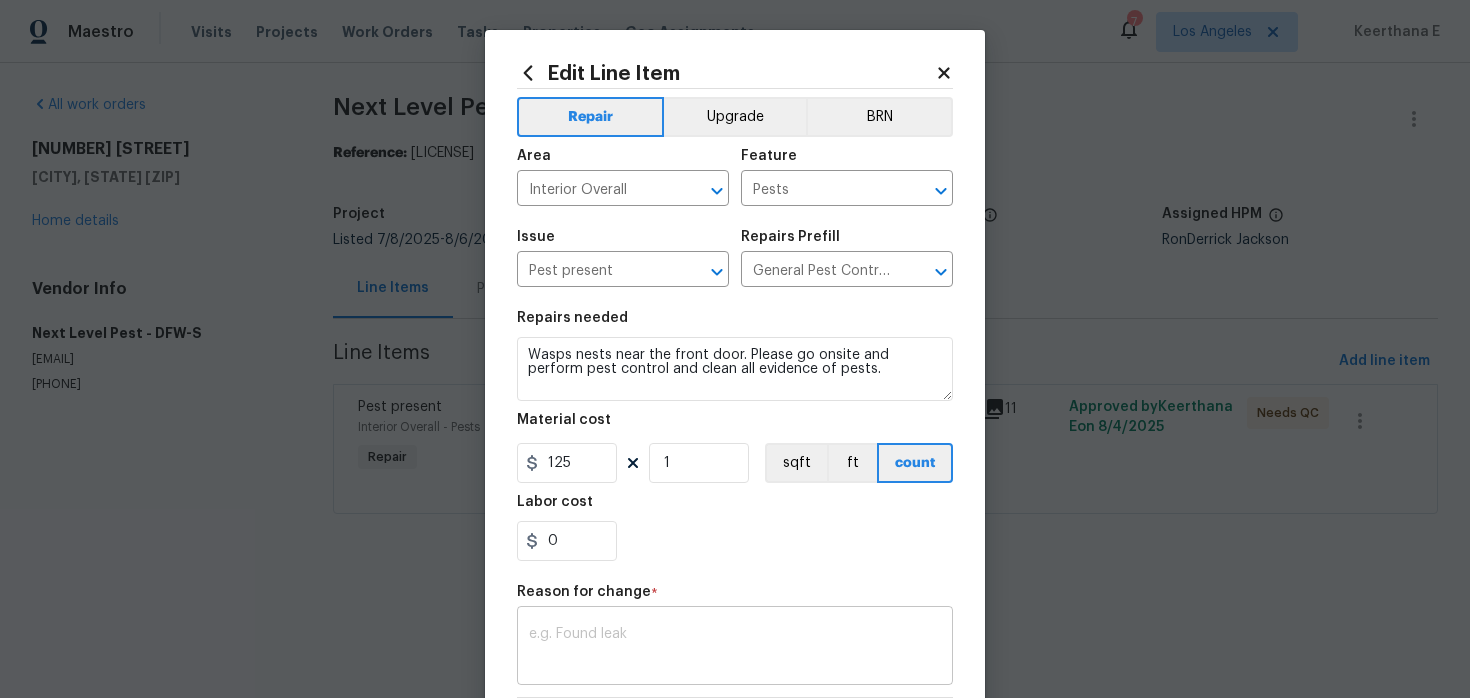 click at bounding box center [735, 648] 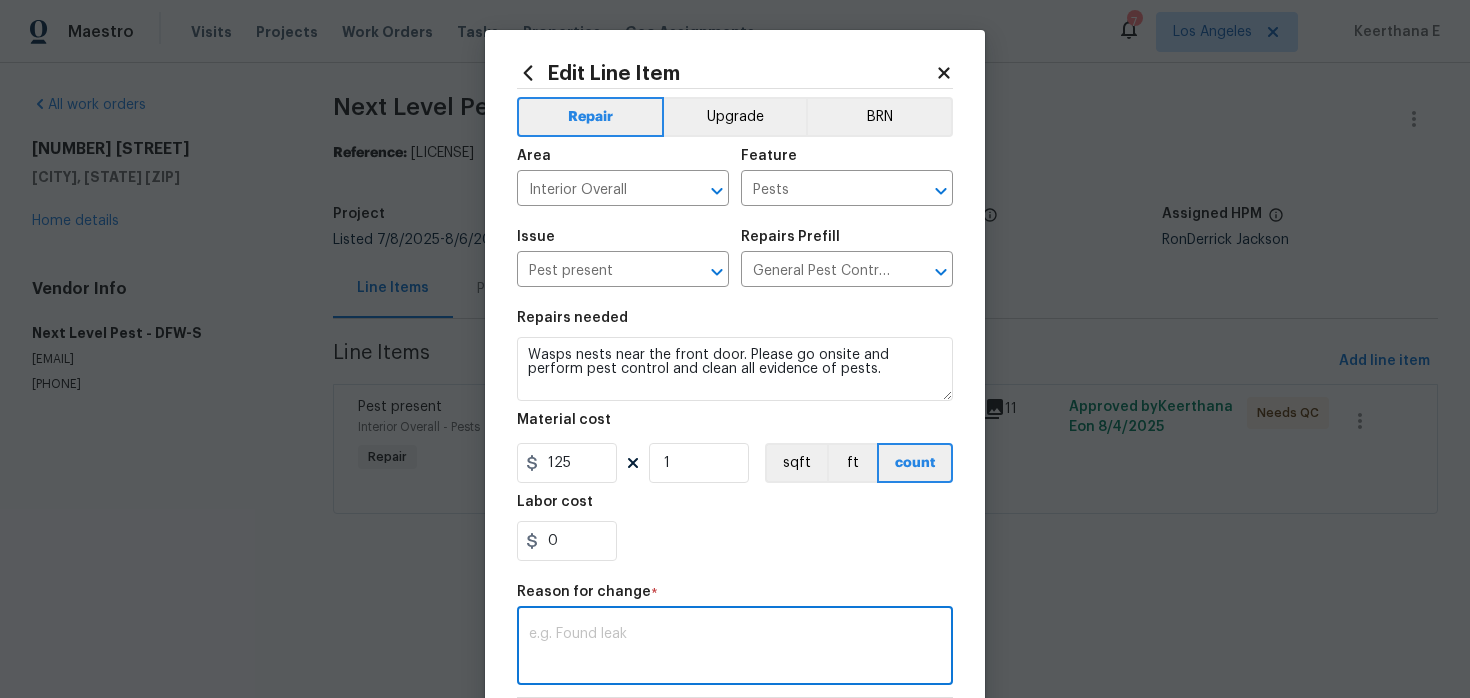 paste on "(KE) Updated per vendor's final cost." 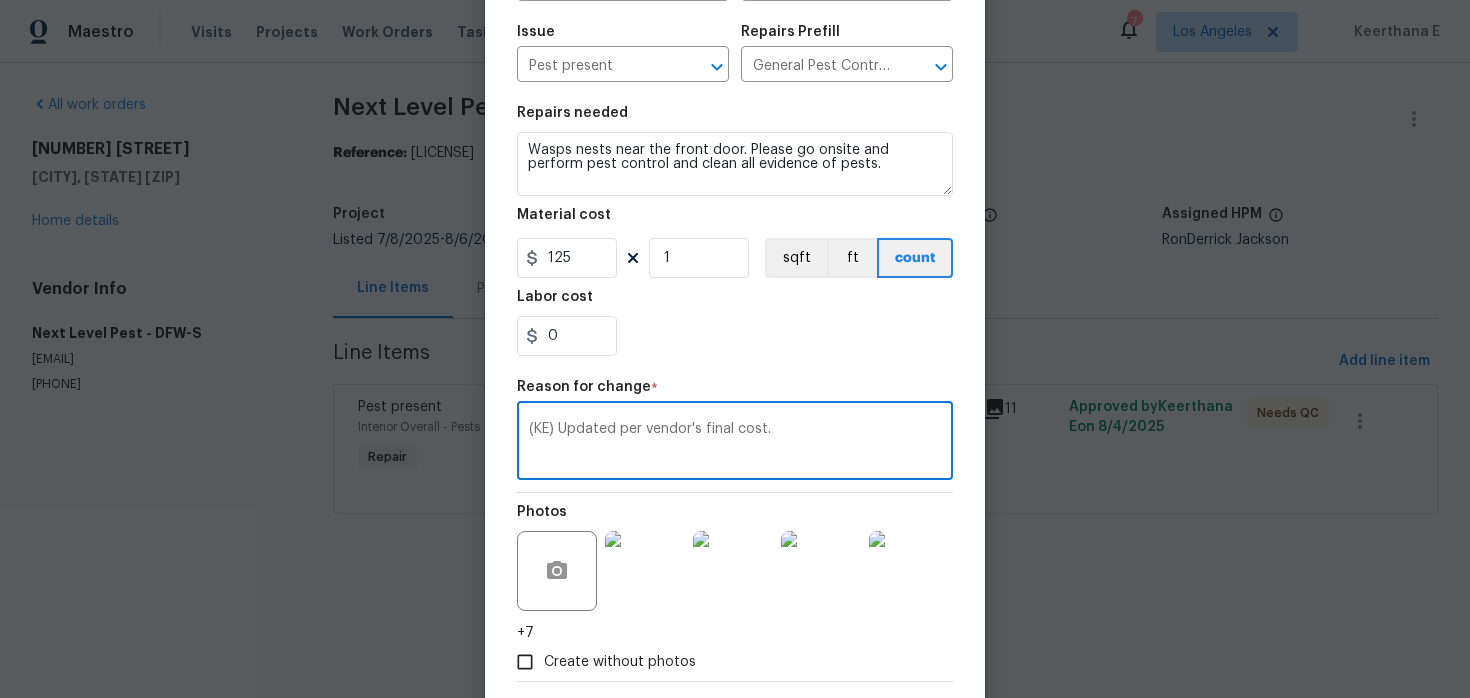 scroll, scrollTop: 308, scrollLeft: 0, axis: vertical 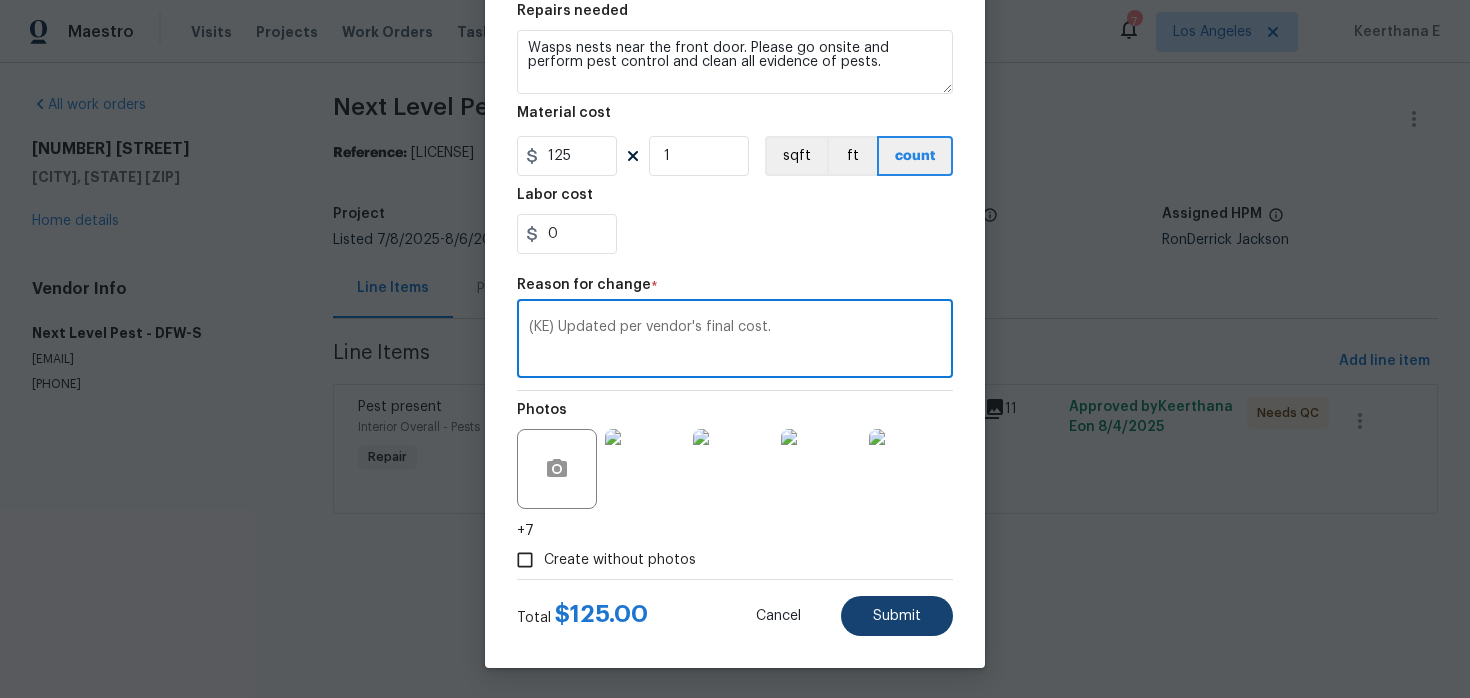 type on "(KE) Updated per vendor's final cost." 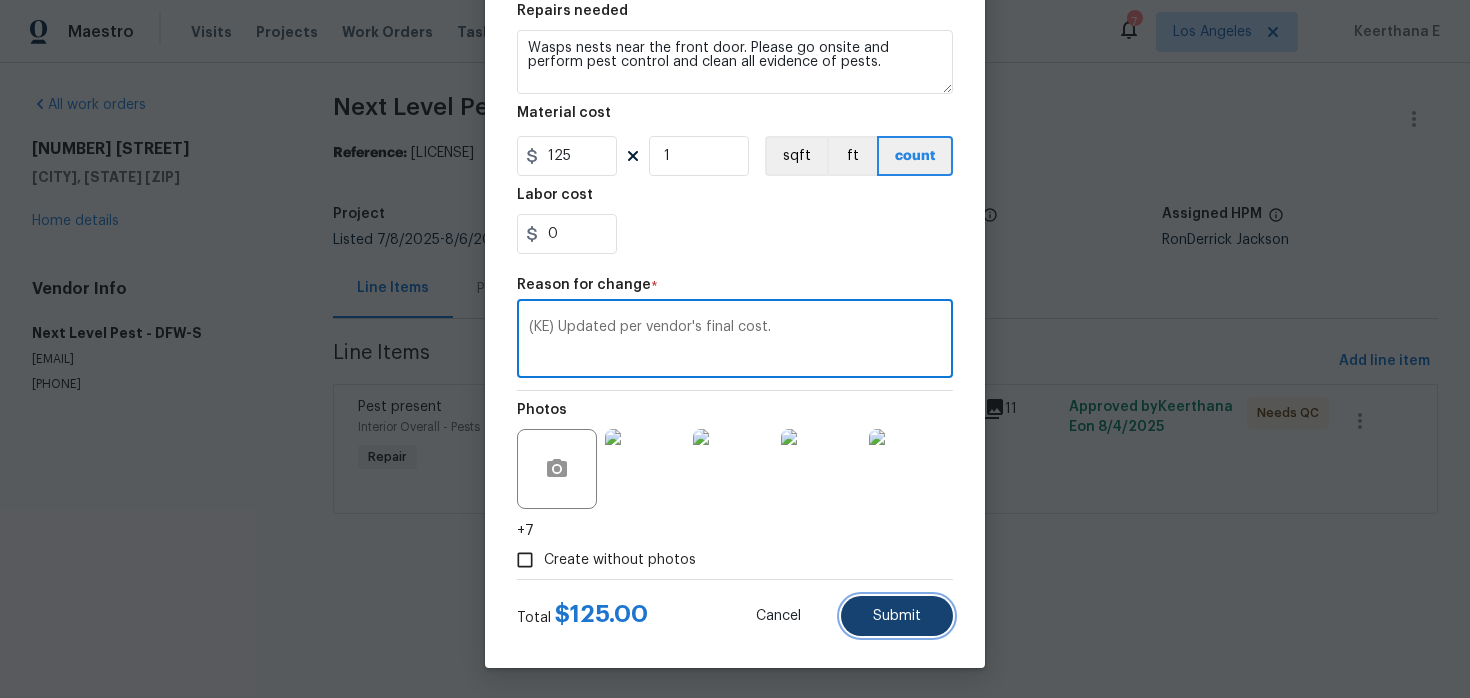 click on "Submit" at bounding box center (897, 616) 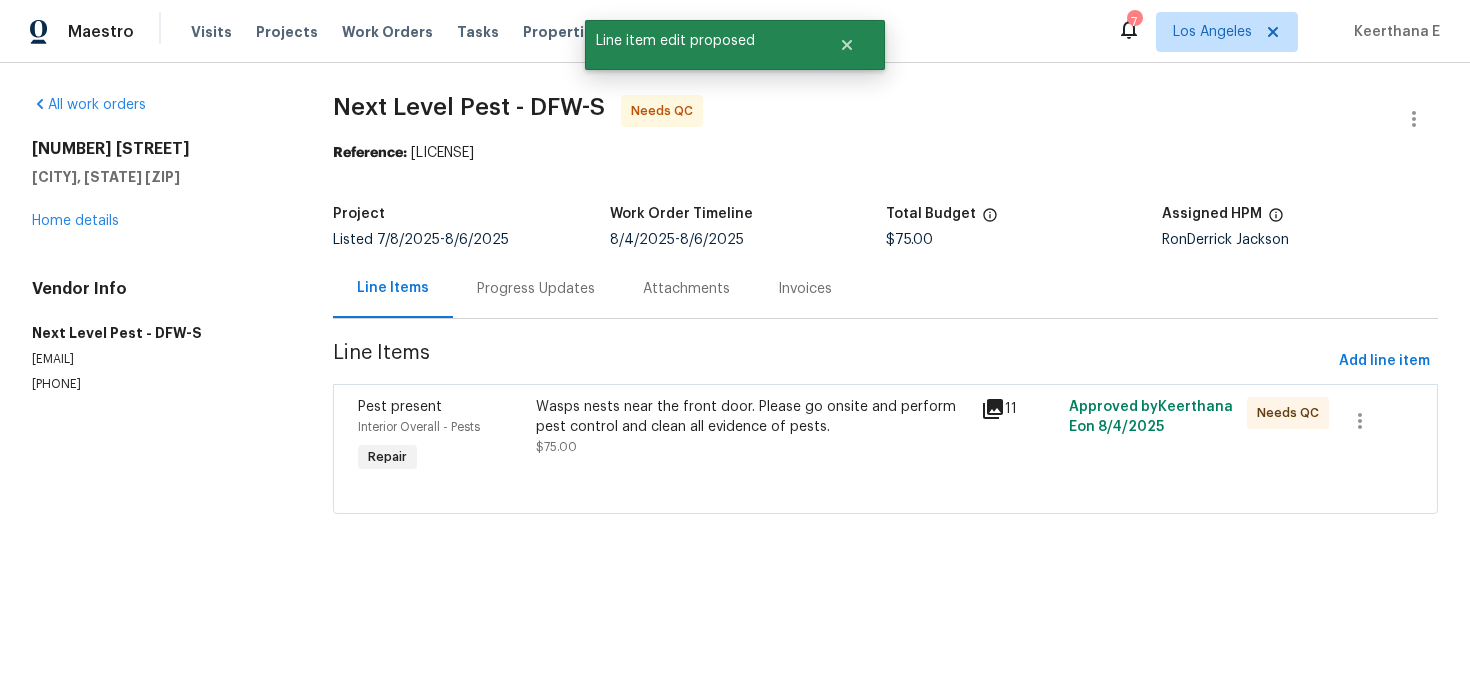 scroll, scrollTop: 0, scrollLeft: 0, axis: both 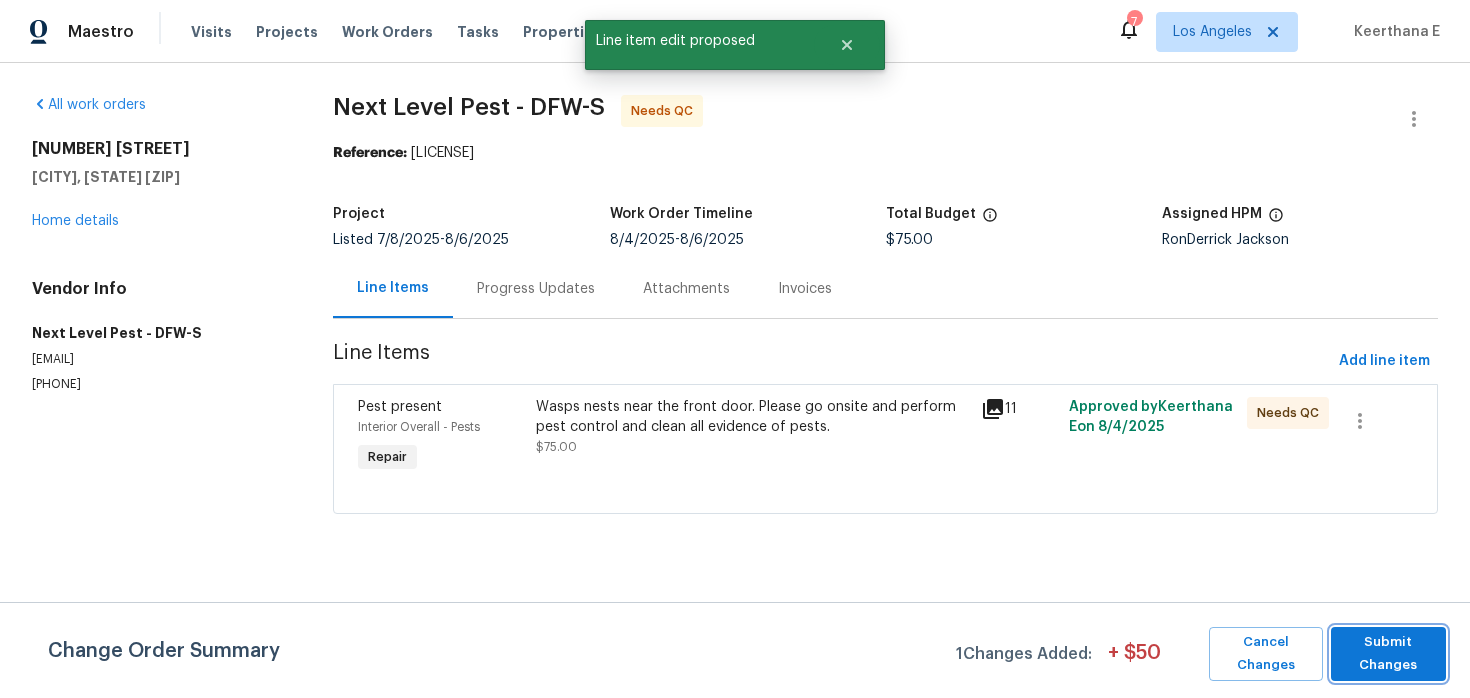 click on "Submit Changes" at bounding box center [1388, 654] 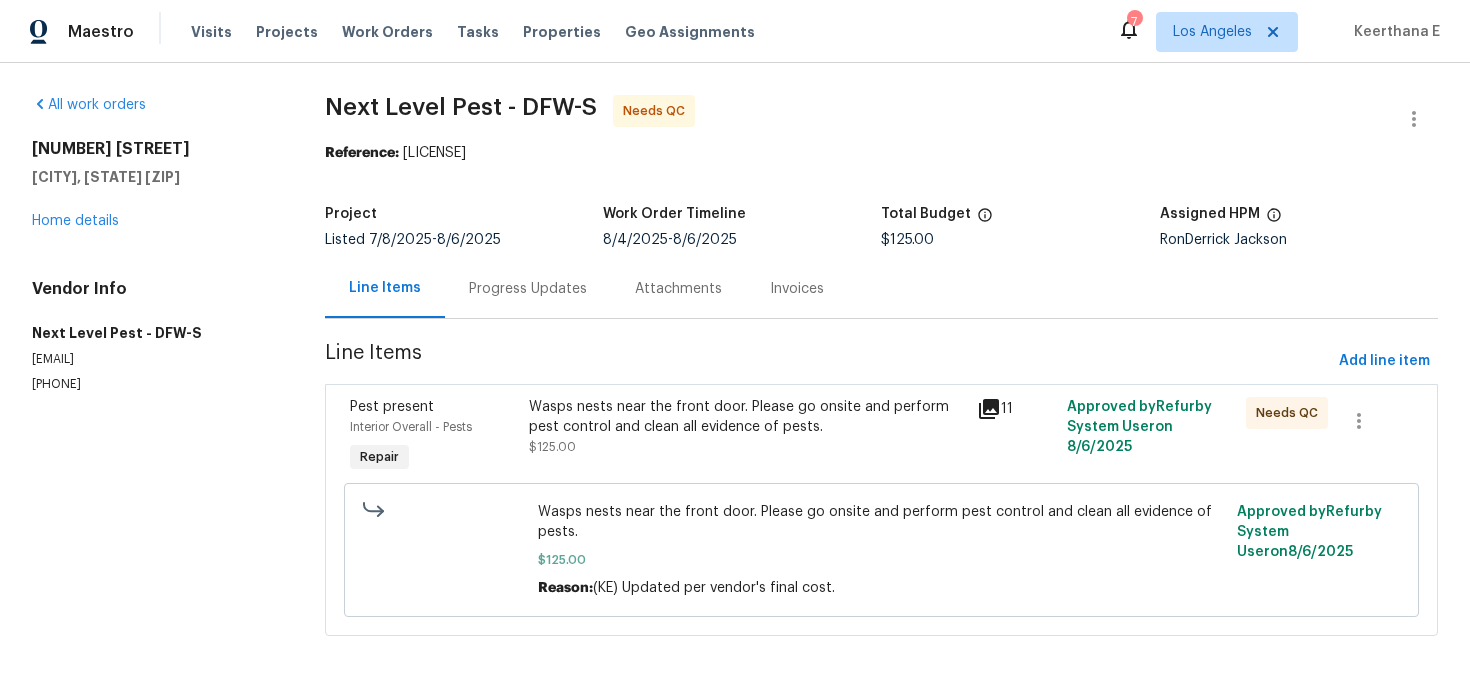click on "Wasps nests near the front door. Please go onsite and perform pest control and clean all evidence of pests. $125.00 Reason:  (KE) Updated per vendor's final cost. Approved by  Refurby System User  on  [DATE]" at bounding box center (881, 550) 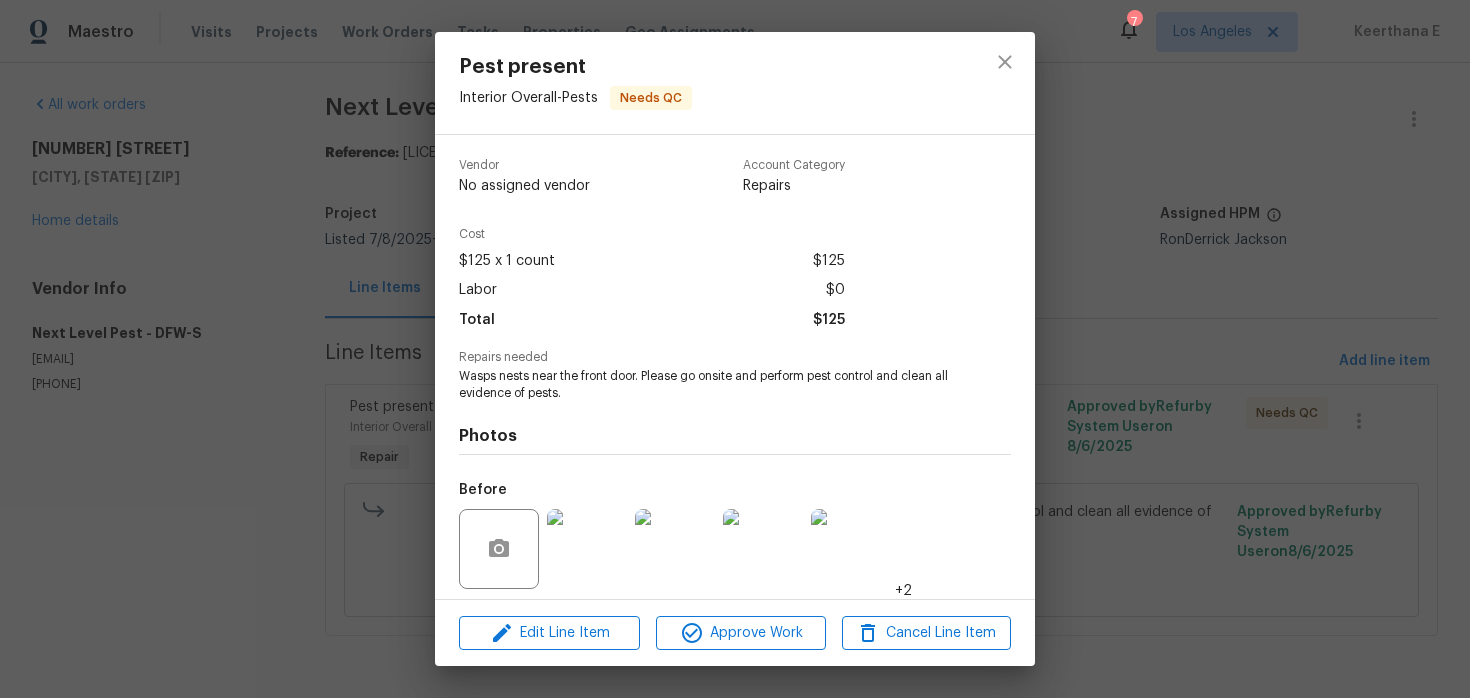 scroll, scrollTop: 140, scrollLeft: 0, axis: vertical 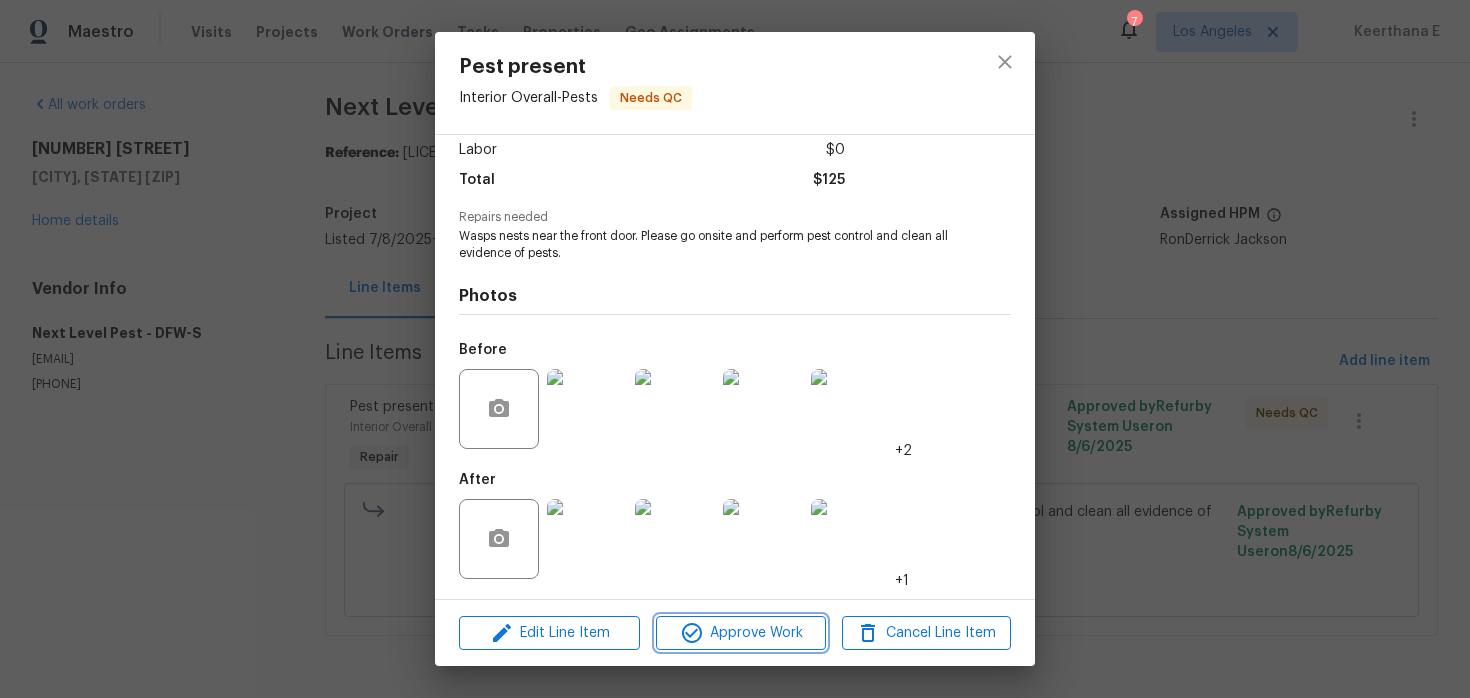 click on "Approve Work" at bounding box center [740, 633] 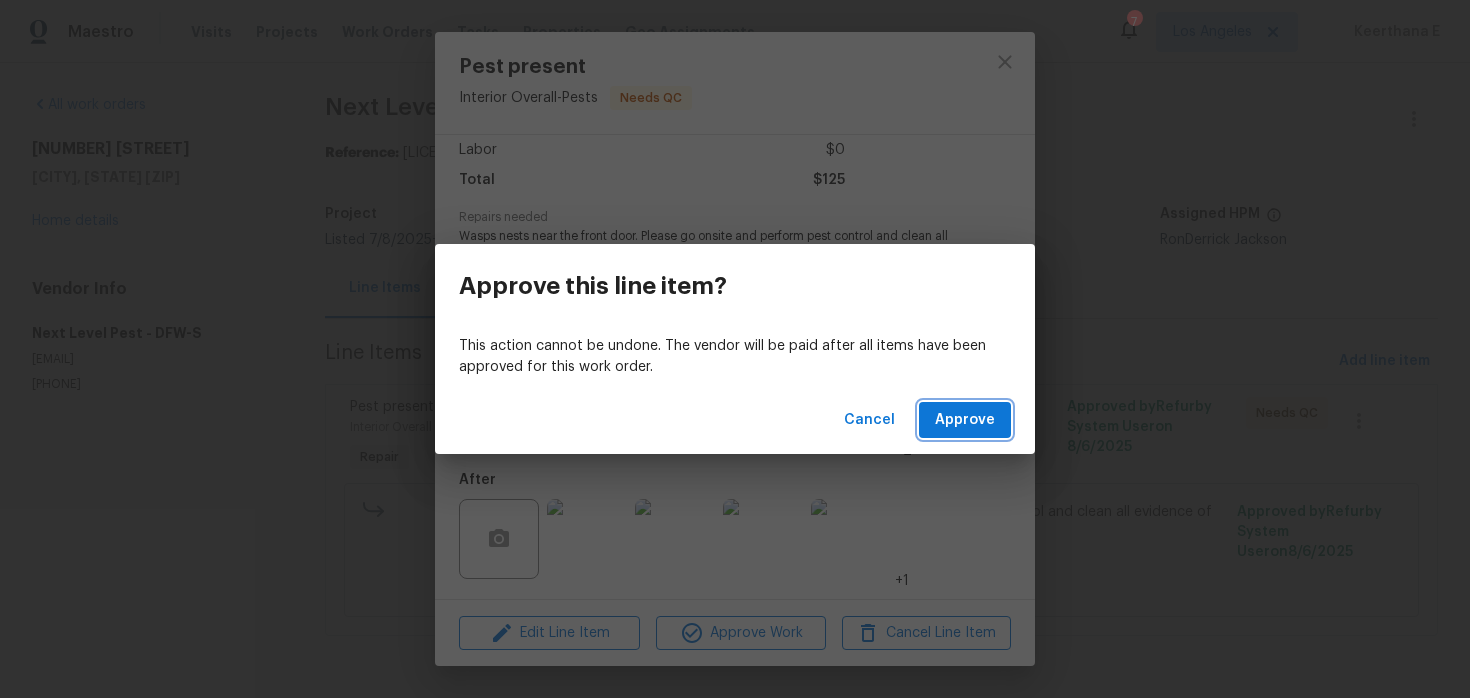 click on "Approve" at bounding box center [965, 420] 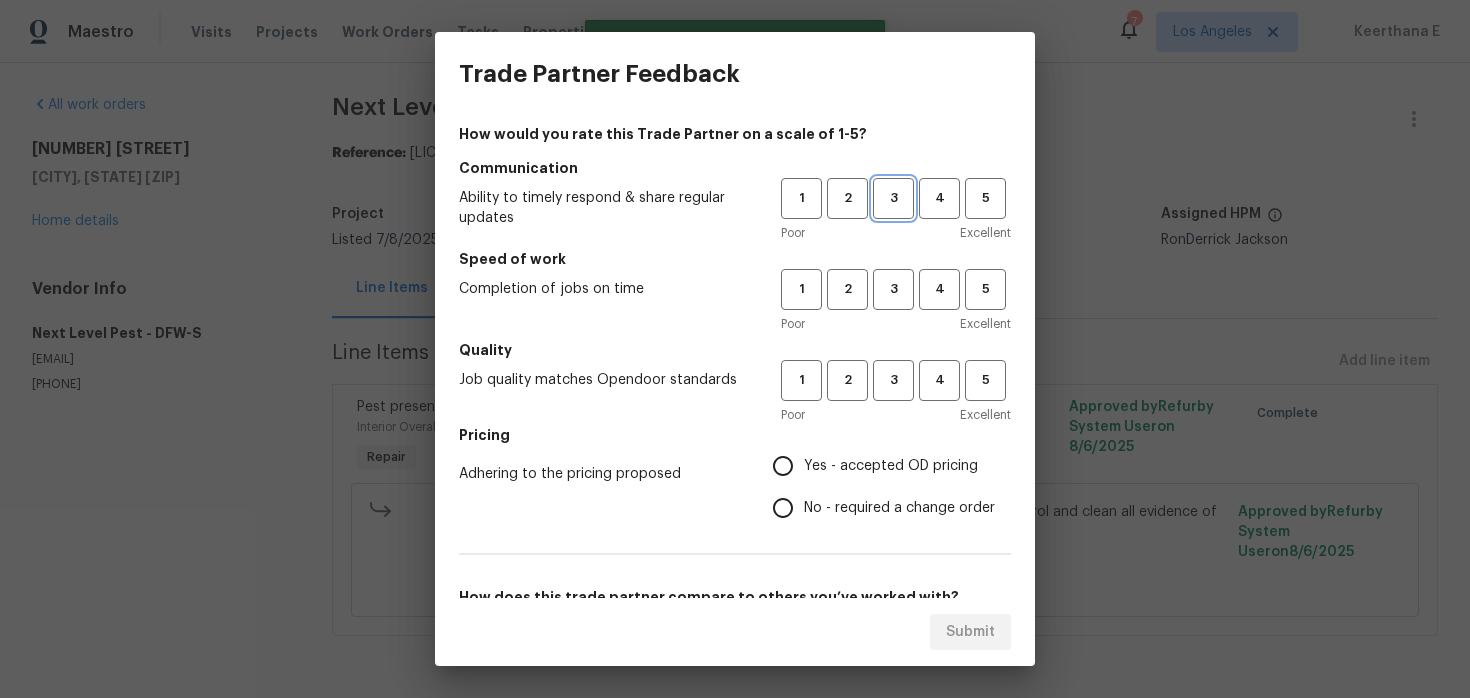 click on "3" at bounding box center (893, 198) 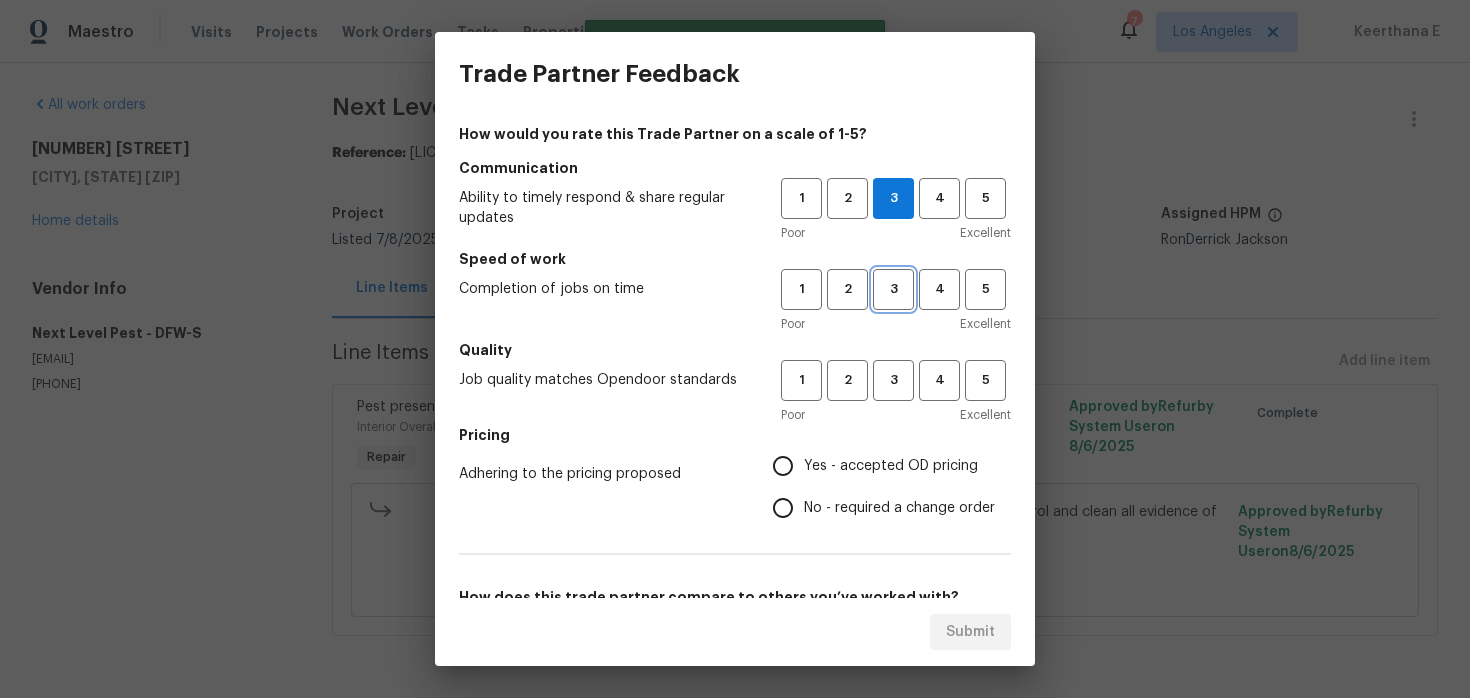 click on "3" at bounding box center [893, 289] 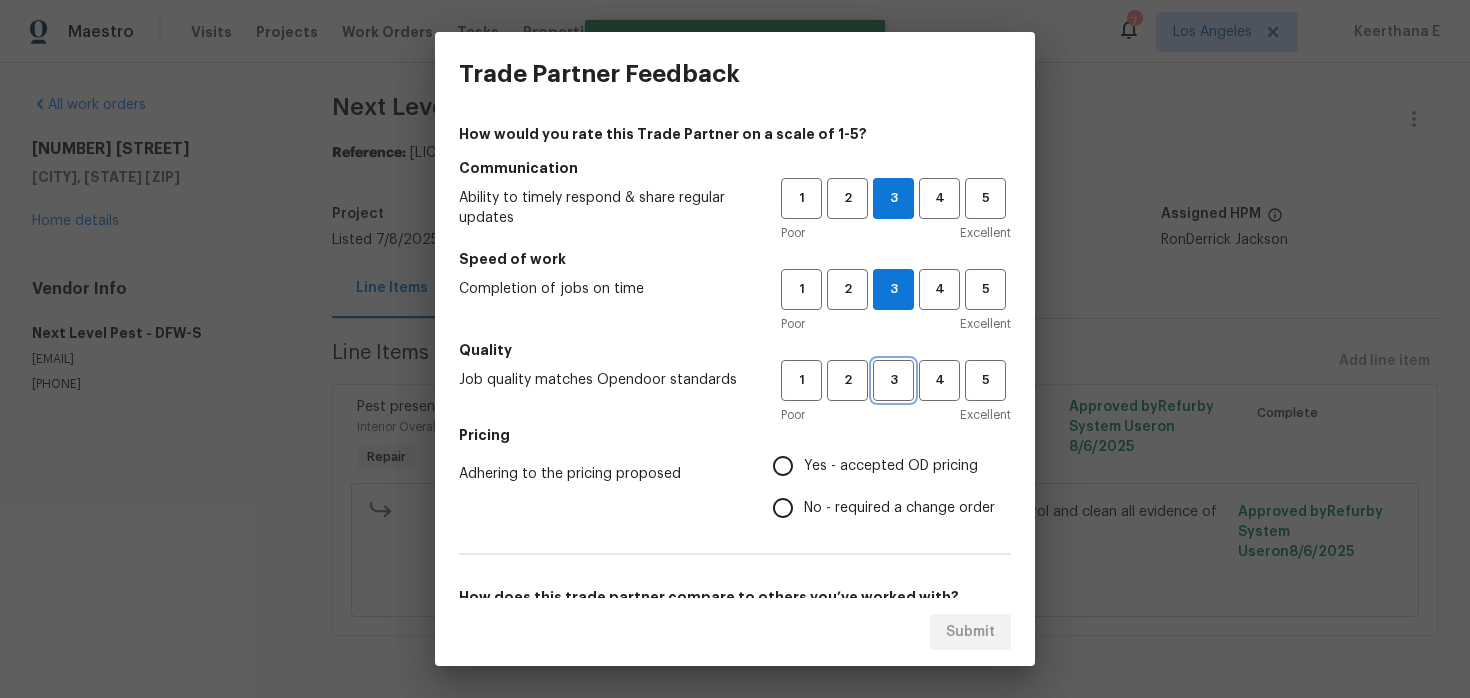 click on "3" at bounding box center [893, 380] 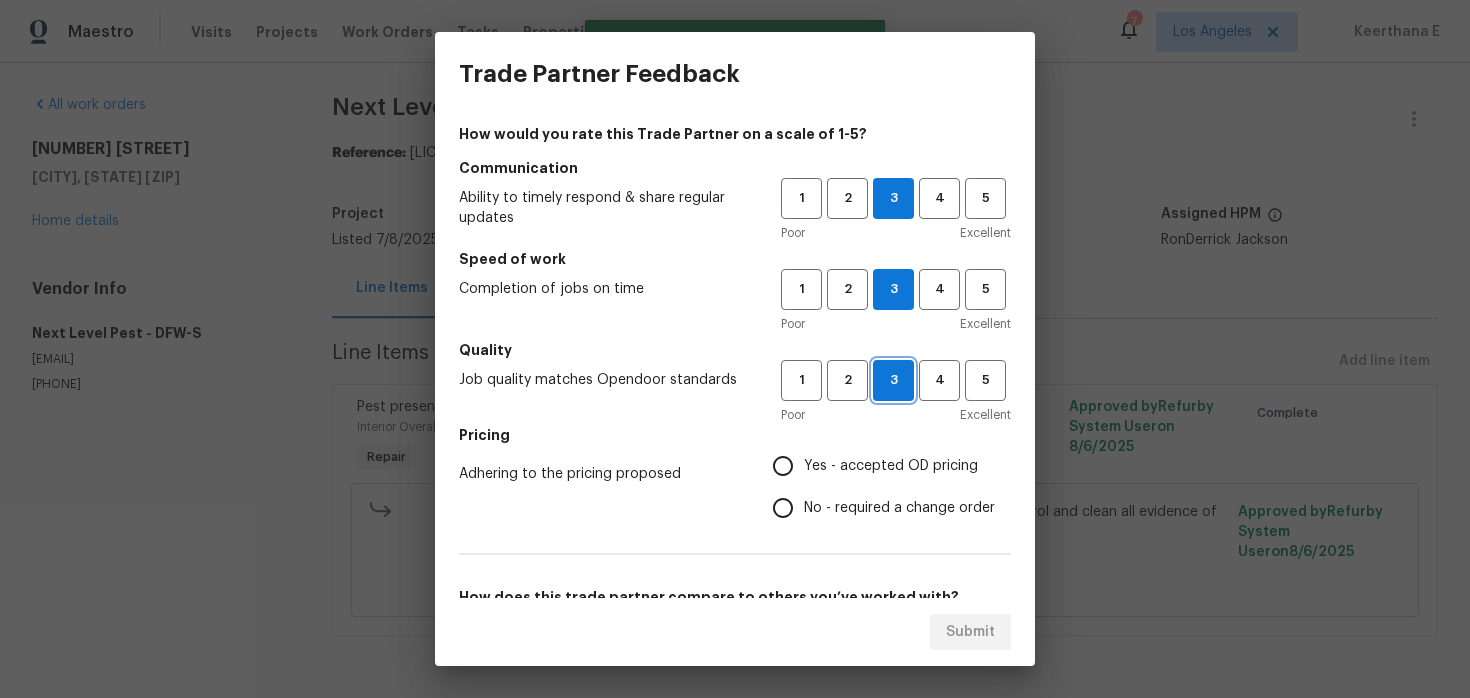 scroll, scrollTop: 26, scrollLeft: 0, axis: vertical 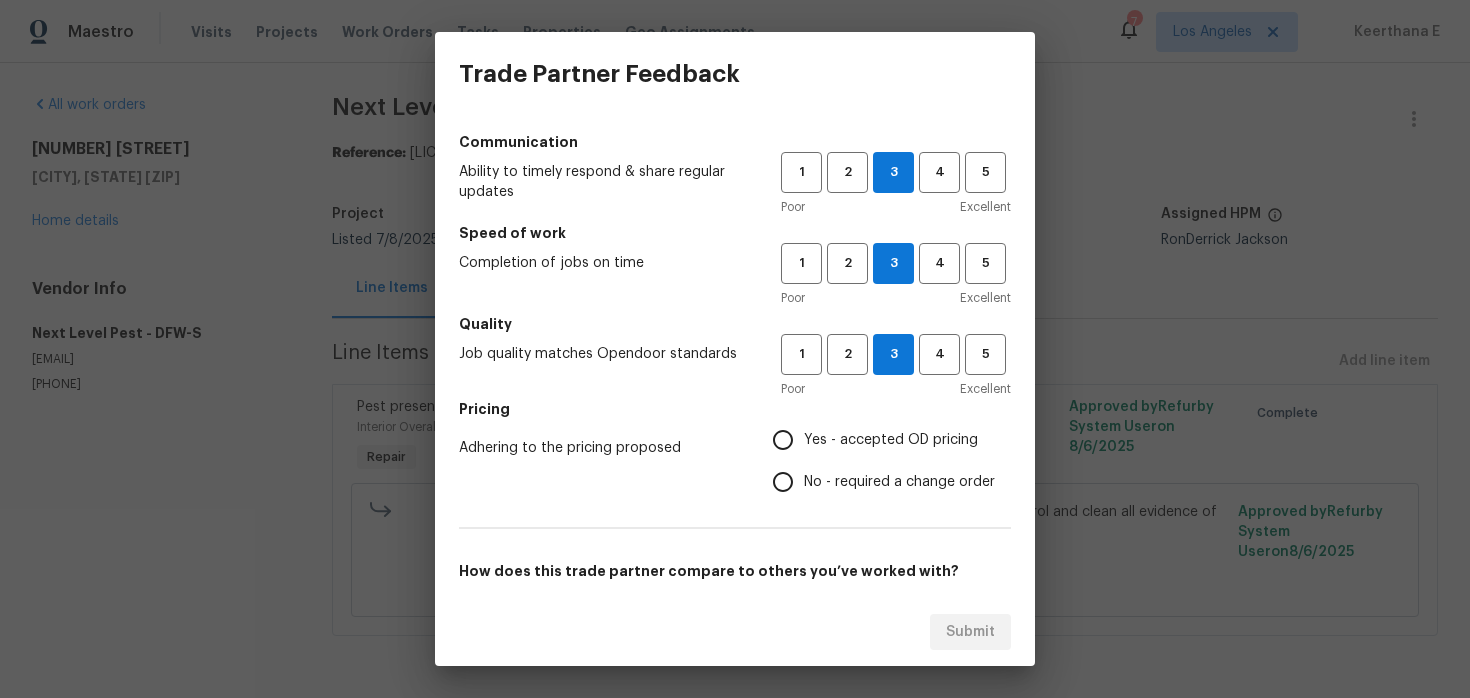 click on "No - required a change order" at bounding box center (783, 482) 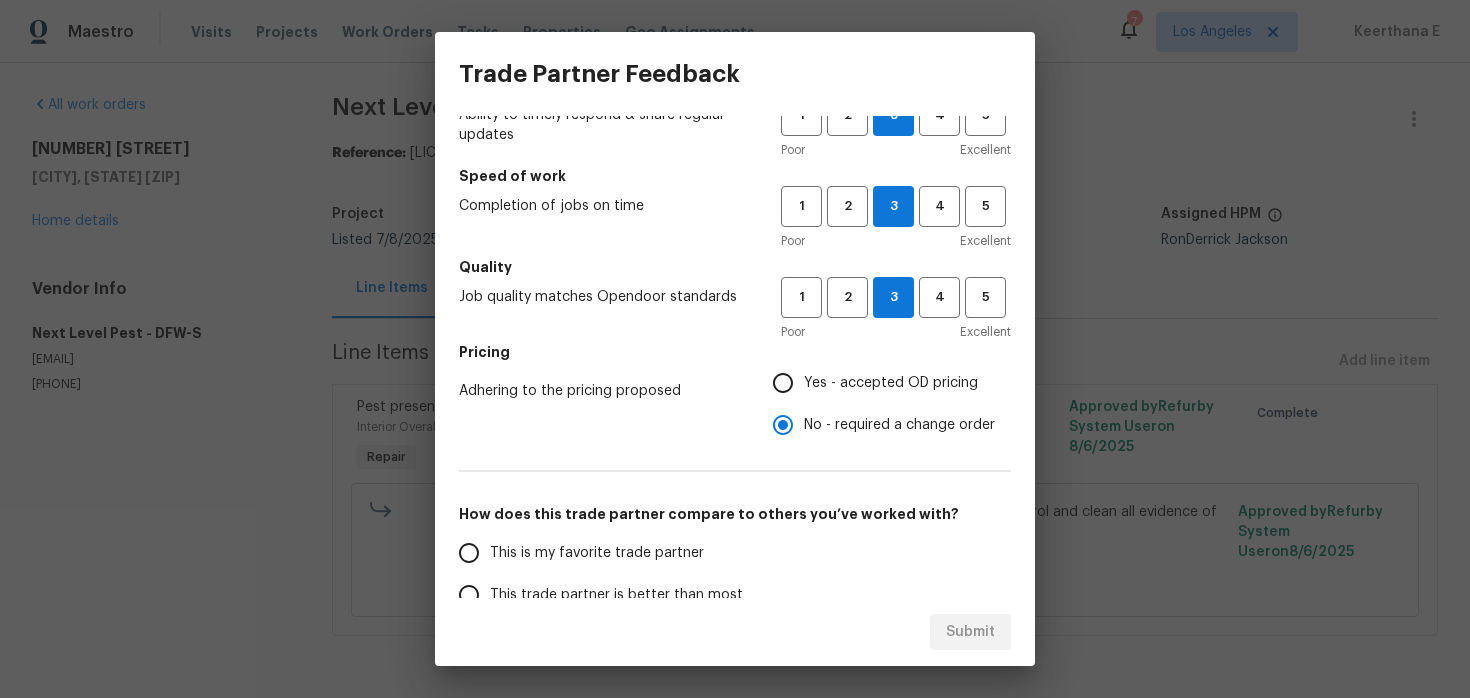 scroll, scrollTop: 317, scrollLeft: 0, axis: vertical 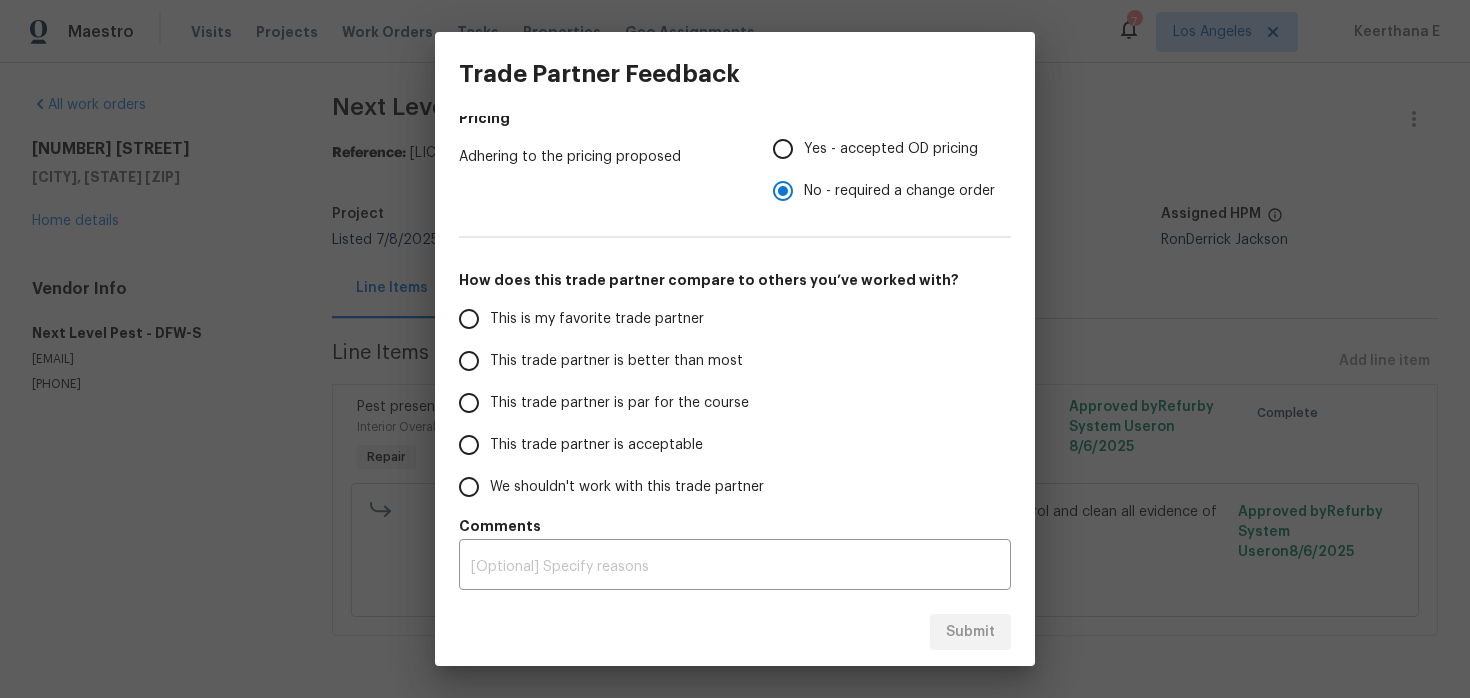 click on "This trade partner is par for the course" at bounding box center [619, 403] 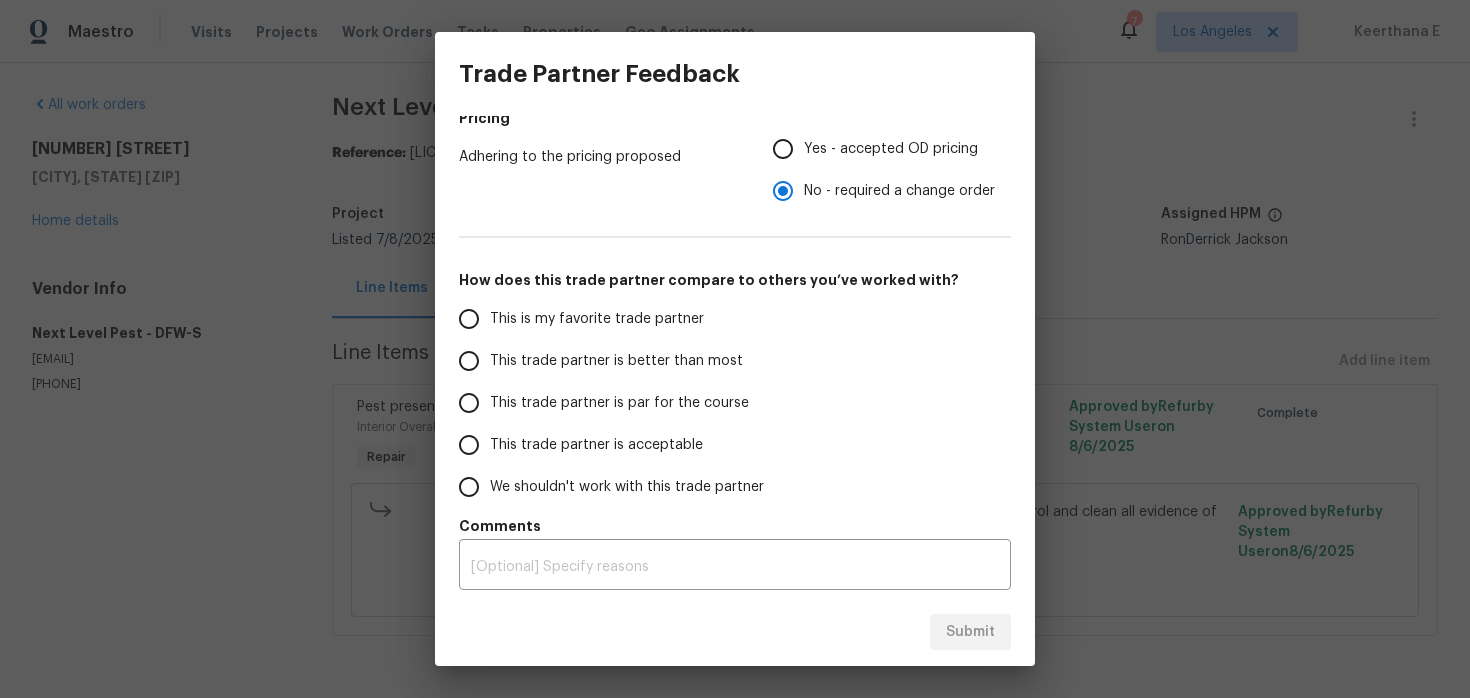 click on "This trade partner is par for the course" at bounding box center [469, 403] 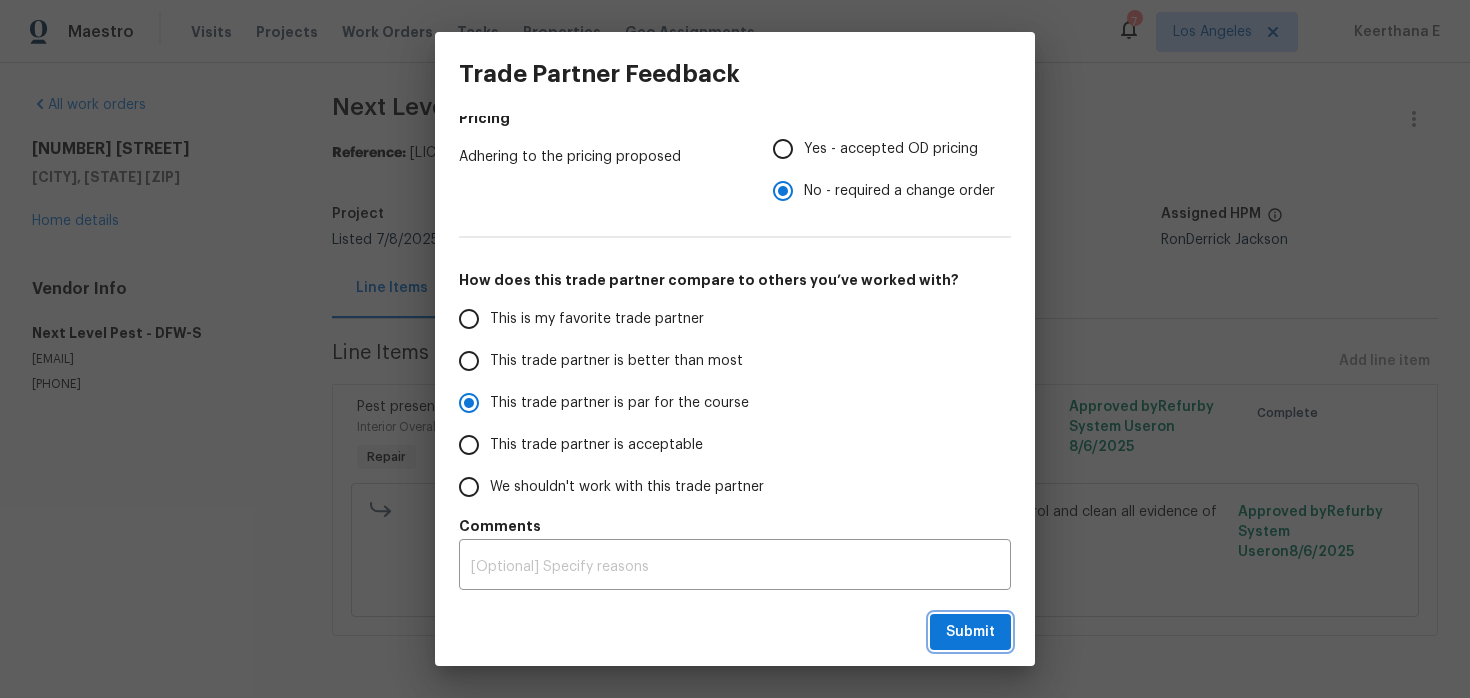 click on "Submit" at bounding box center [970, 632] 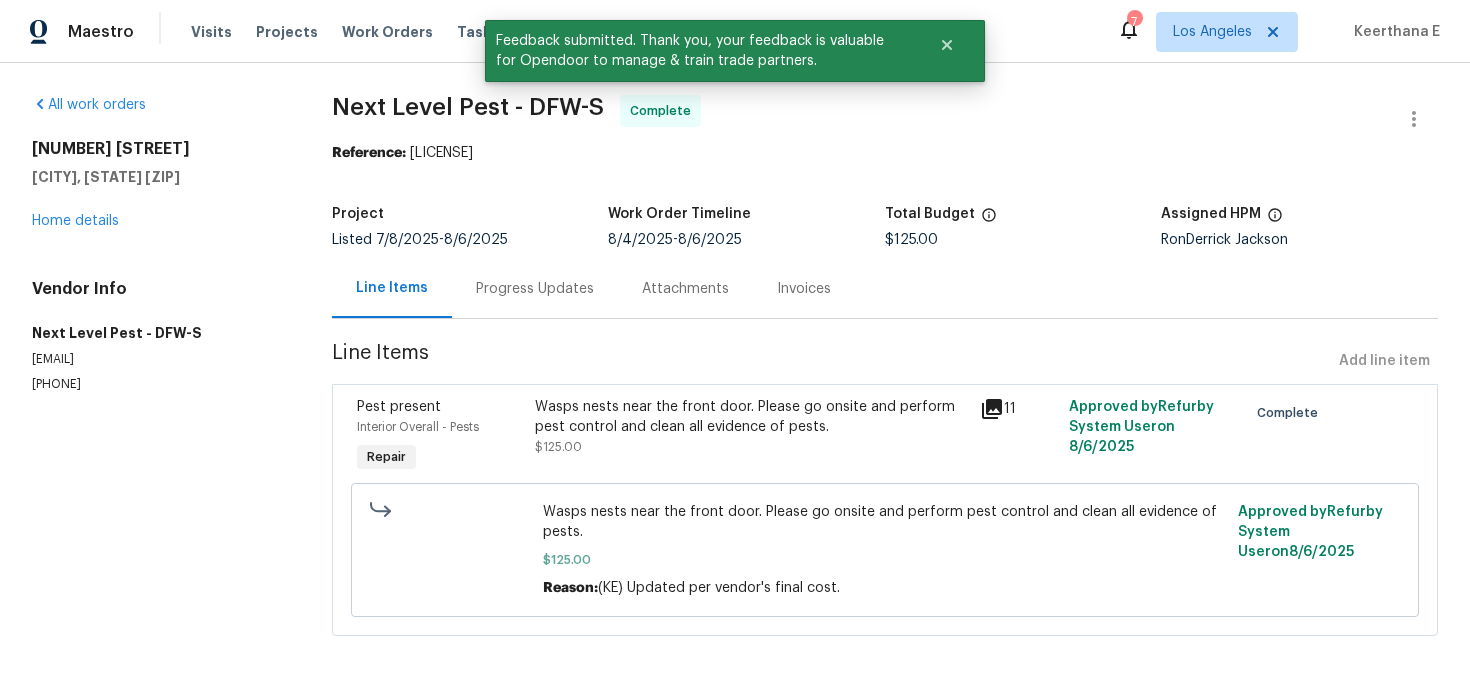 click on "Progress Updates" at bounding box center (535, 288) 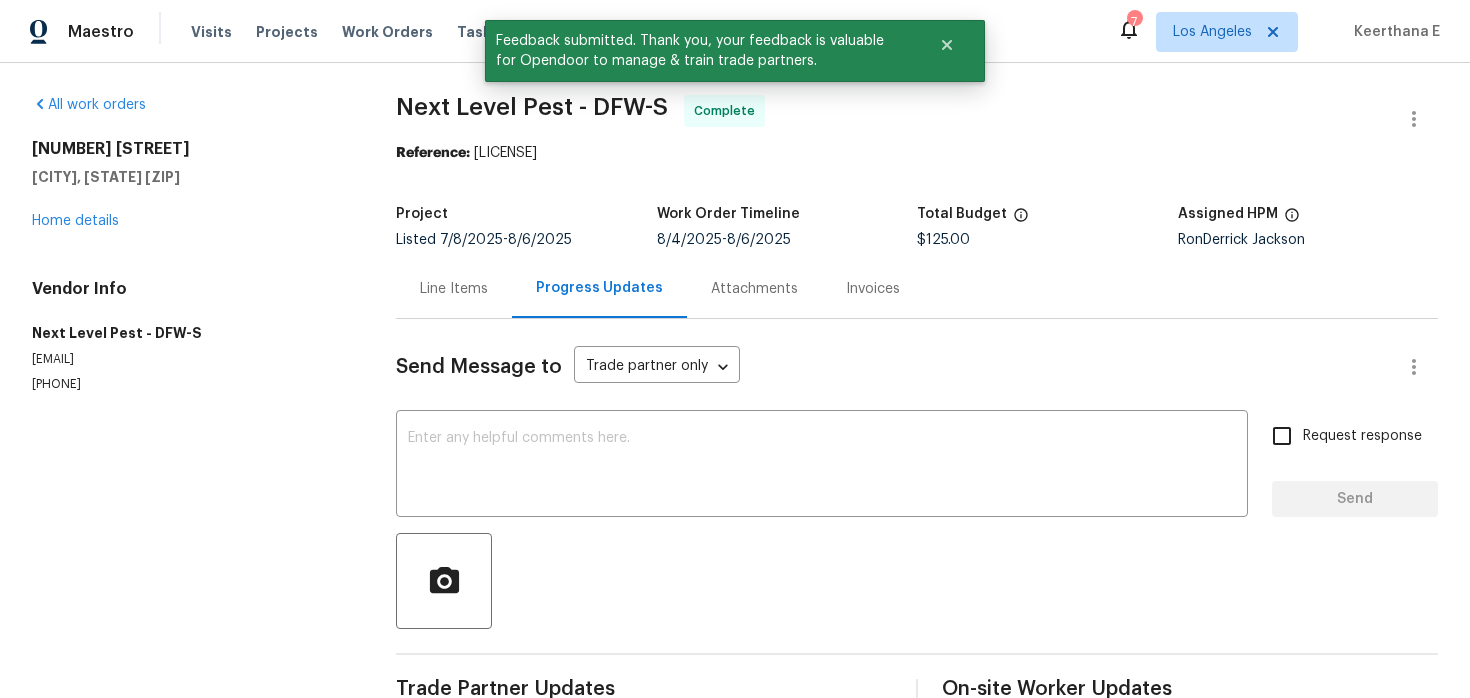 scroll, scrollTop: 49, scrollLeft: 0, axis: vertical 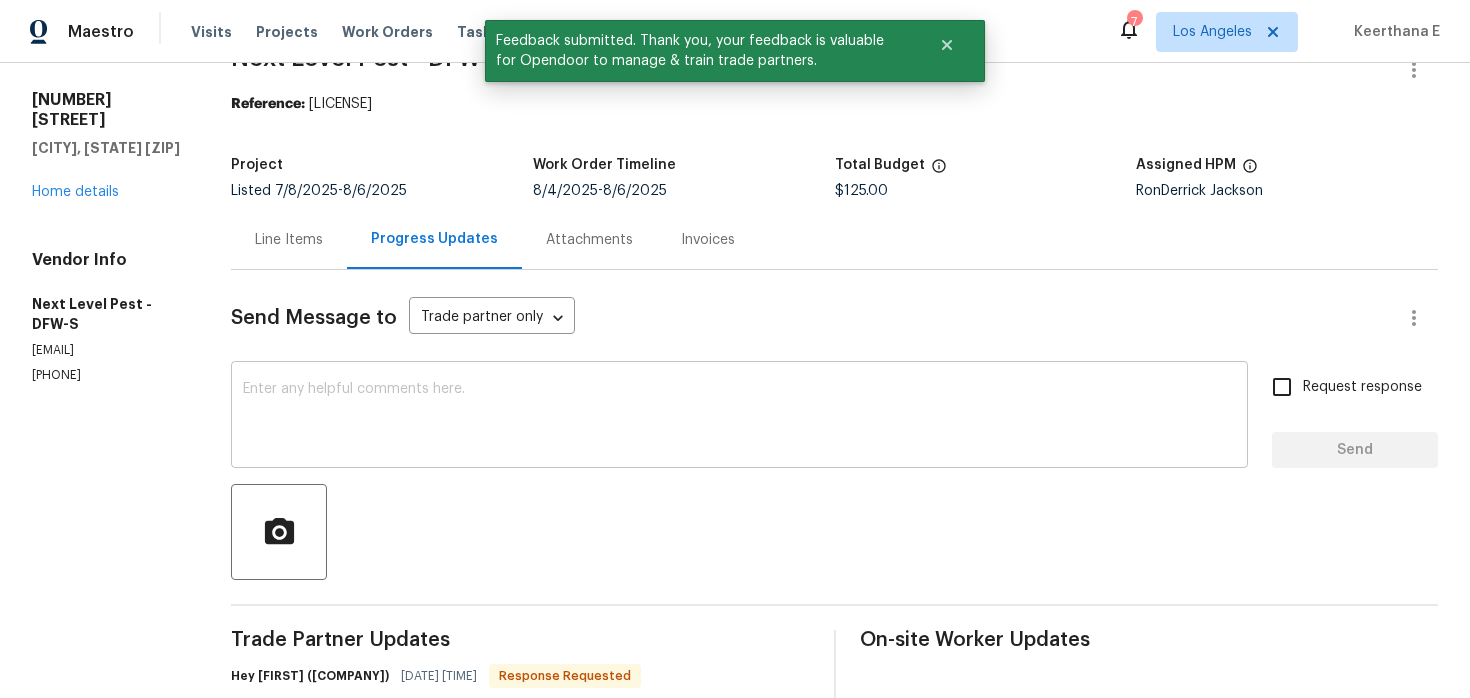 click at bounding box center [739, 417] 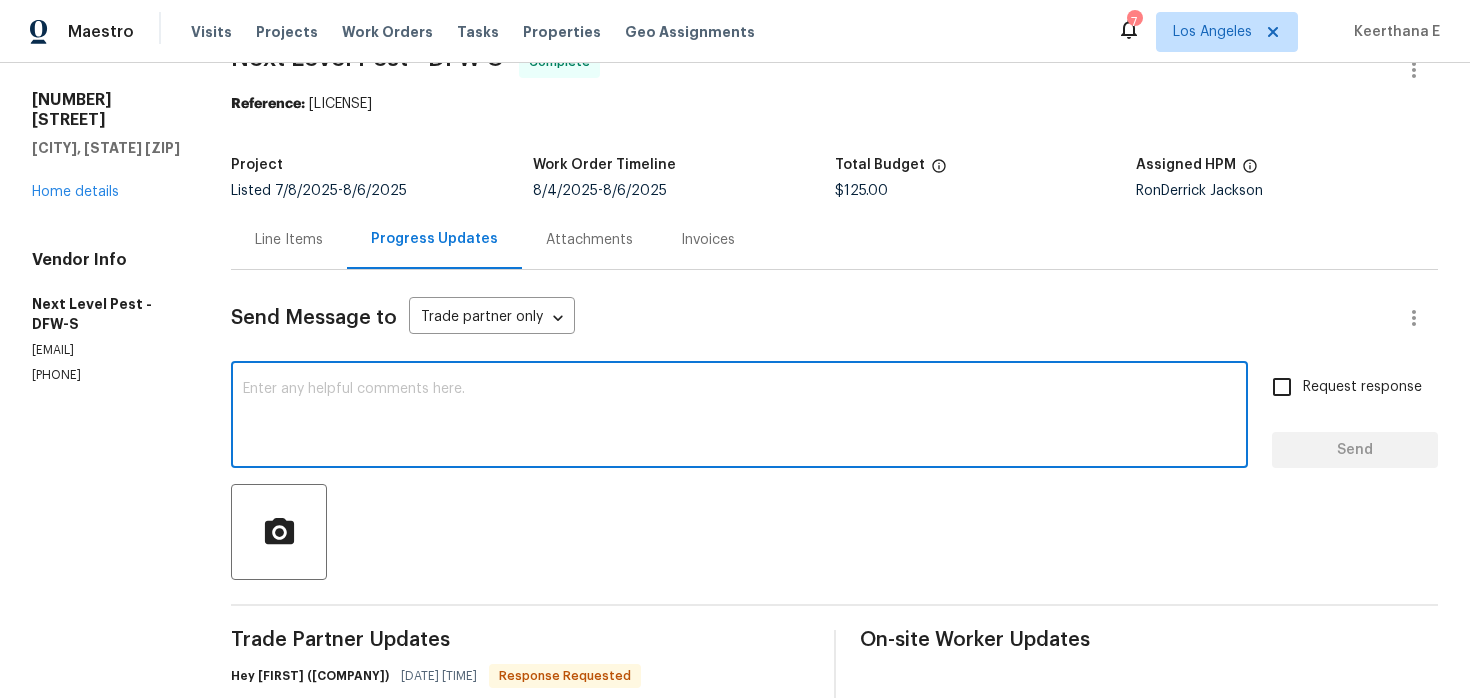 scroll, scrollTop: 184, scrollLeft: 0, axis: vertical 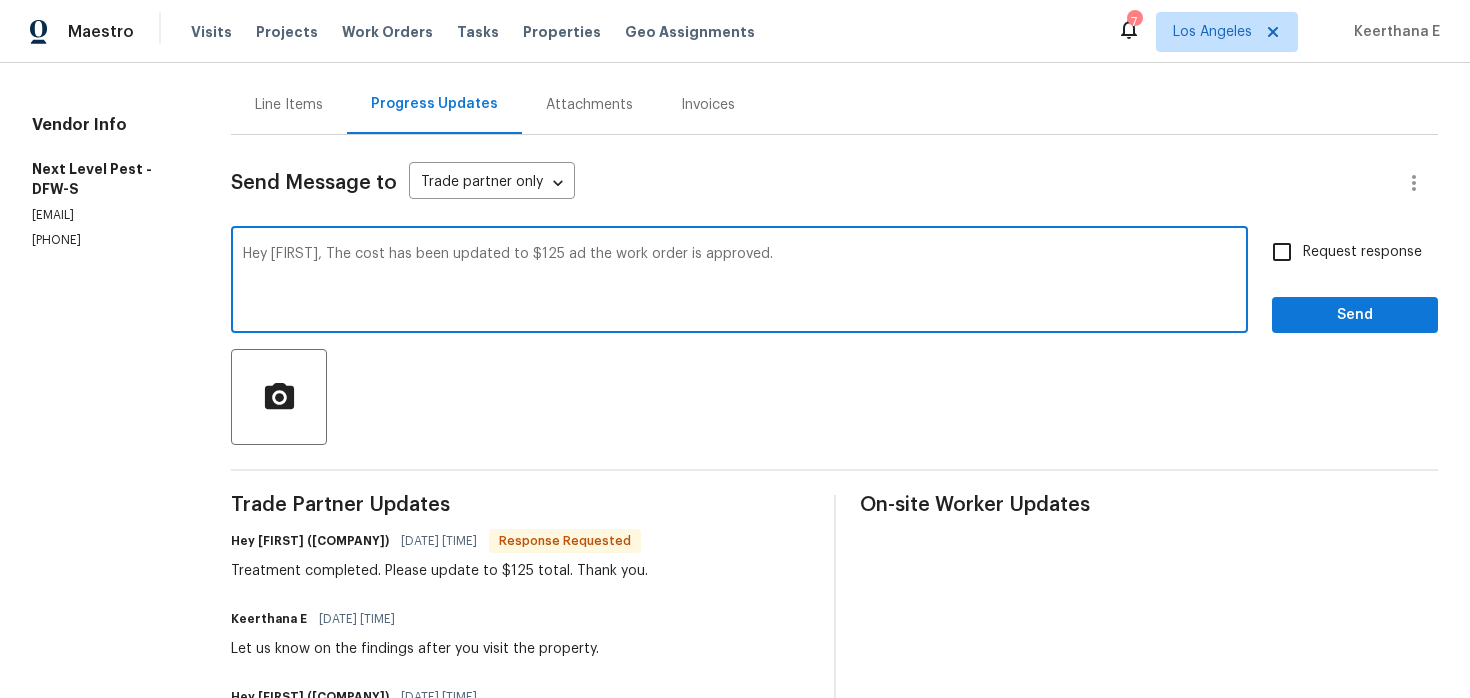 click on ", and" at bounding box center [0, 0] 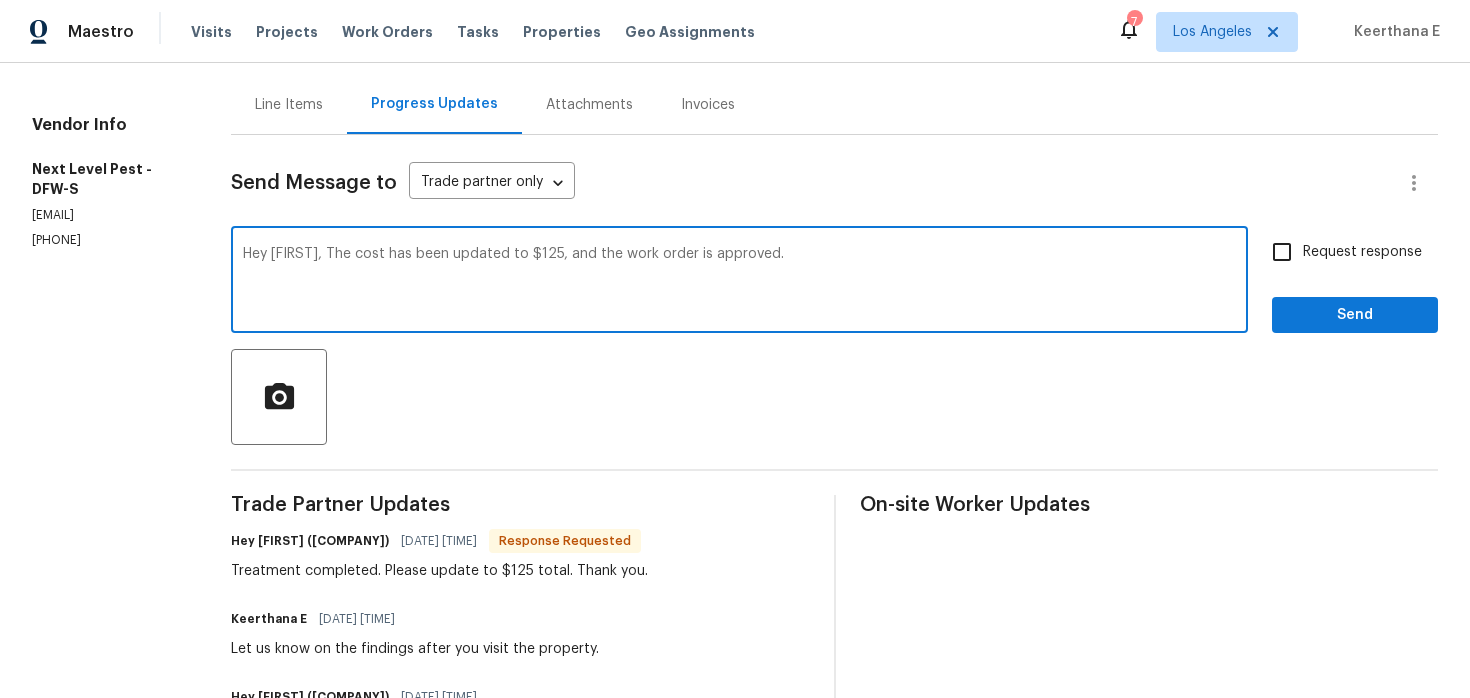 click on "Hey [FIRST], The cost has been updated to $125, and the work order is approved." at bounding box center (739, 282) 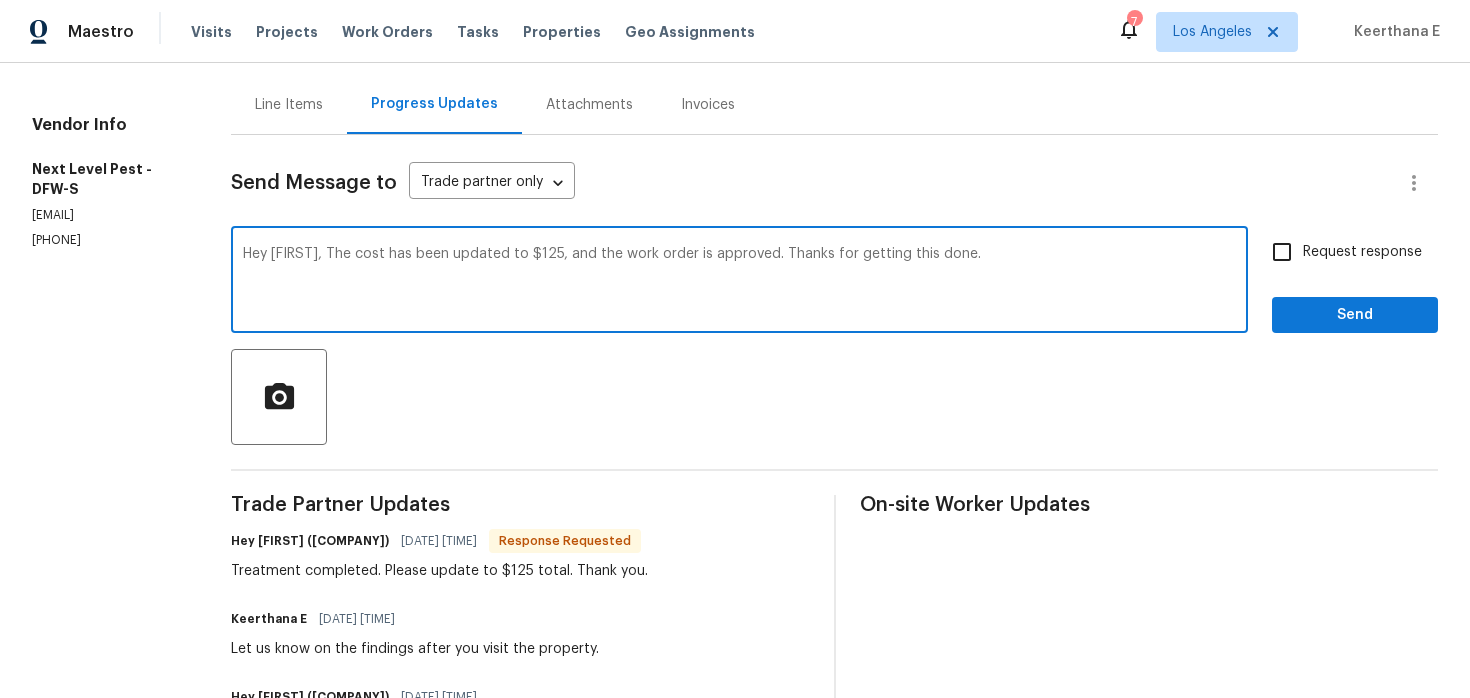 scroll, scrollTop: 200, scrollLeft: 0, axis: vertical 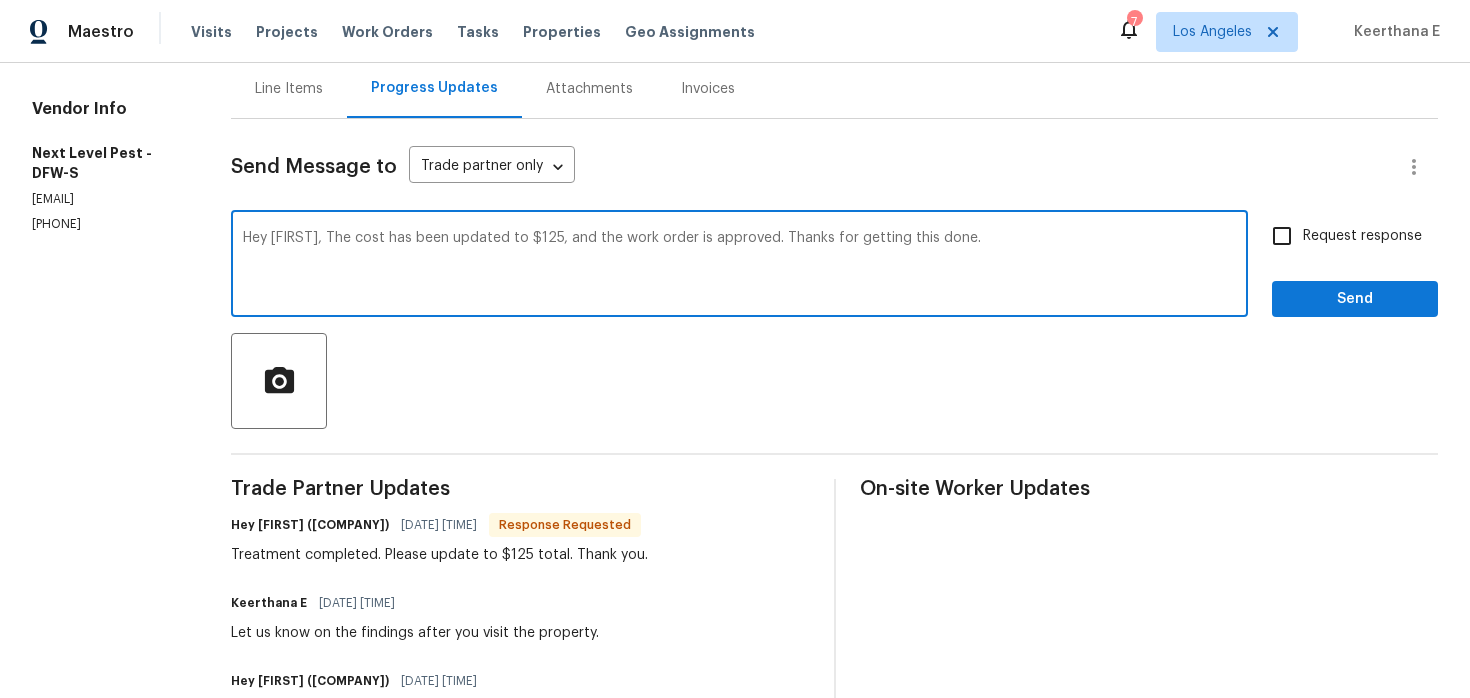 type on "Hey [FIRST], The cost has been updated to $125, and the work order is approved. Thanks for getting this done." 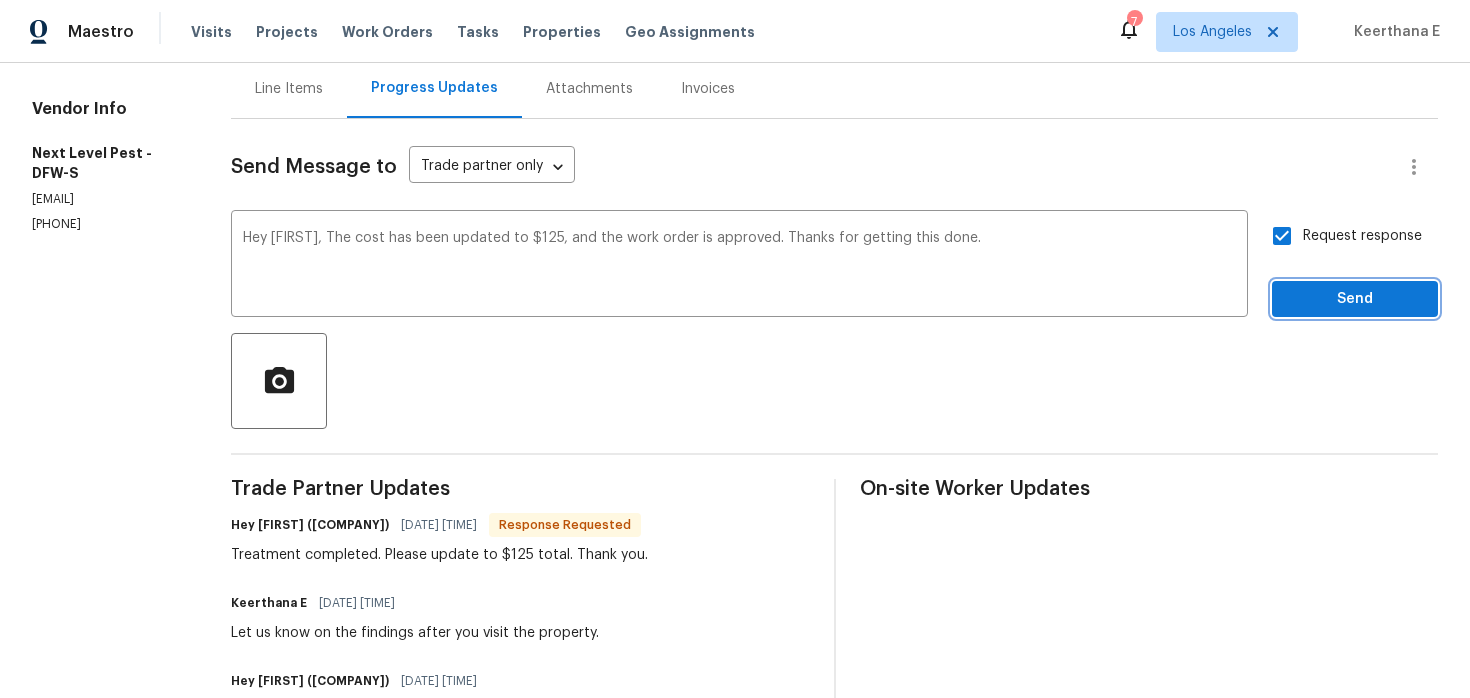 click on "Send" at bounding box center (1355, 299) 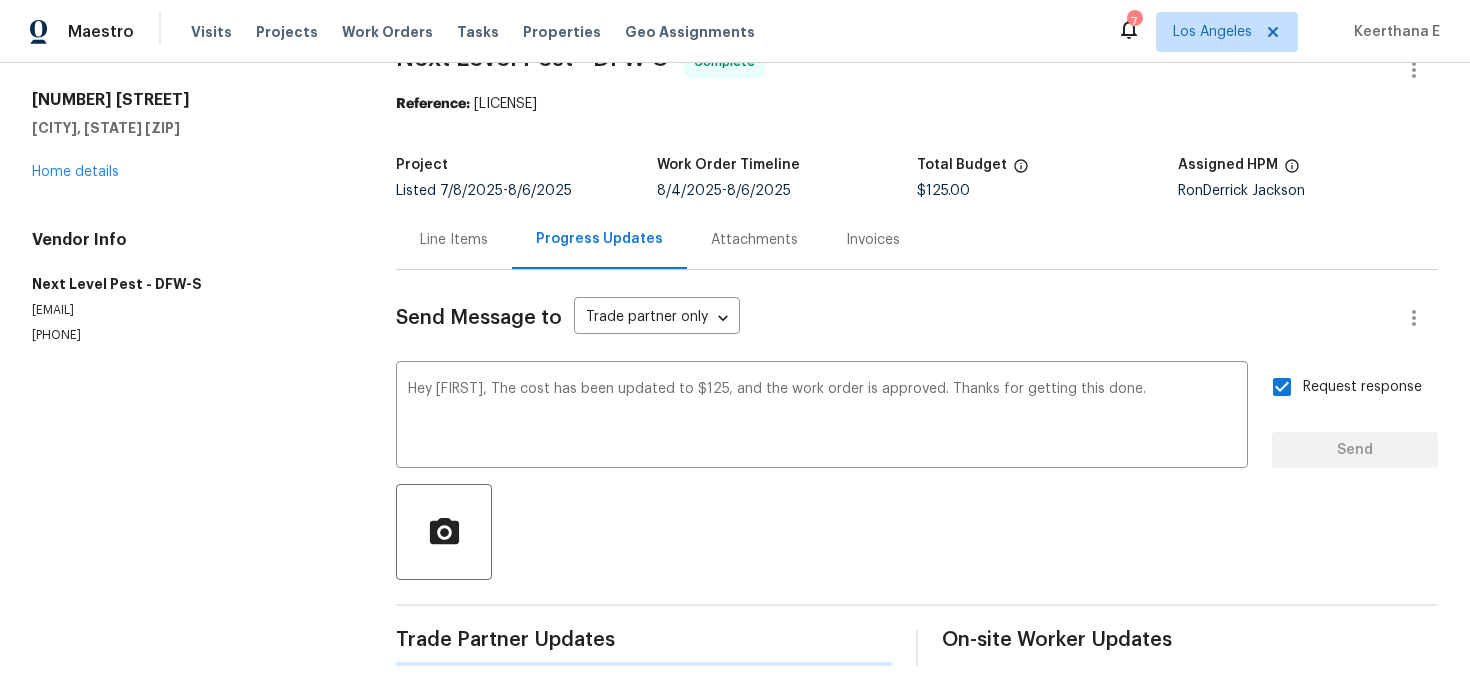 scroll, scrollTop: 0, scrollLeft: 0, axis: both 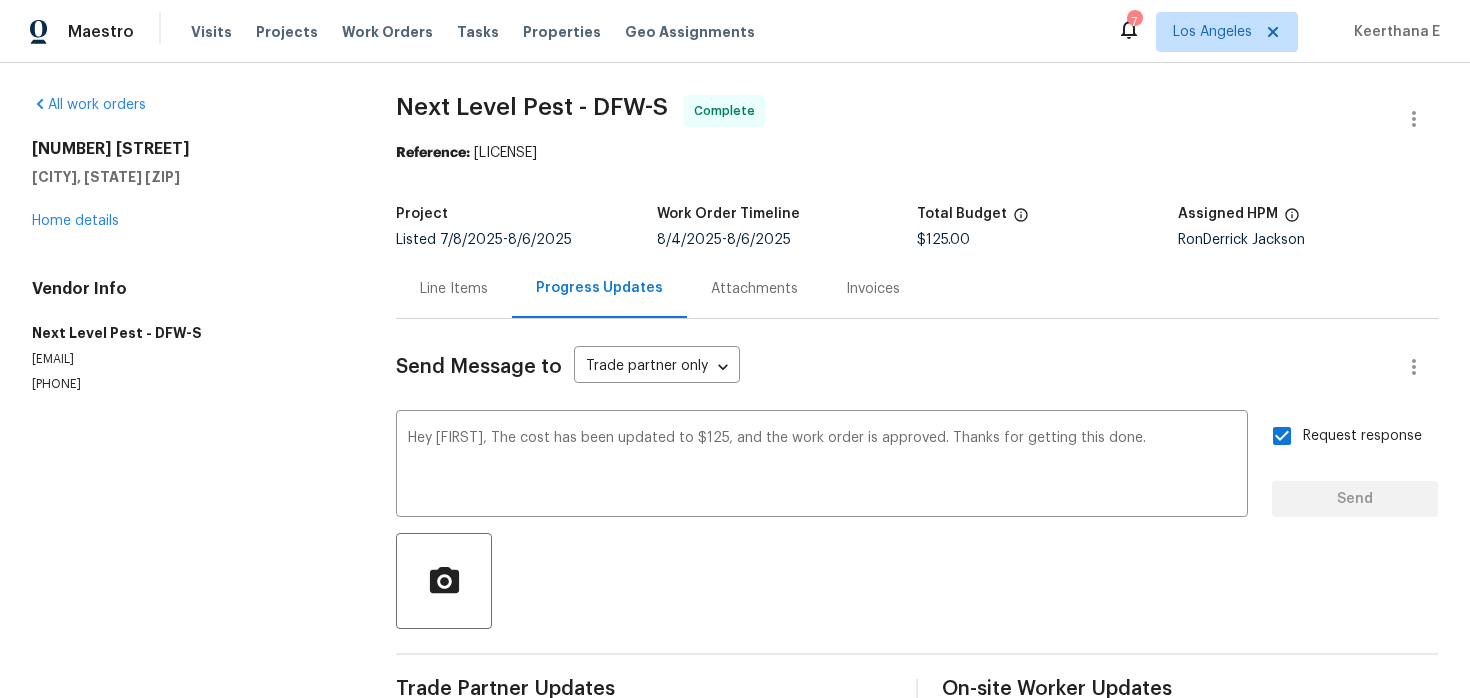 type 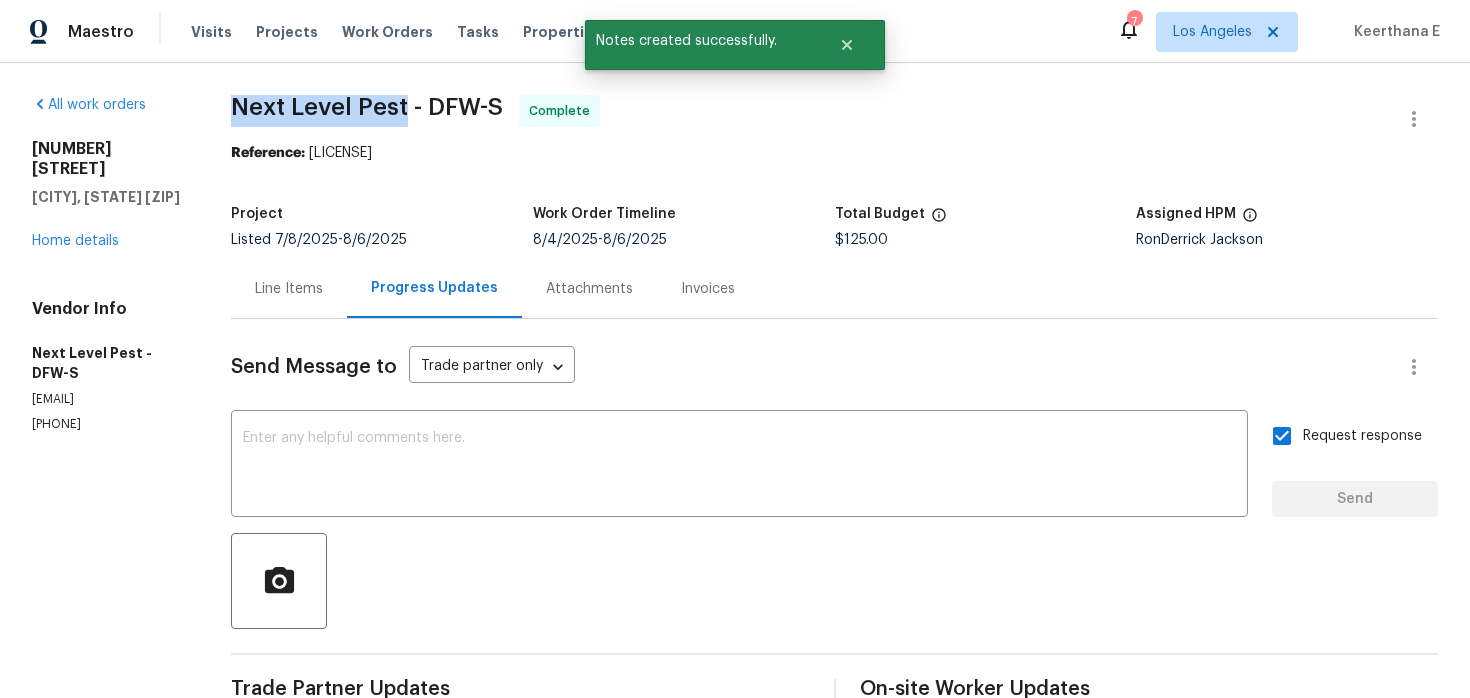 drag, startPoint x: 232, startPoint y: 113, endPoint x: 406, endPoint y: 106, distance: 174.14075 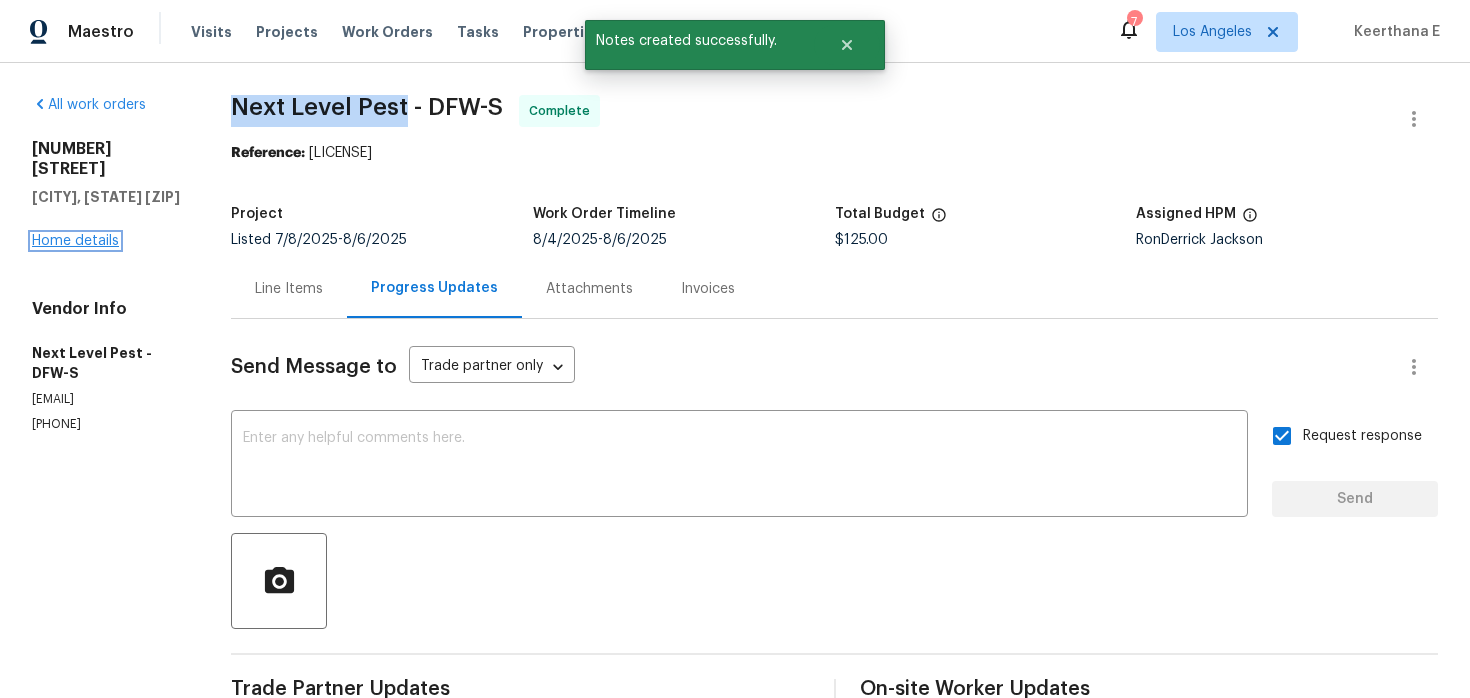 click on "Home details" at bounding box center (75, 241) 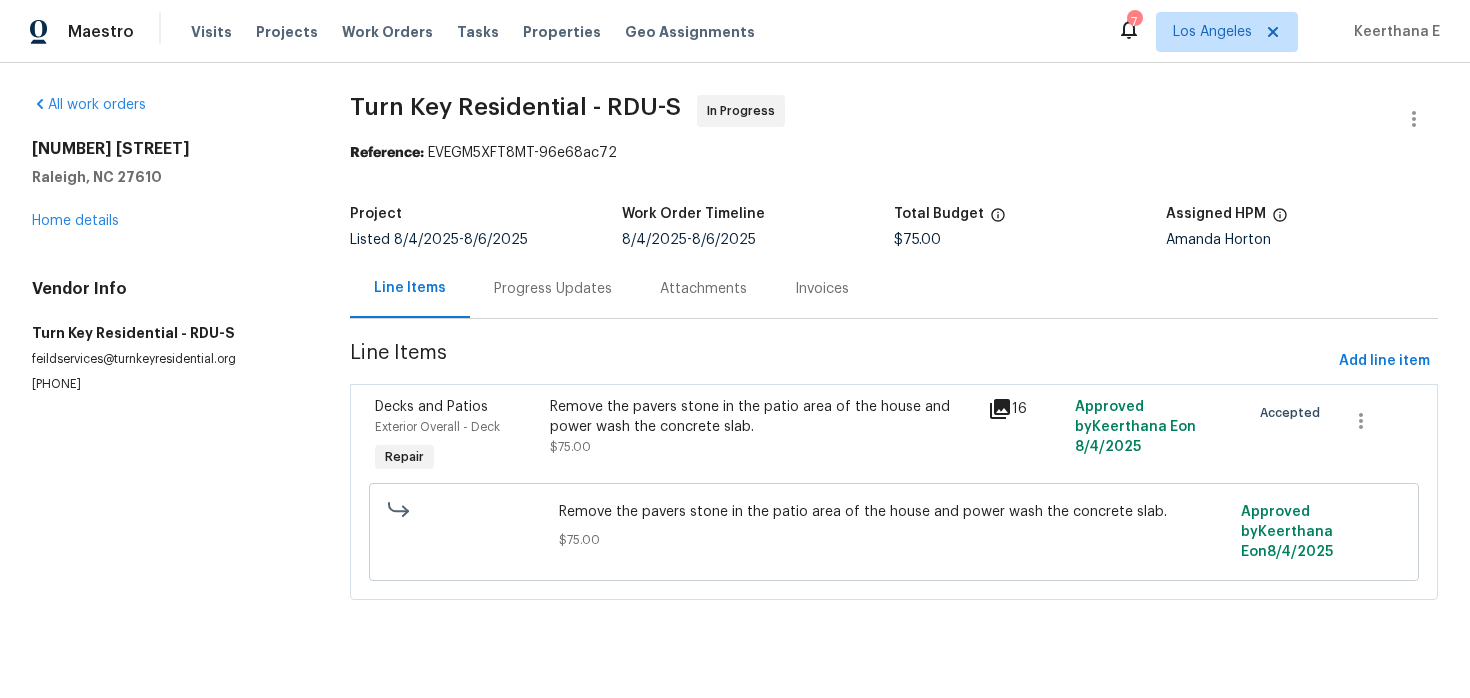 scroll, scrollTop: 0, scrollLeft: 0, axis: both 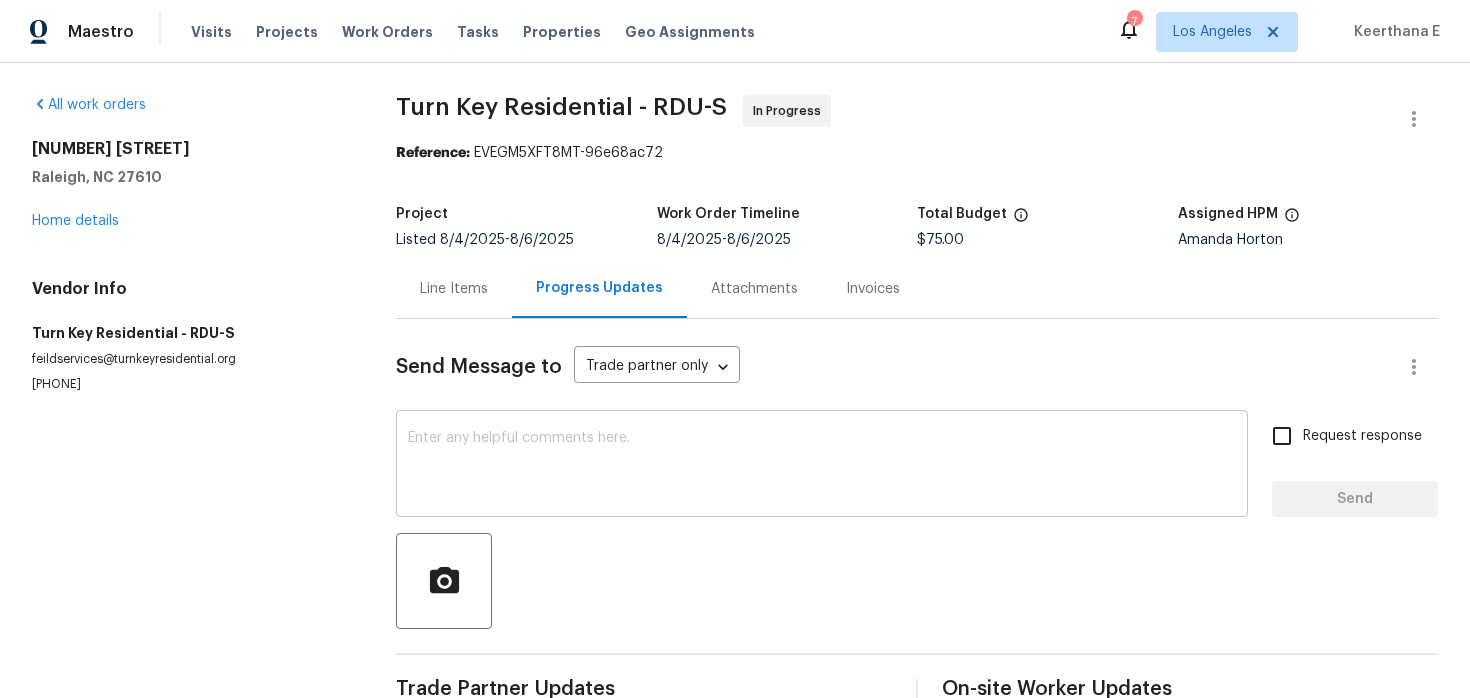 click at bounding box center [822, 466] 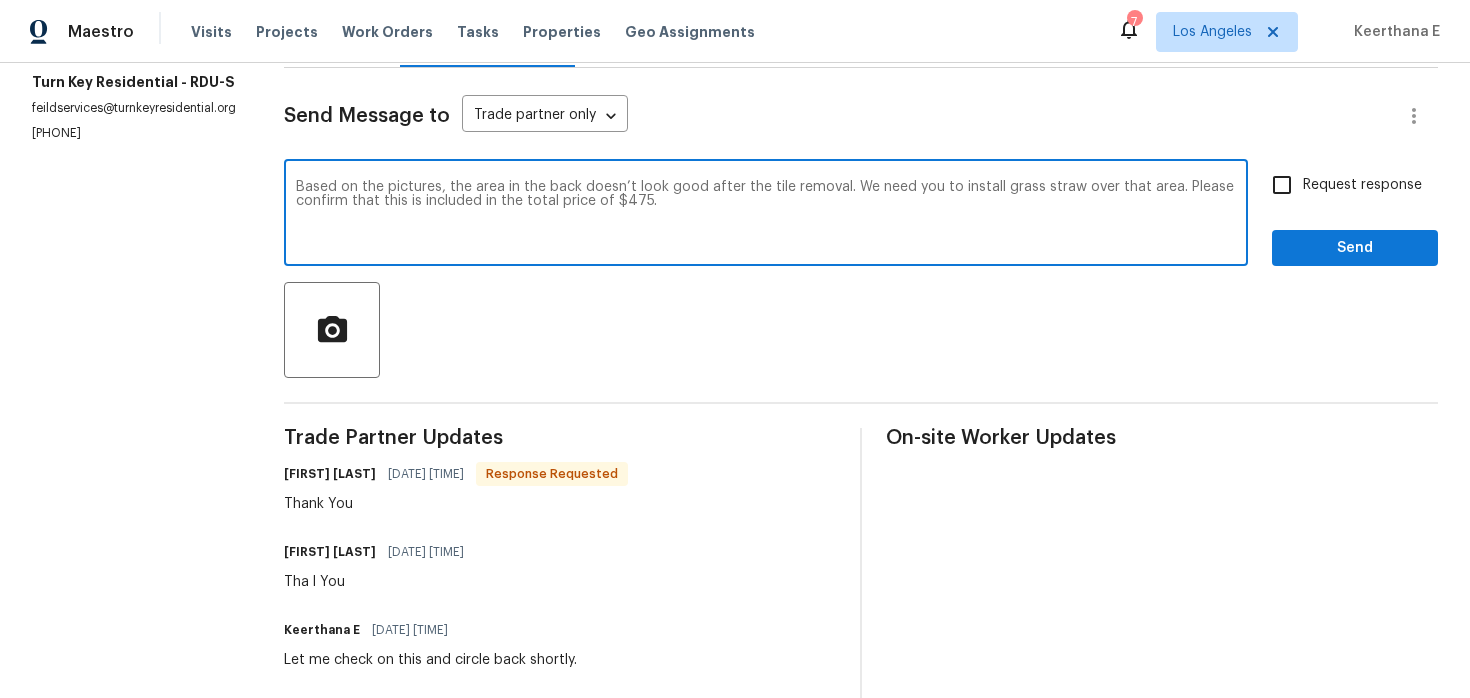 scroll, scrollTop: 238, scrollLeft: 0, axis: vertical 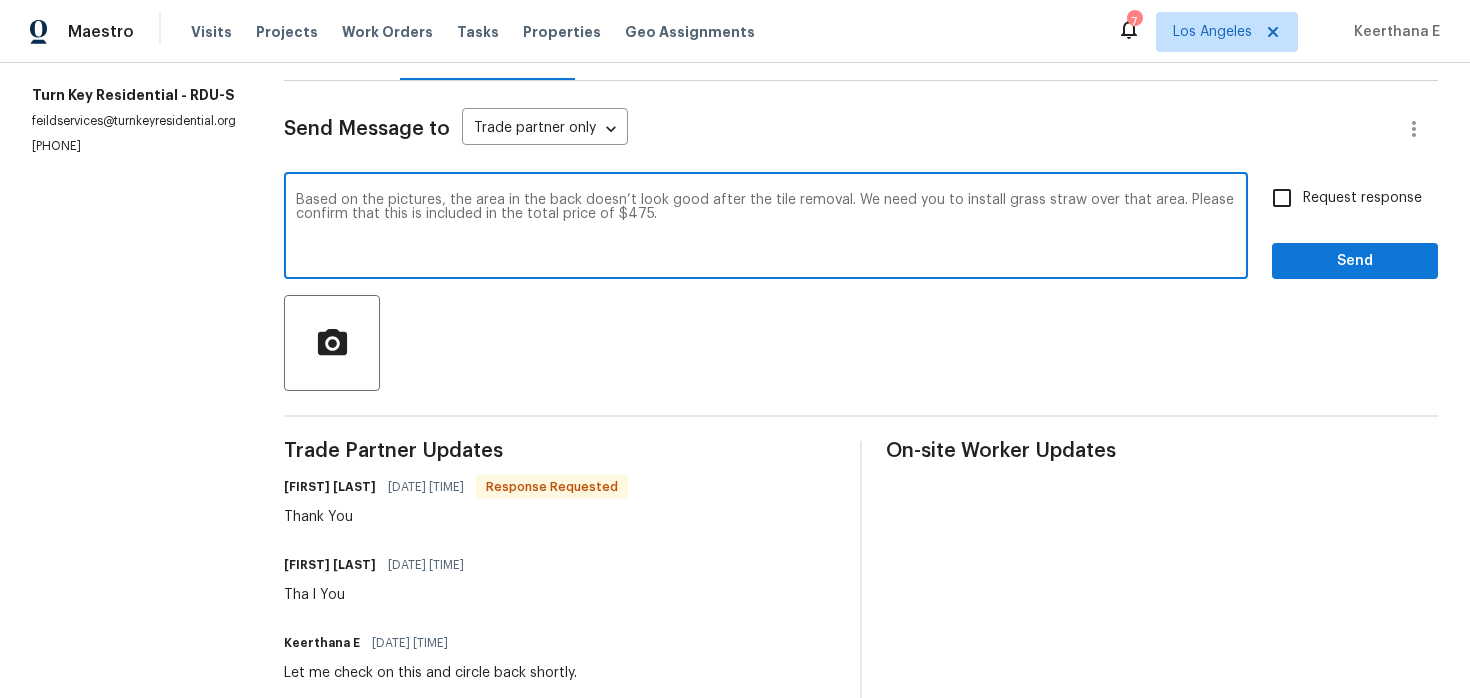 type on "Based on the pictures, the area in the back doesn’t look good after the tile removal. We need you to install grass straw over that area. Please confirm that this is included in the total price of $475." 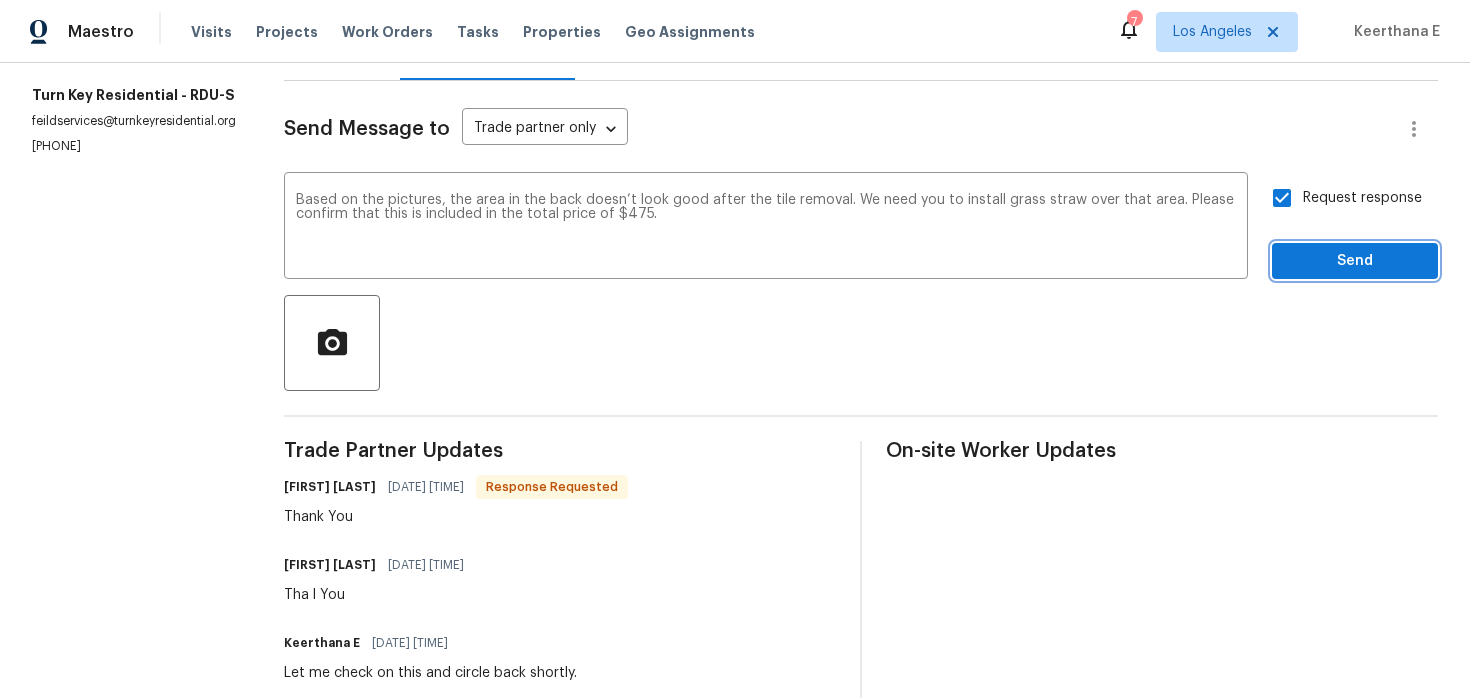 click on "Send" at bounding box center [1355, 261] 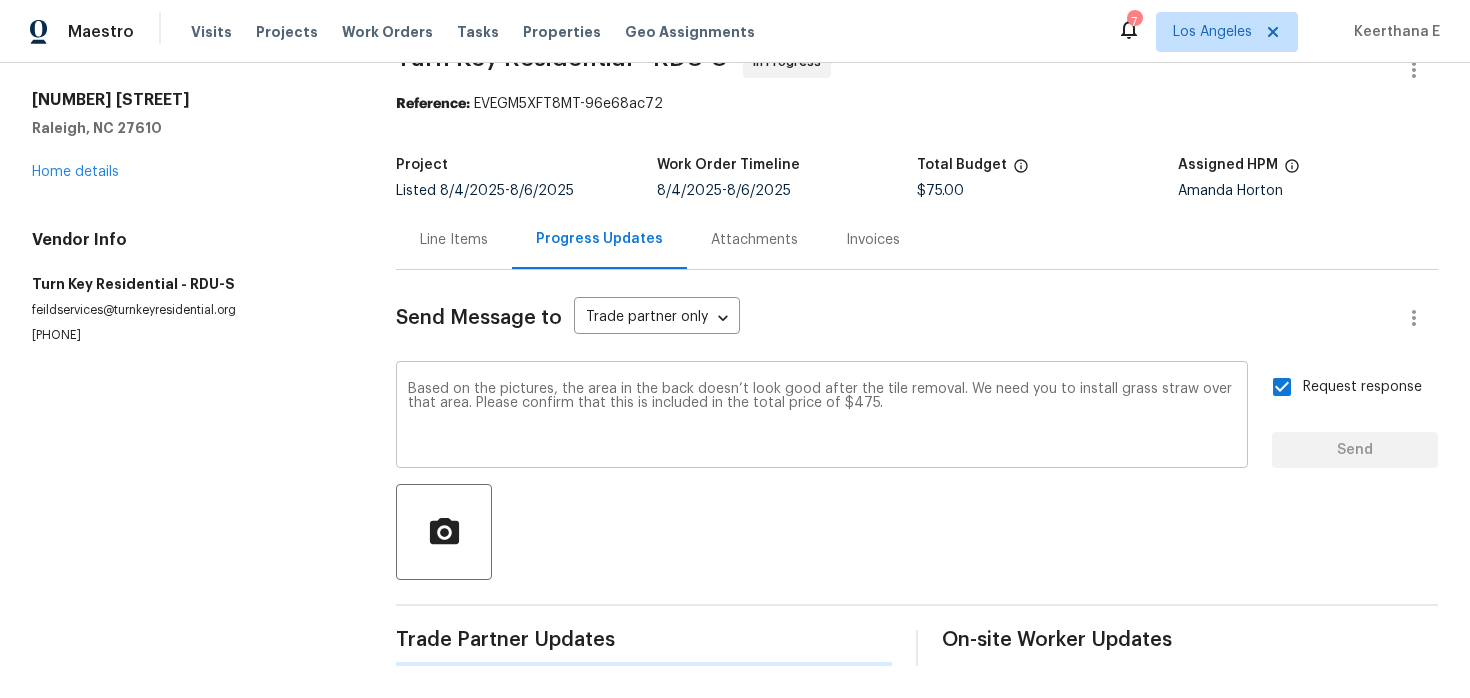 scroll, scrollTop: 4, scrollLeft: 0, axis: vertical 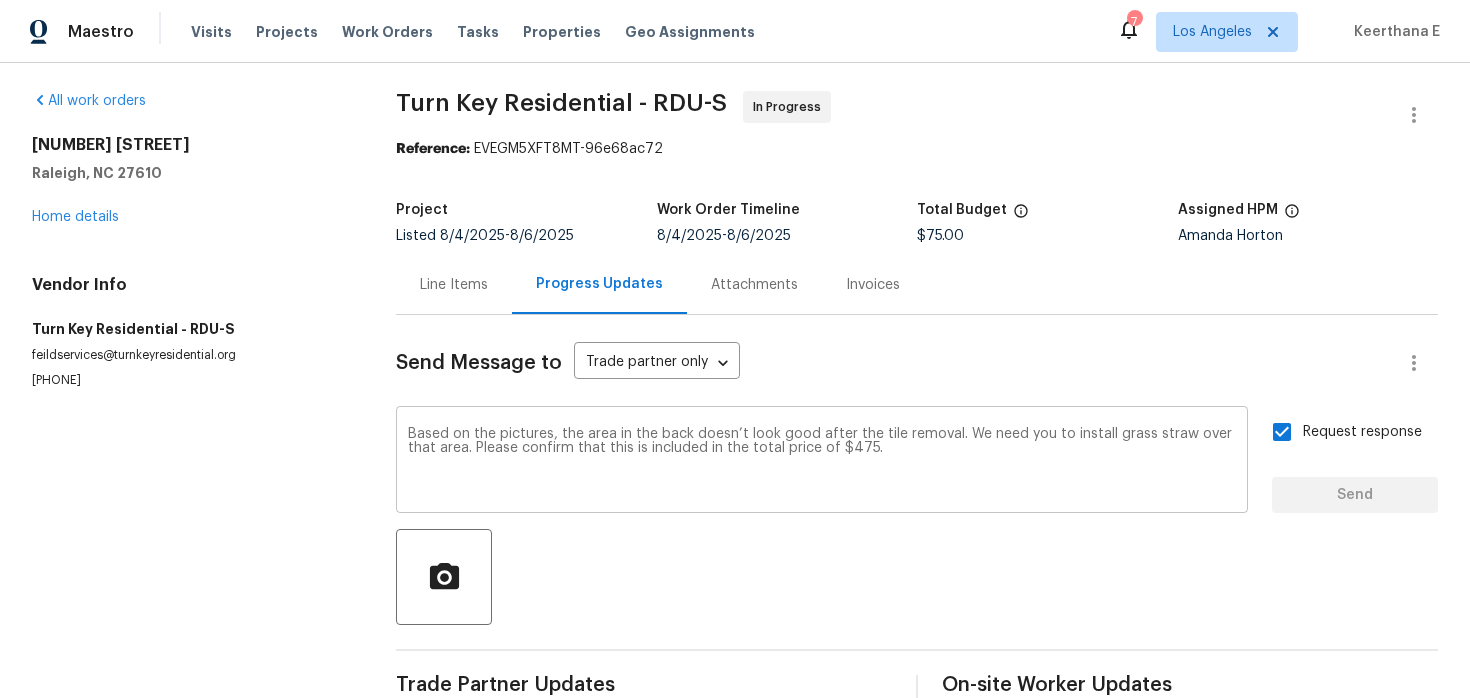 type 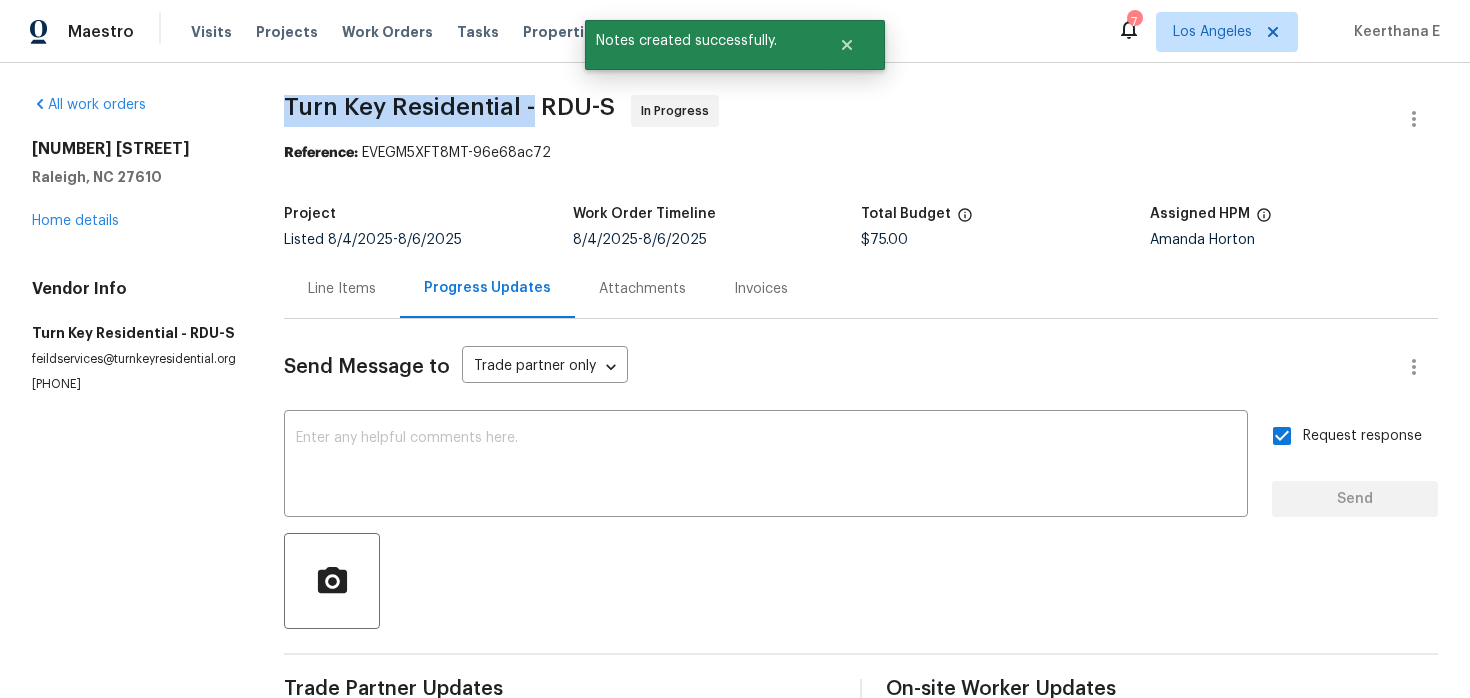 drag, startPoint x: 277, startPoint y: 109, endPoint x: 531, endPoint y: 111, distance: 254.00787 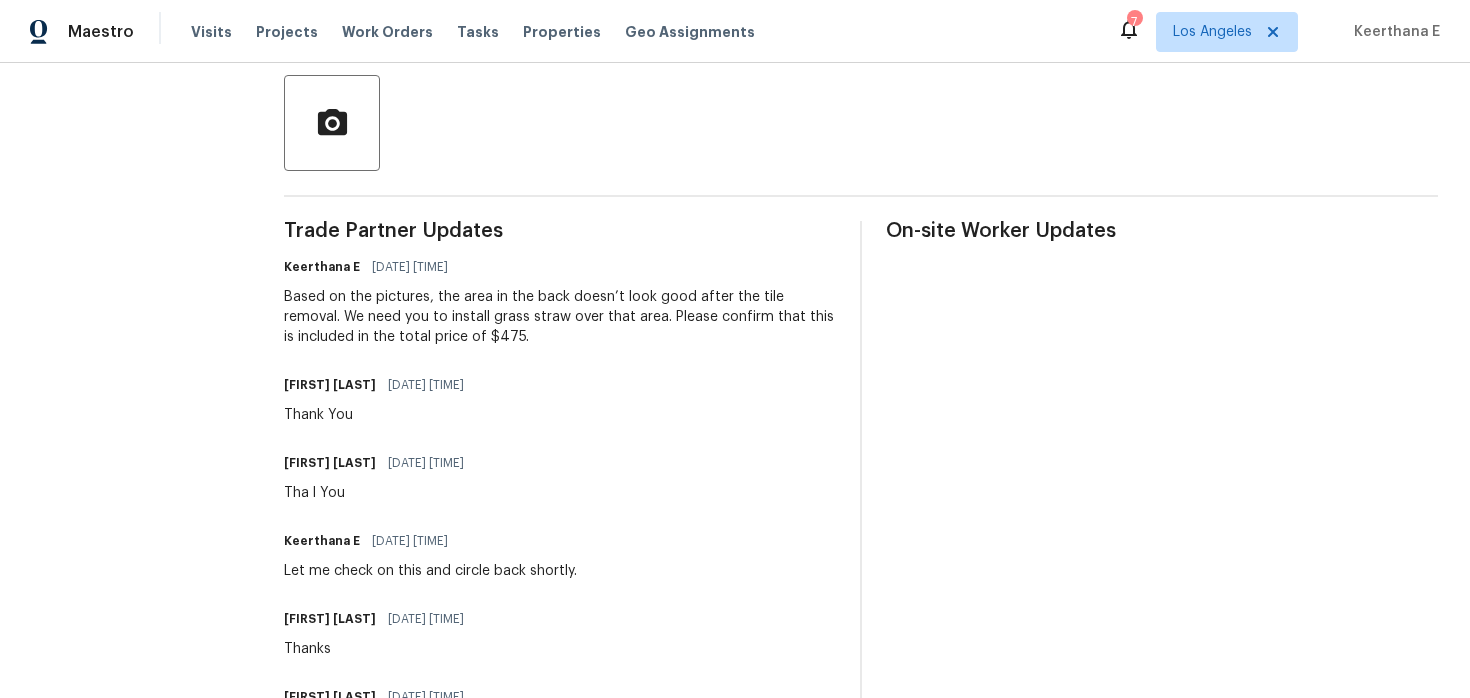 scroll, scrollTop: 478, scrollLeft: 0, axis: vertical 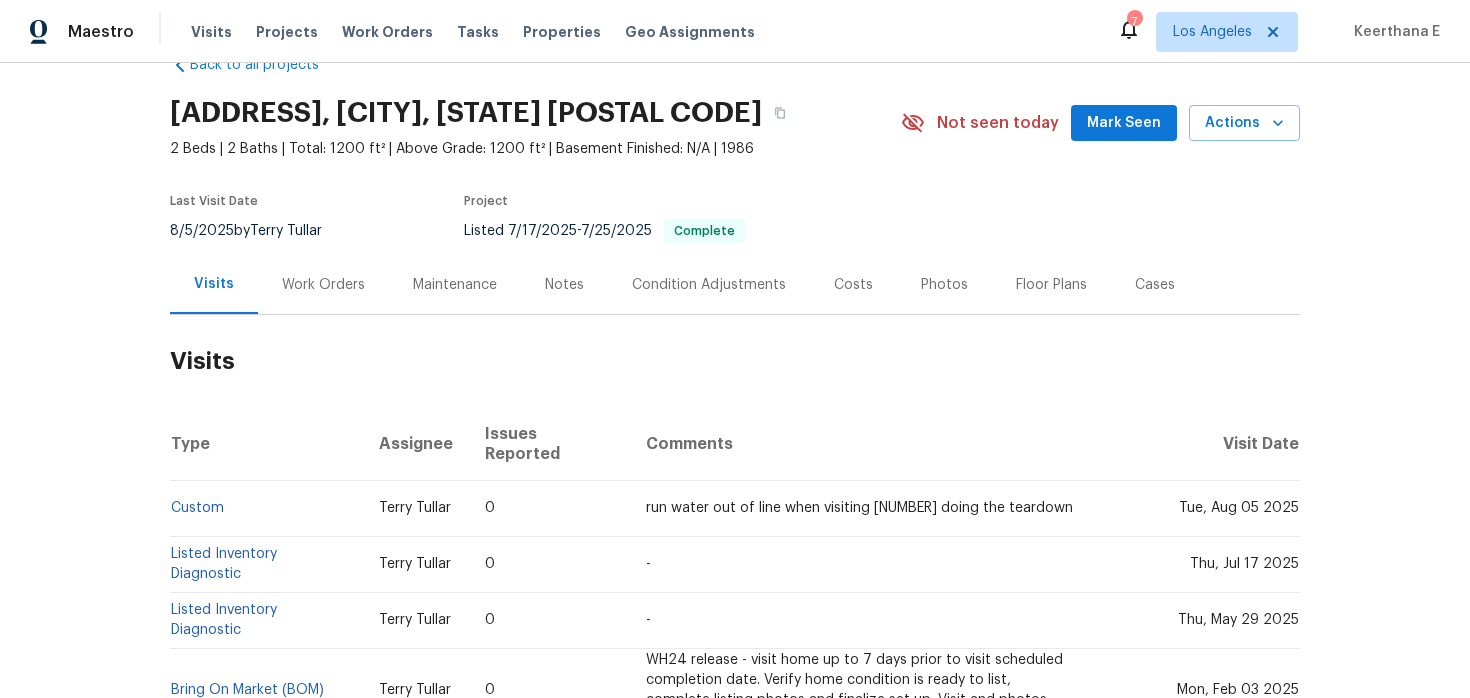 click on "Work Orders" at bounding box center [323, 284] 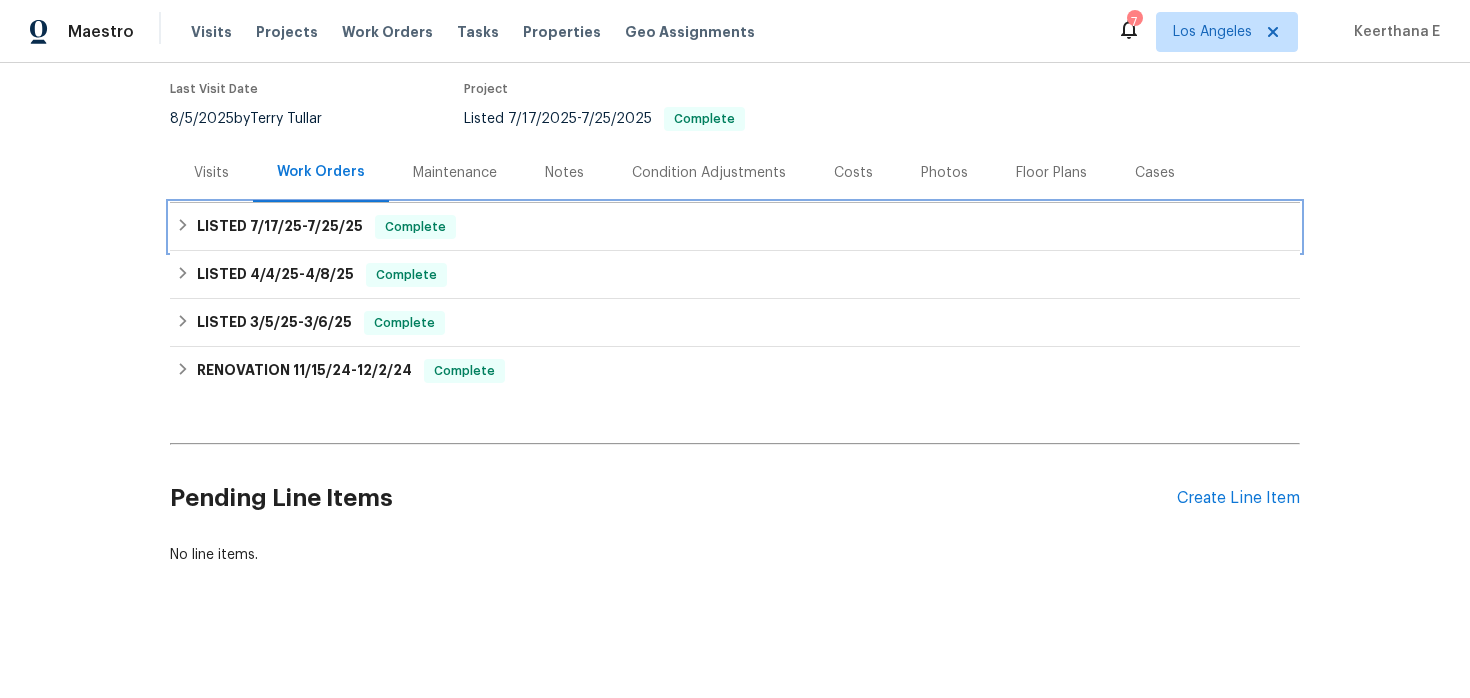 click on "7/25/25" at bounding box center [335, 226] 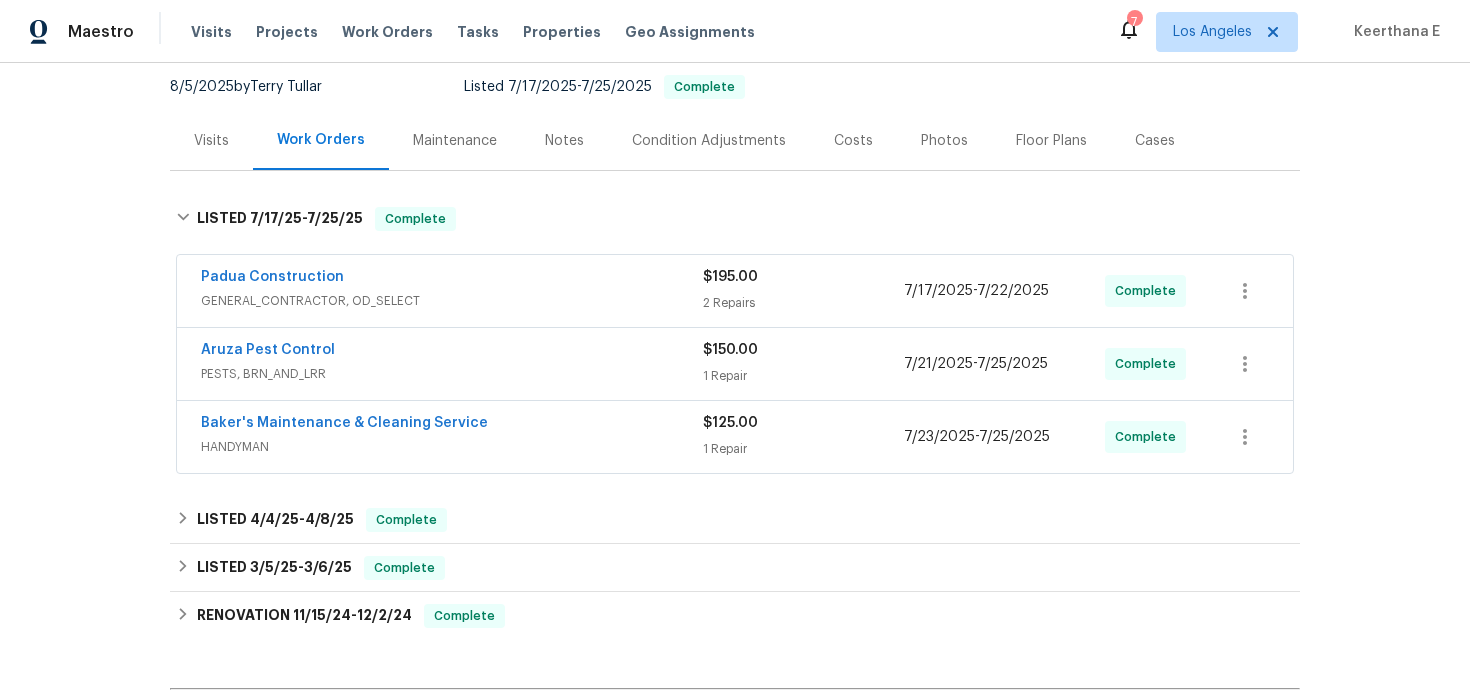 click on "Padua Construction" at bounding box center (452, 279) 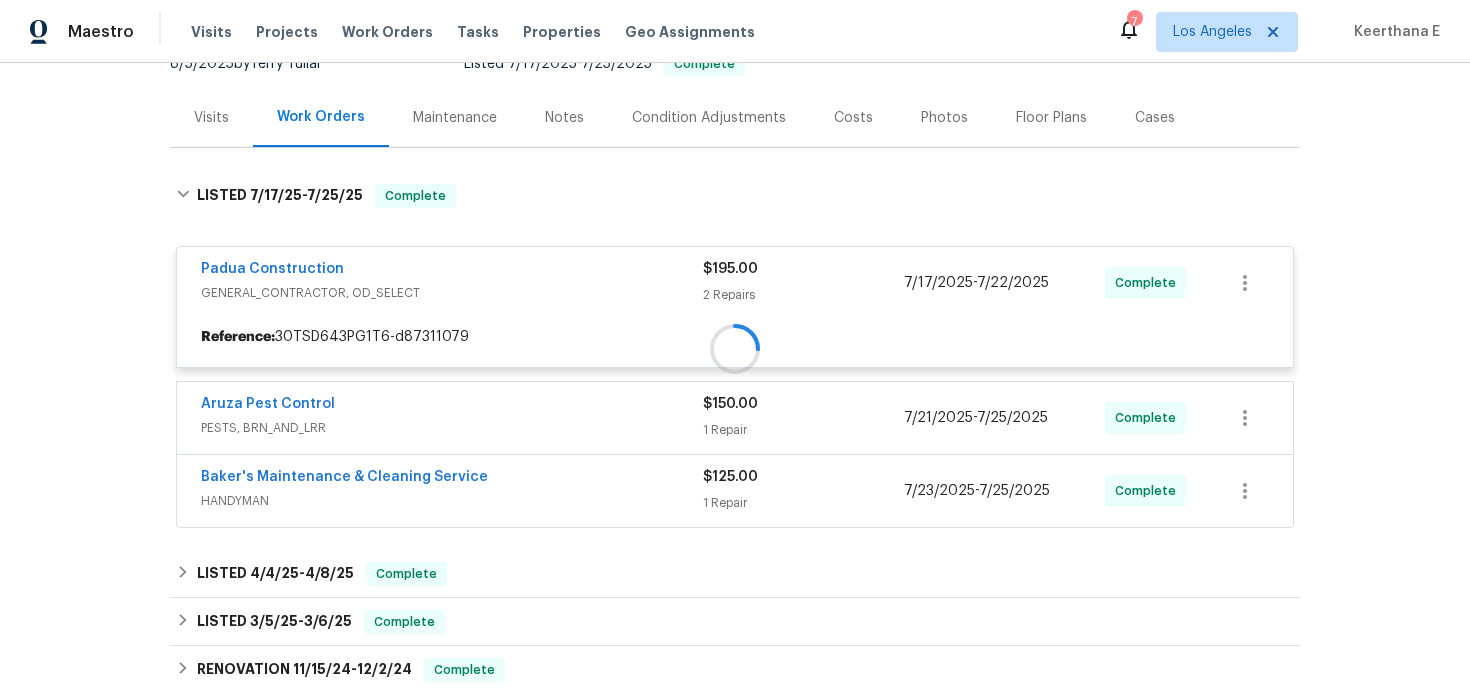 scroll, scrollTop: 228, scrollLeft: 0, axis: vertical 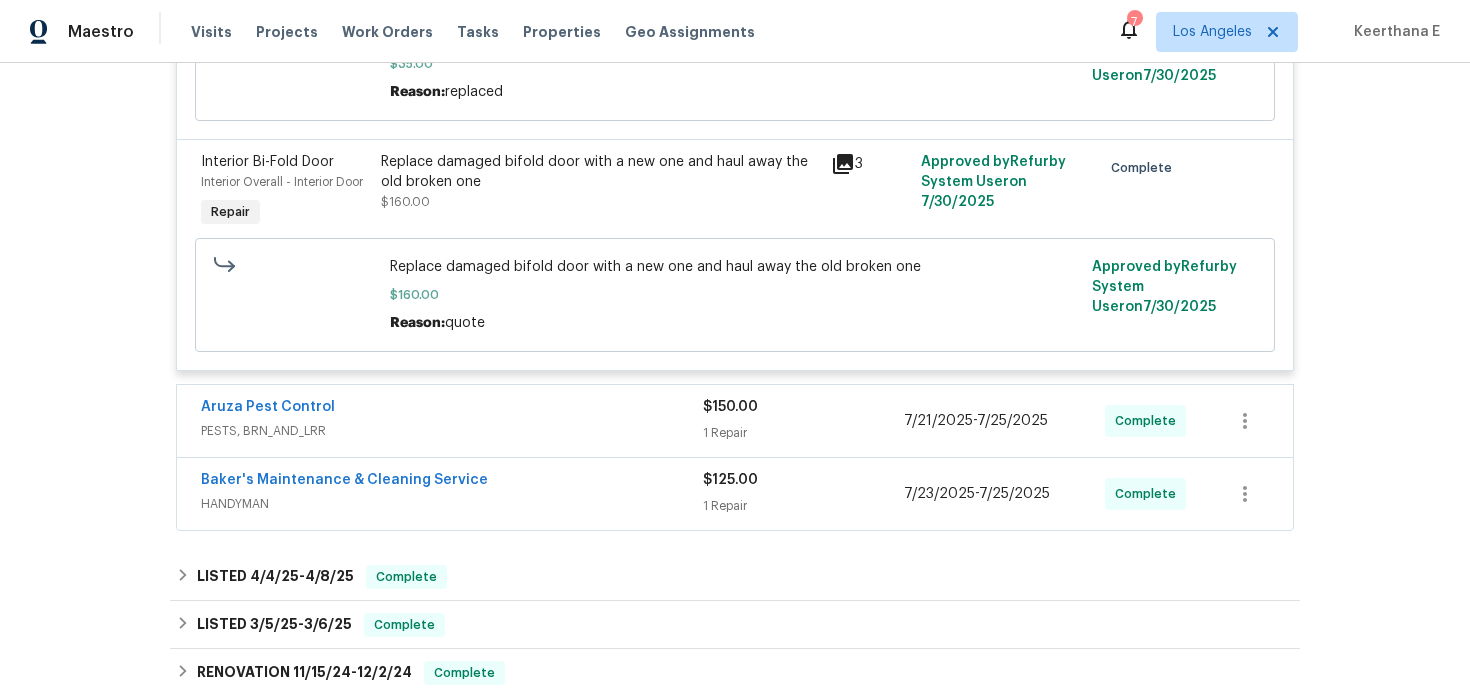 click on "Aruza Pest Control" at bounding box center (452, 409) 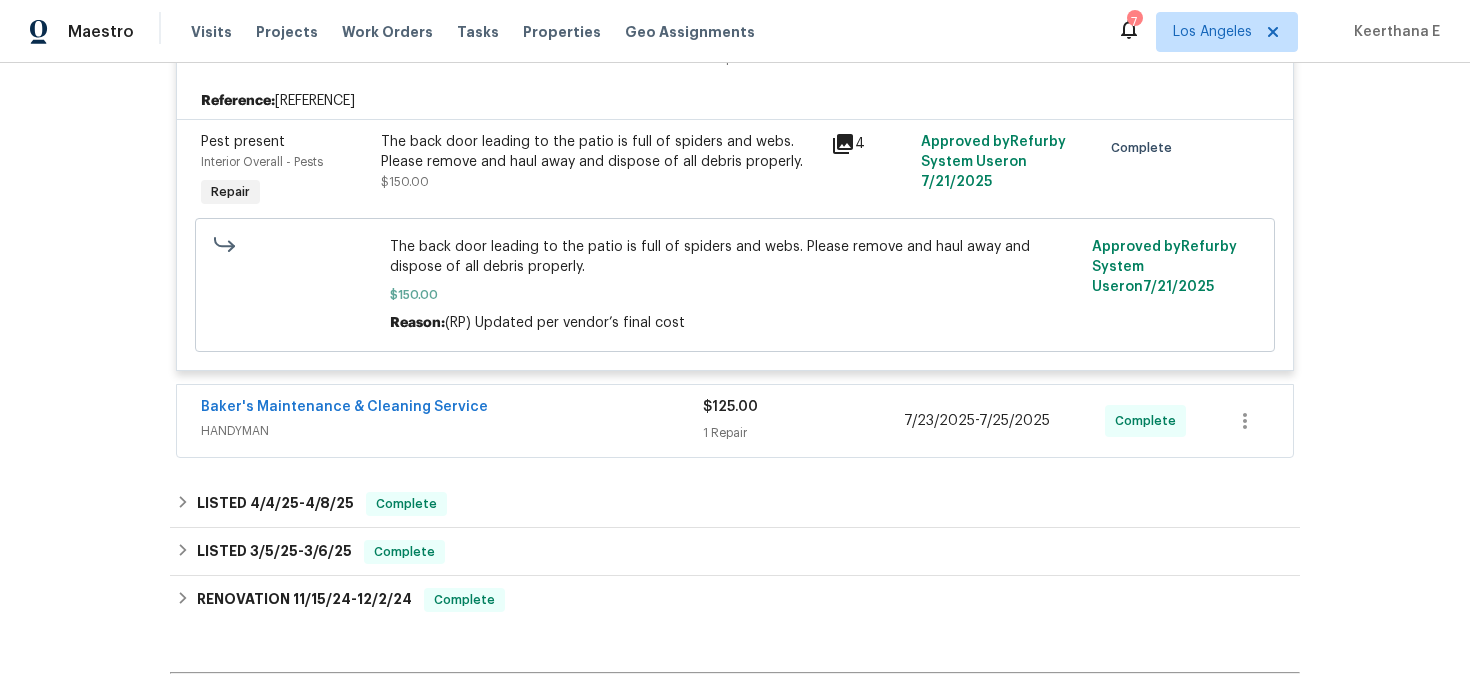 scroll, scrollTop: 1041, scrollLeft: 0, axis: vertical 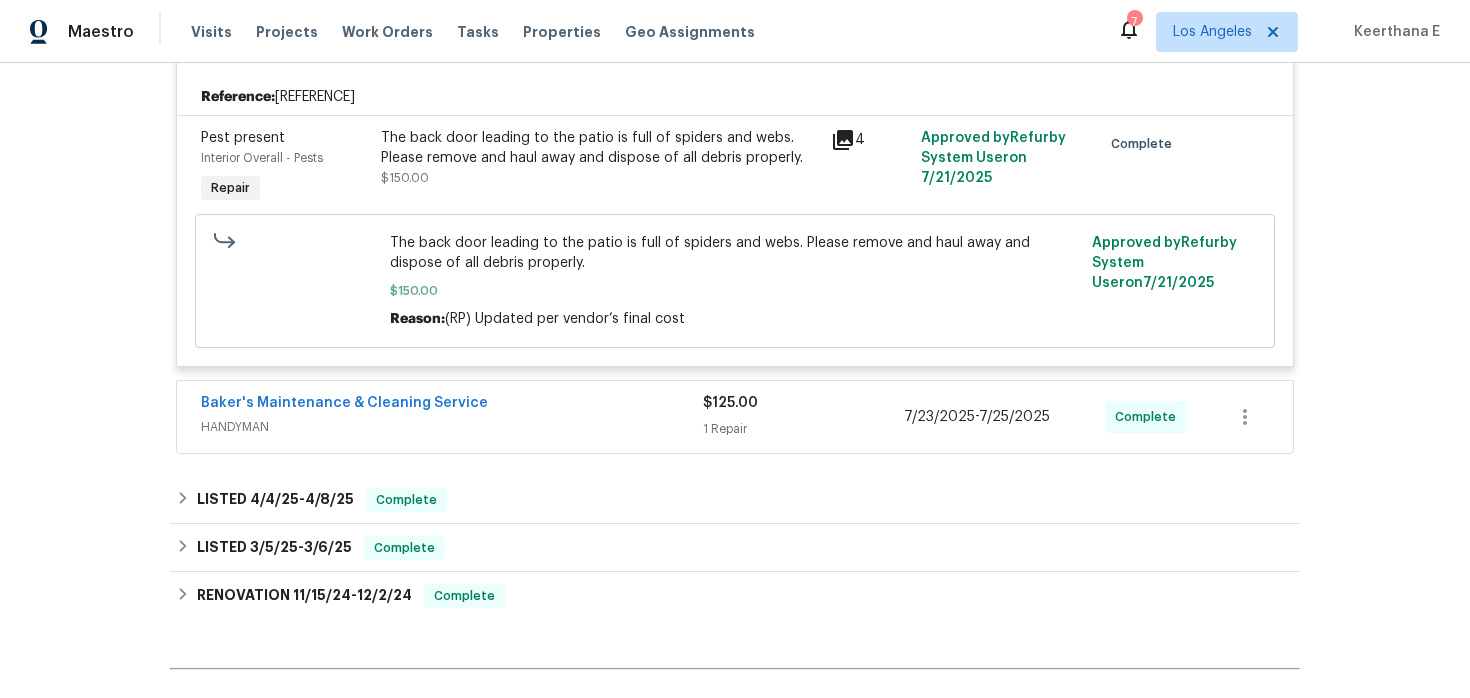 click on "HANDYMAN" at bounding box center (452, 427) 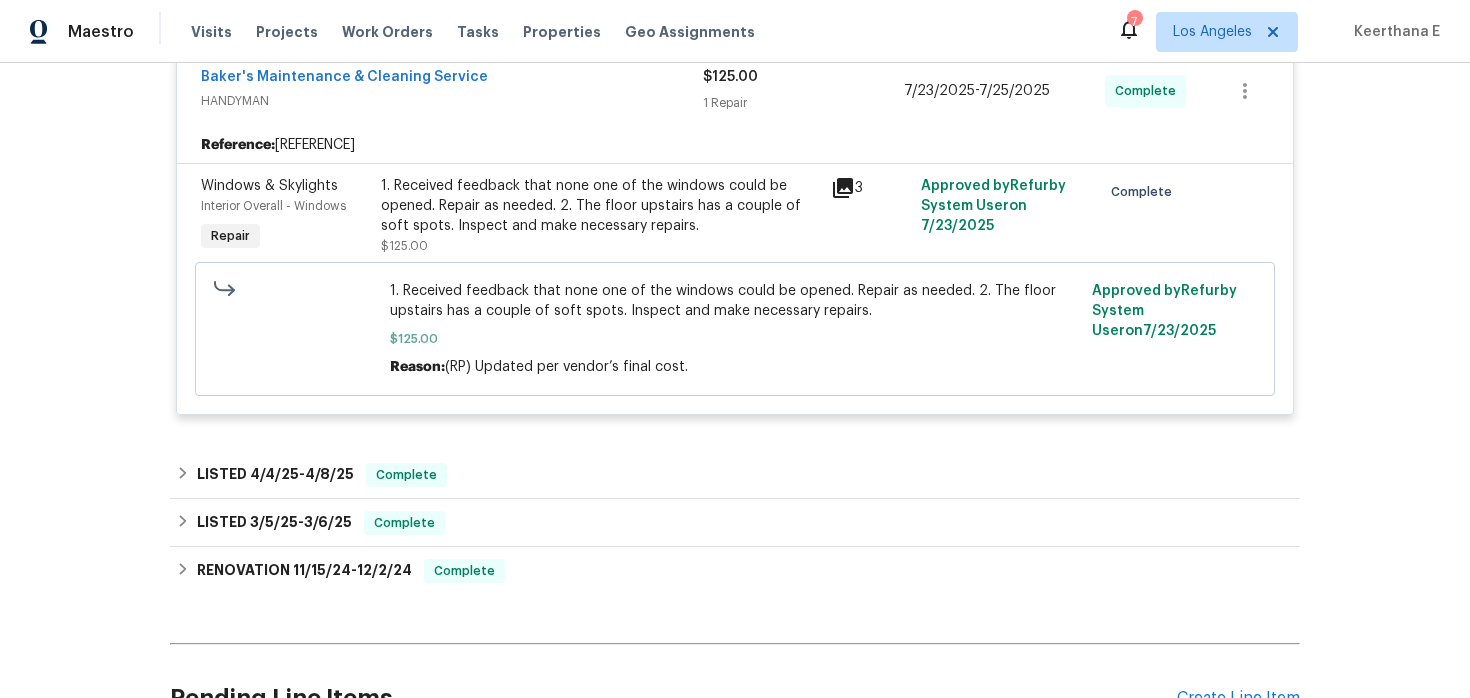 scroll, scrollTop: 1575, scrollLeft: 0, axis: vertical 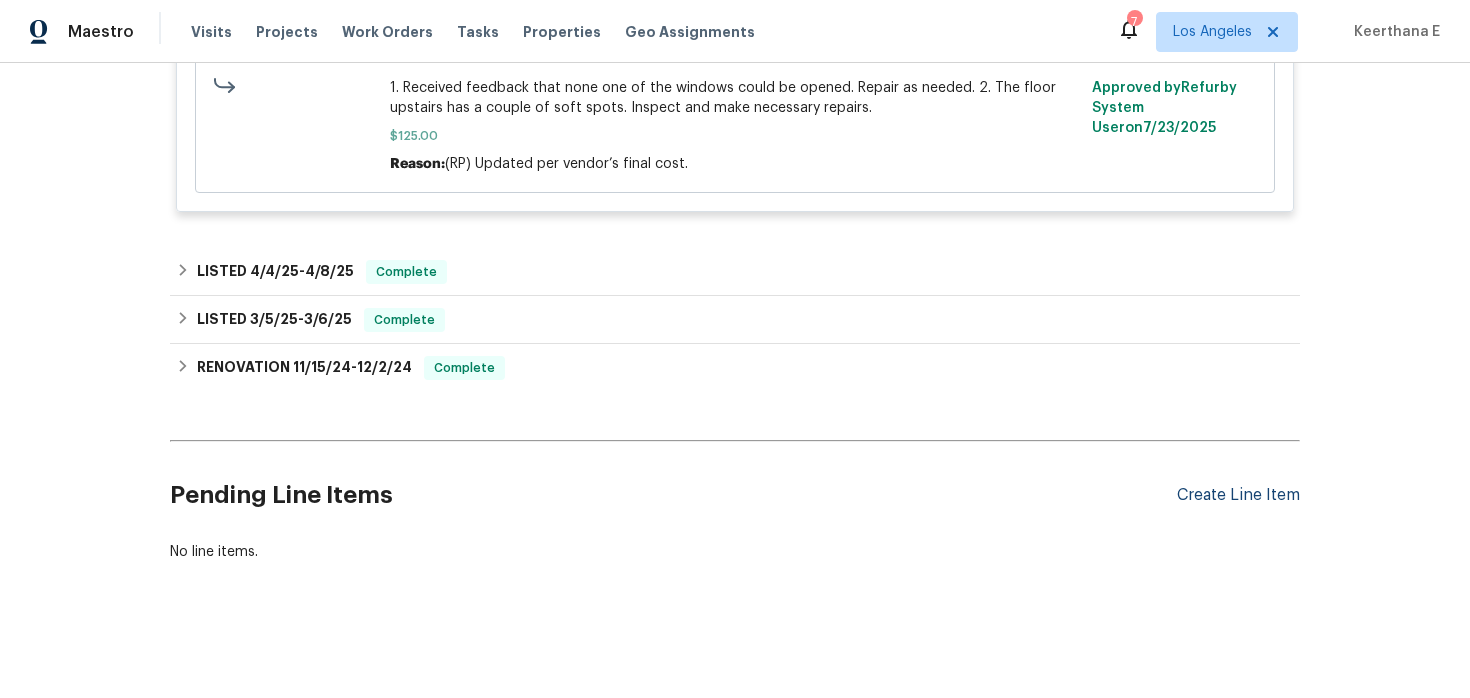 click on "Create Line Item" at bounding box center [1238, 495] 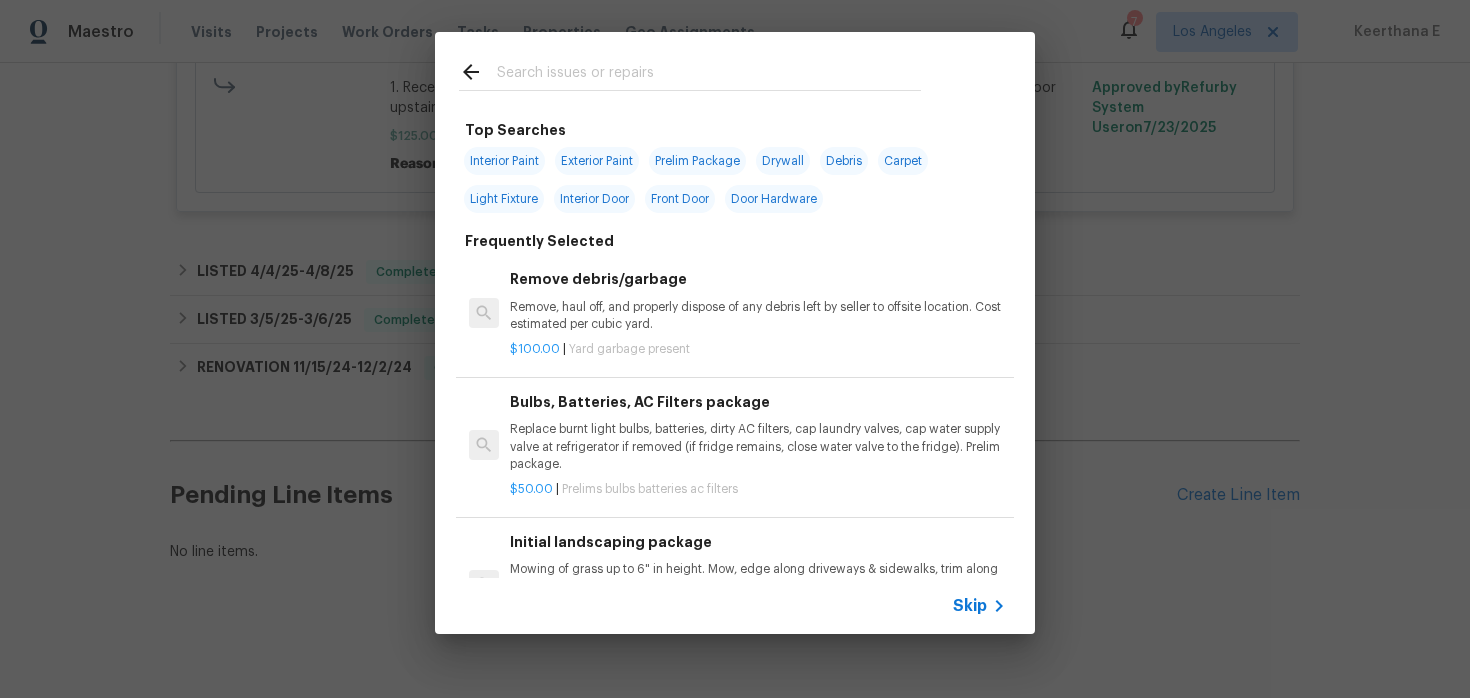 click on "Skip" at bounding box center [970, 606] 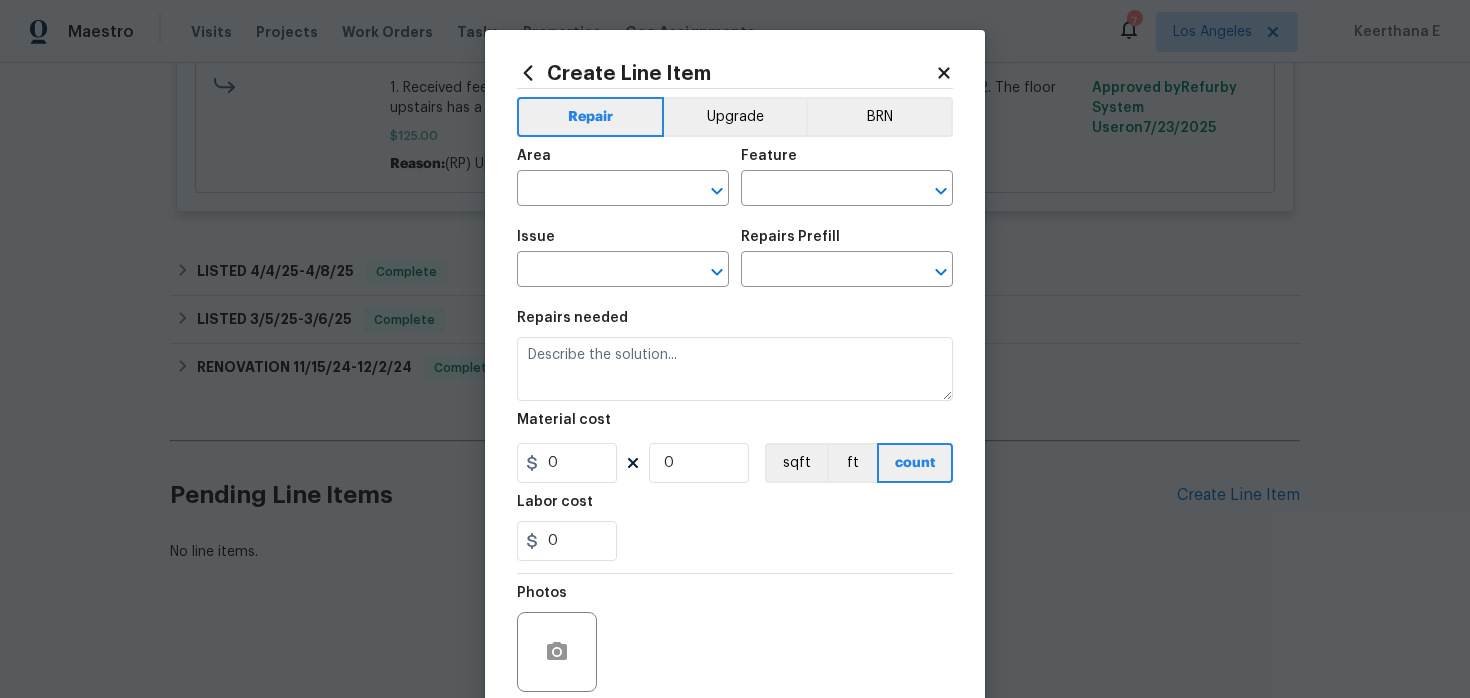 click on "Area" at bounding box center (623, 162) 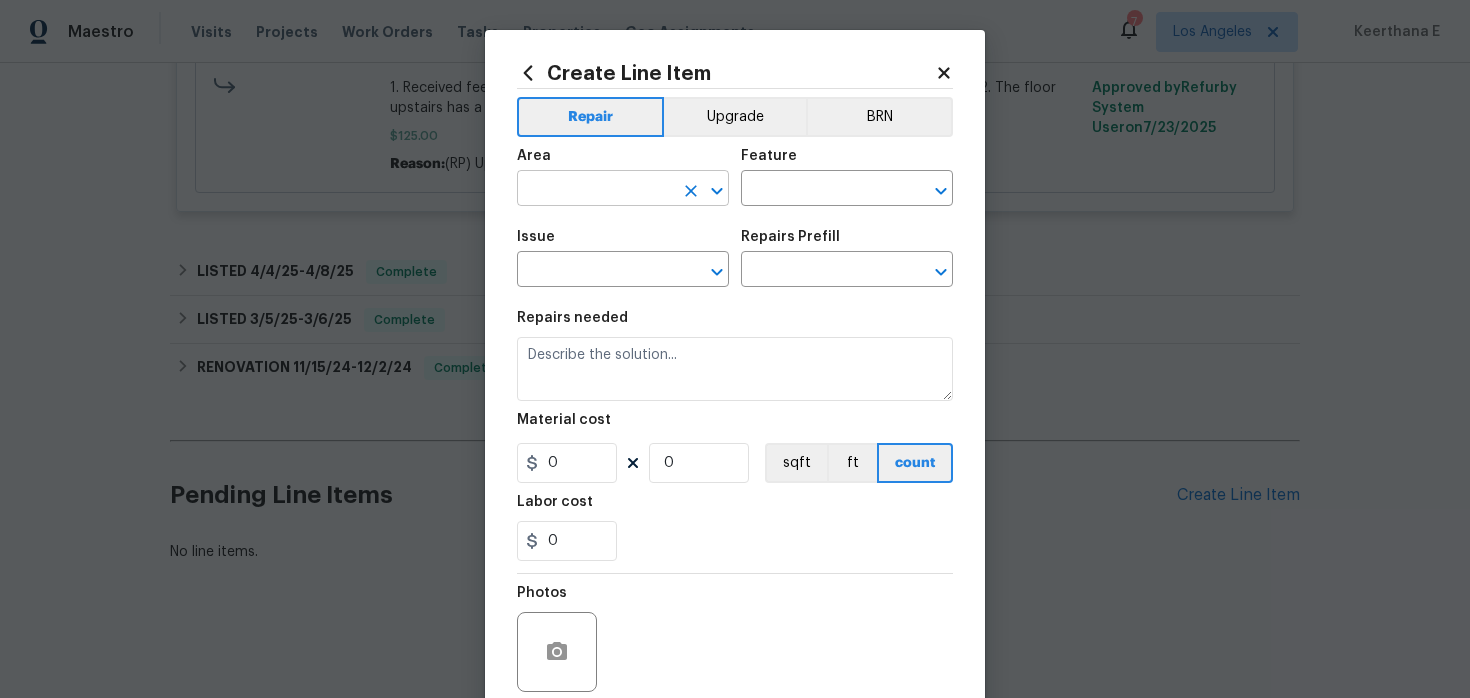 click at bounding box center (595, 190) 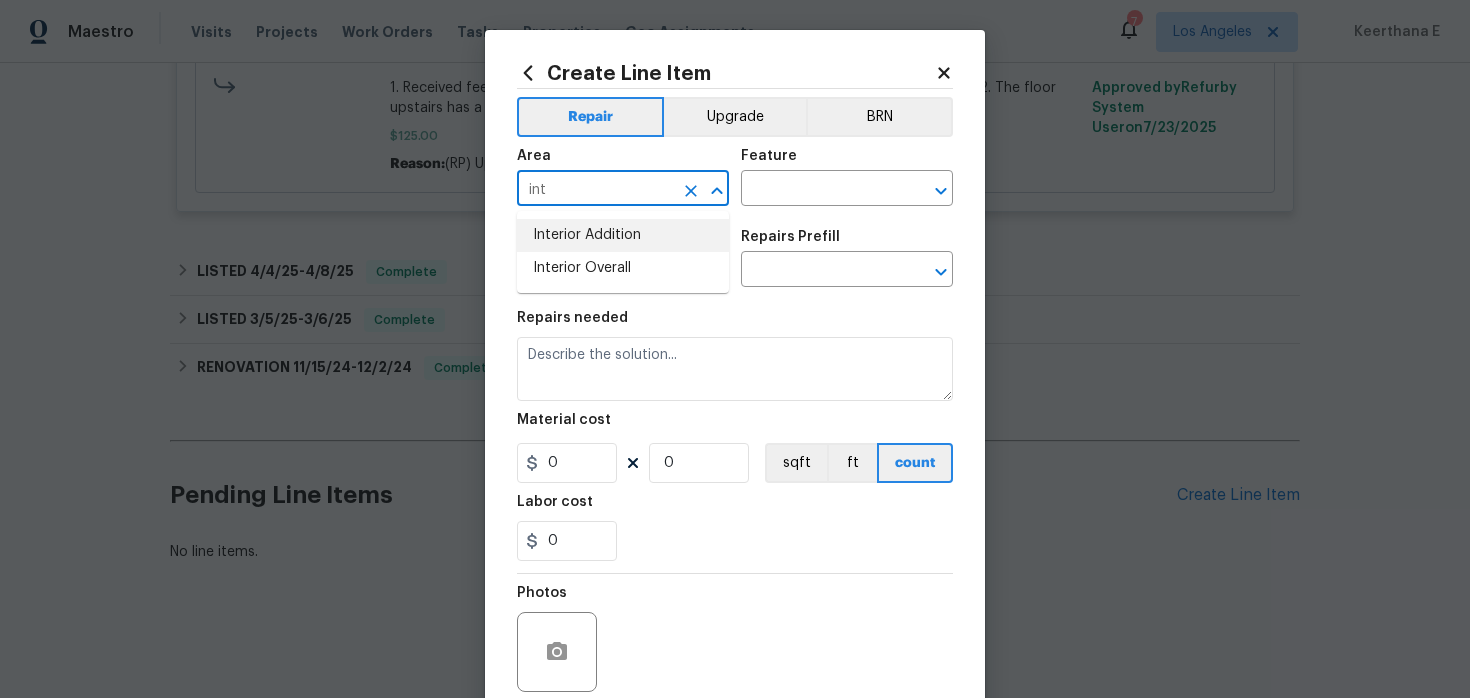 type on "Interior Addition" 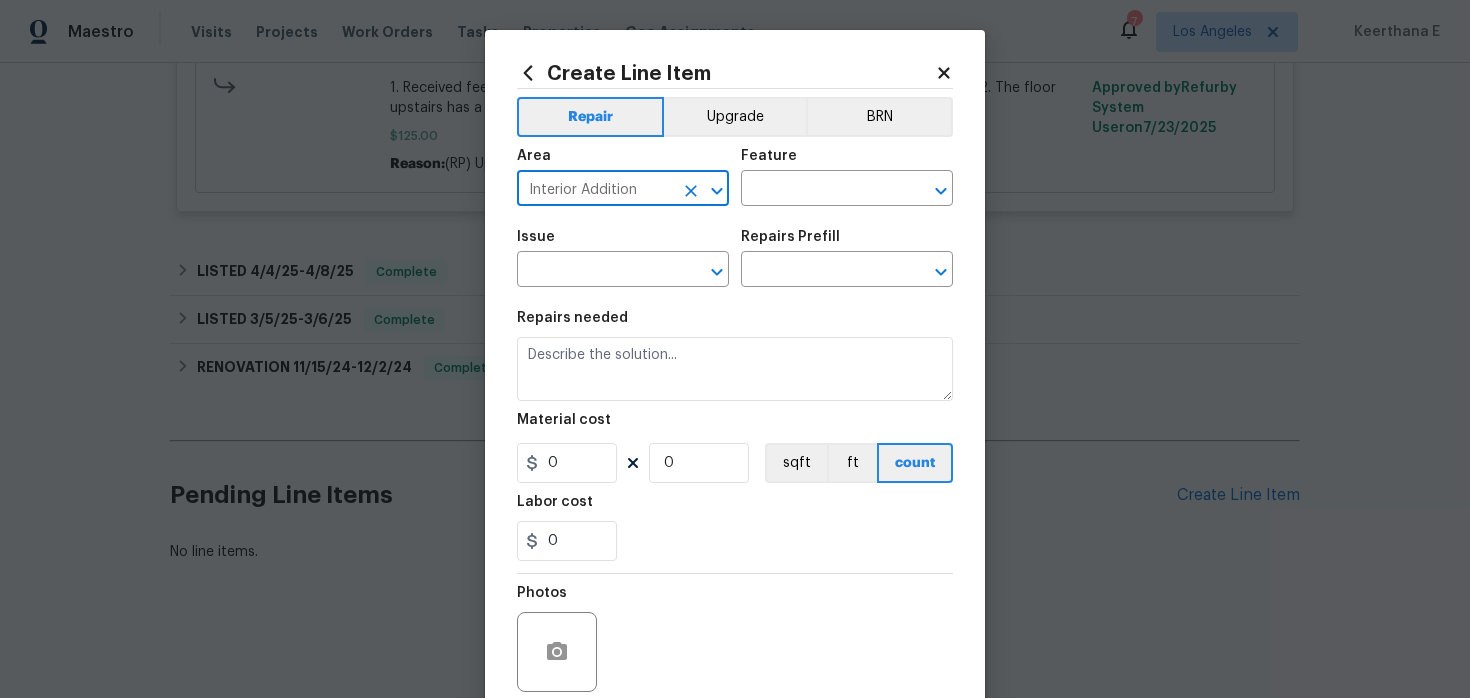 click 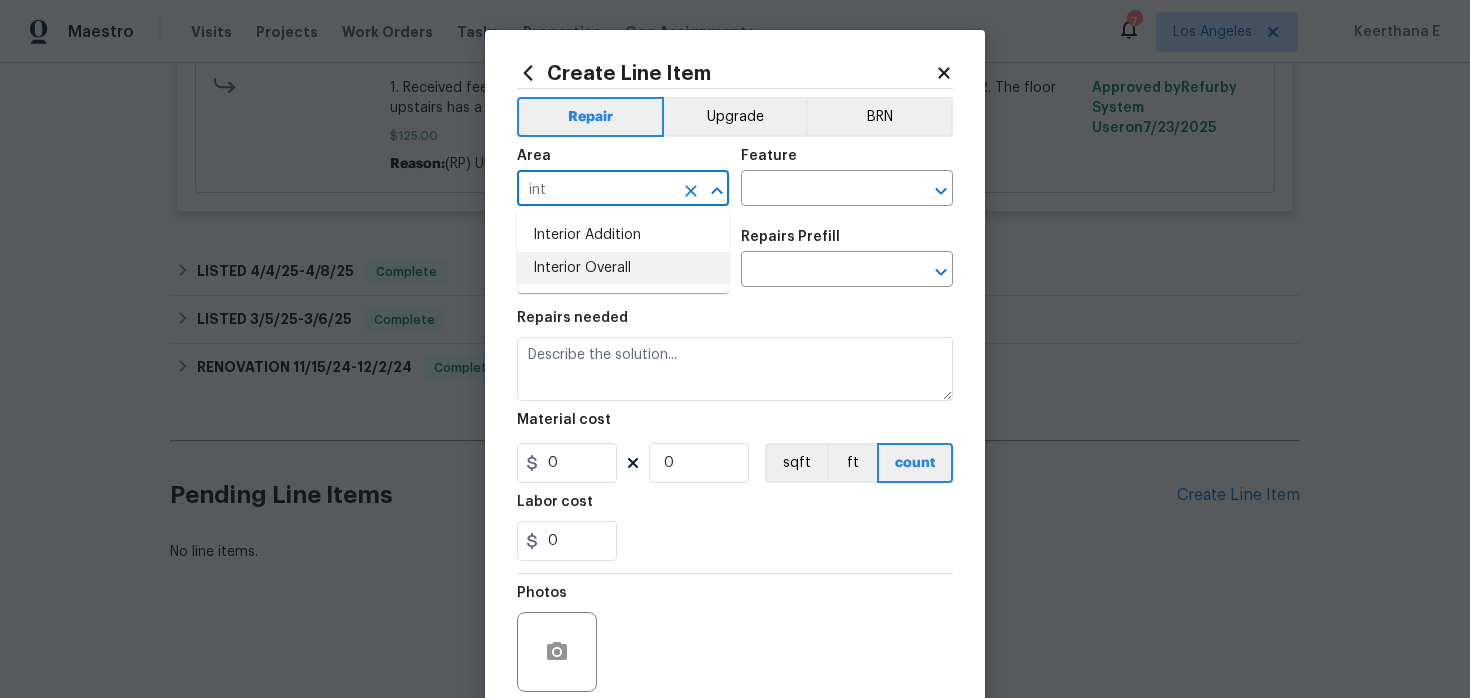 click on "Interior Overall" at bounding box center [623, 268] 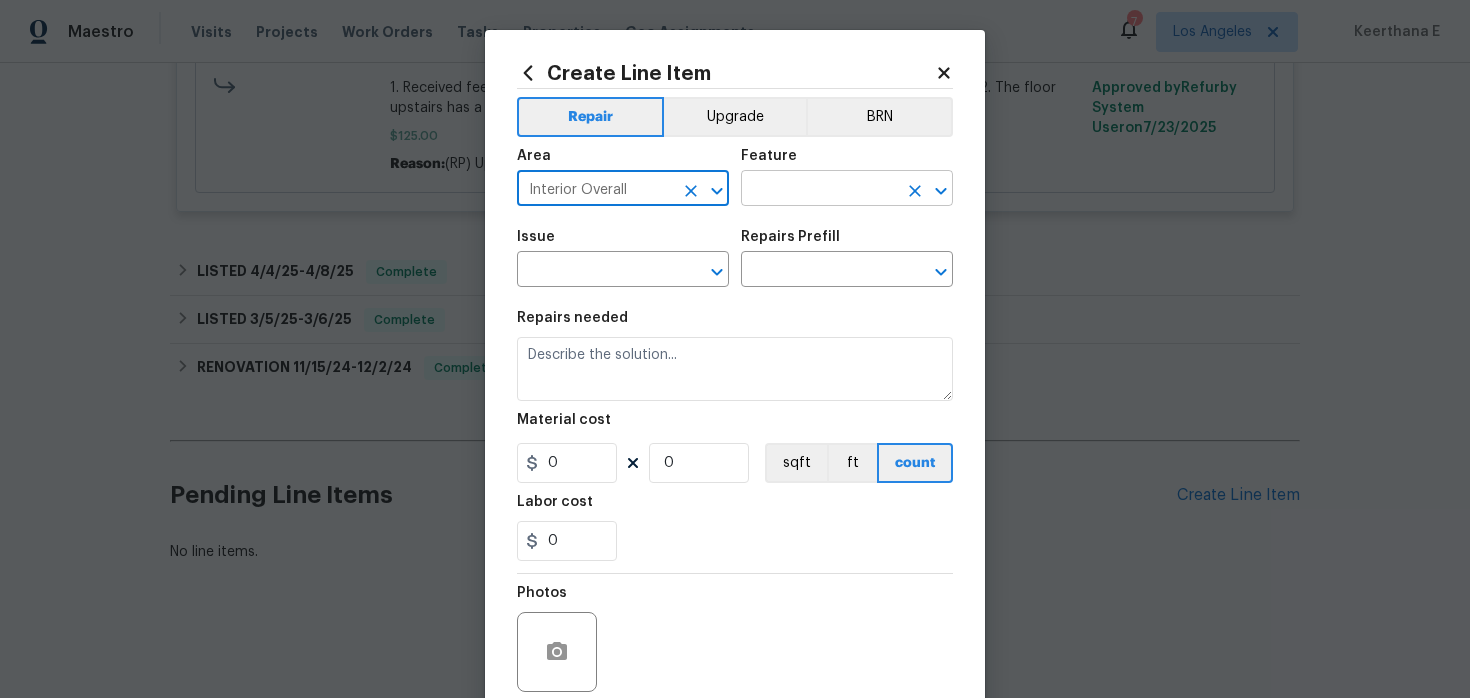 type on "Interior Overall" 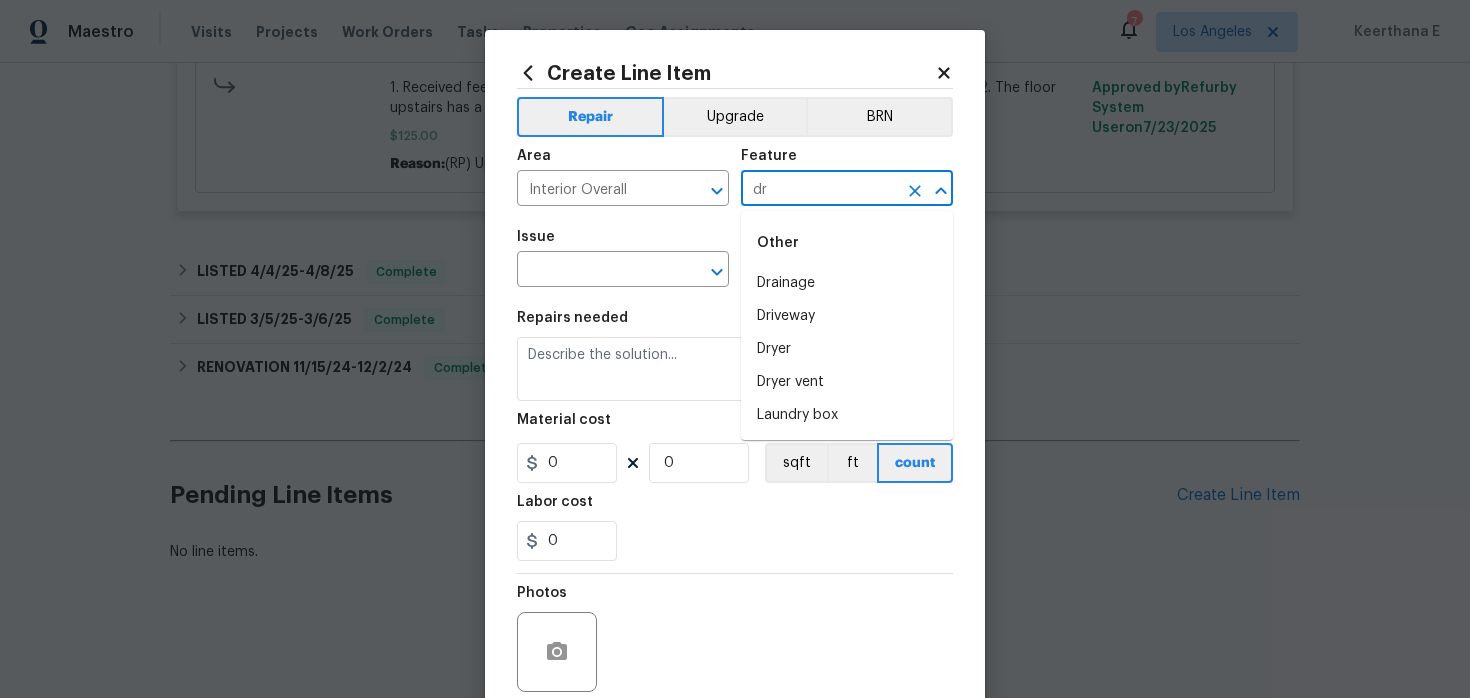 type on "d" 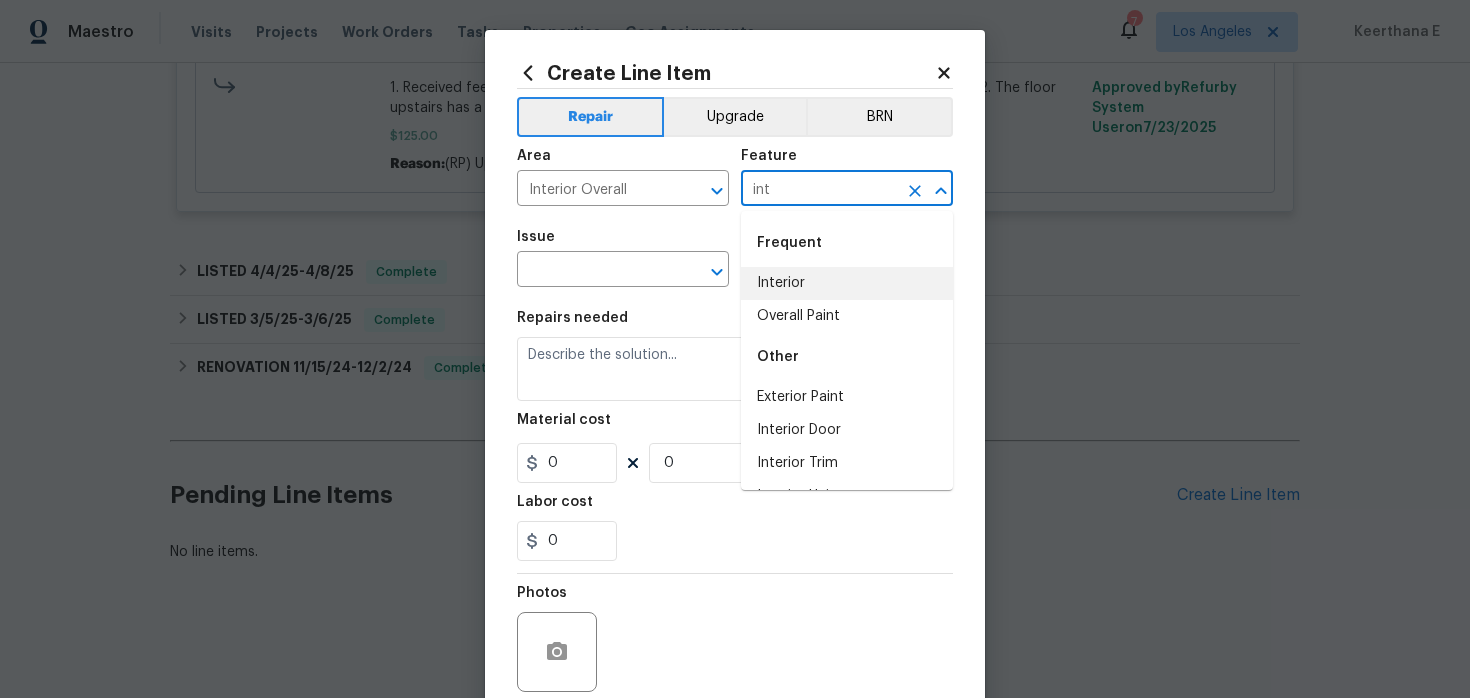 click on "Interior" at bounding box center (847, 283) 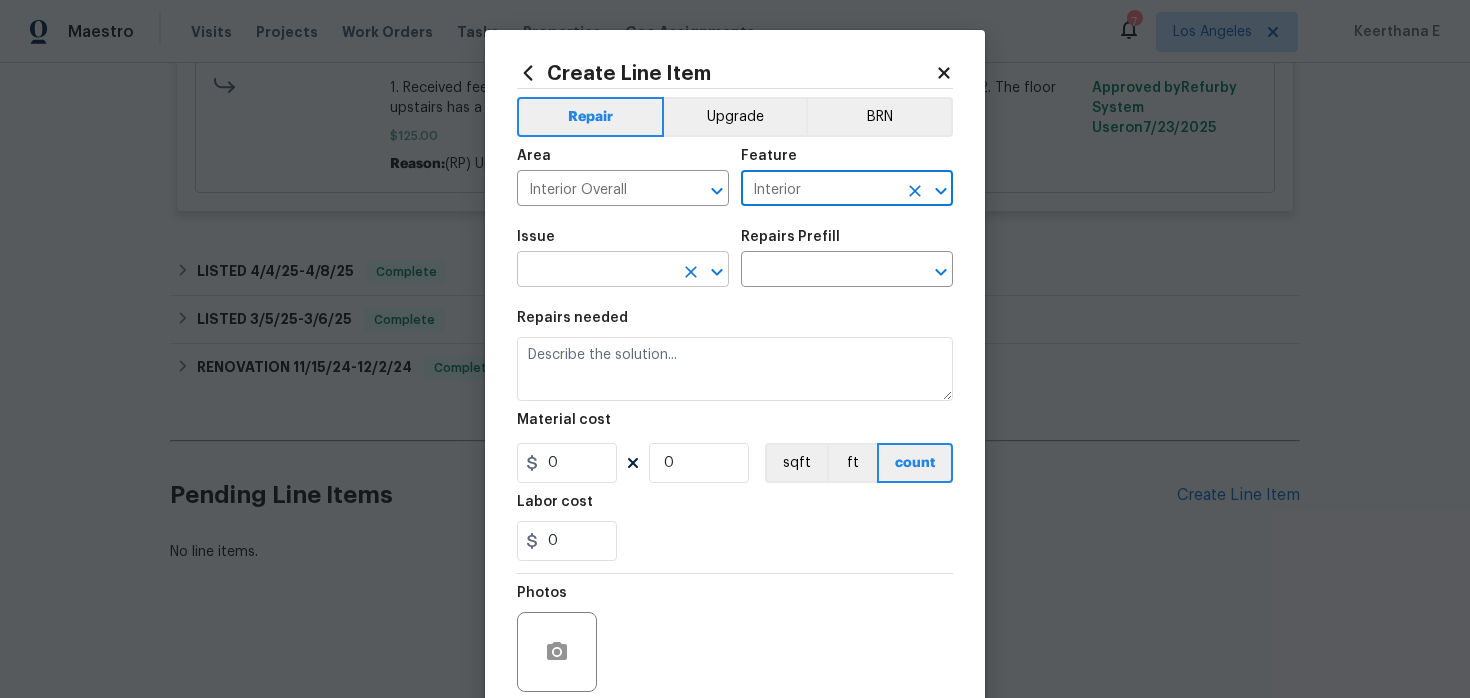 type on "Interior" 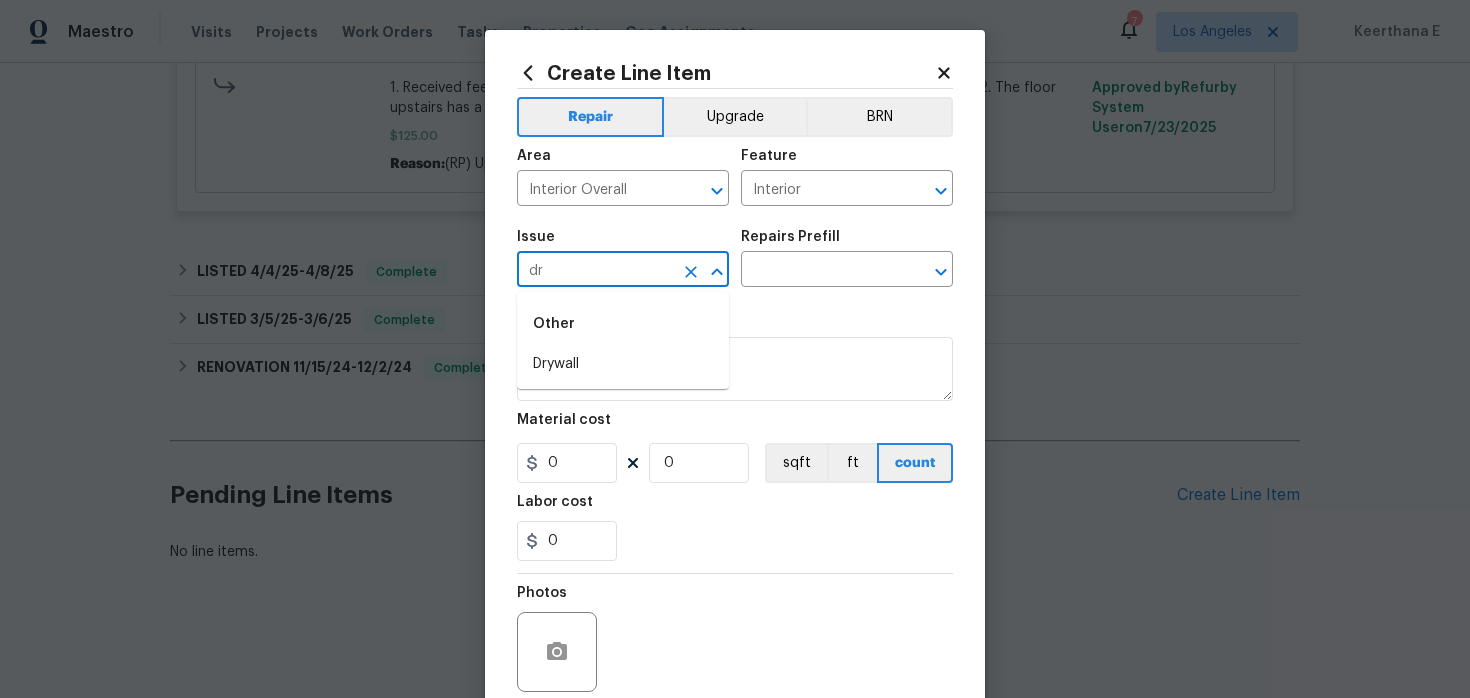 type on "d" 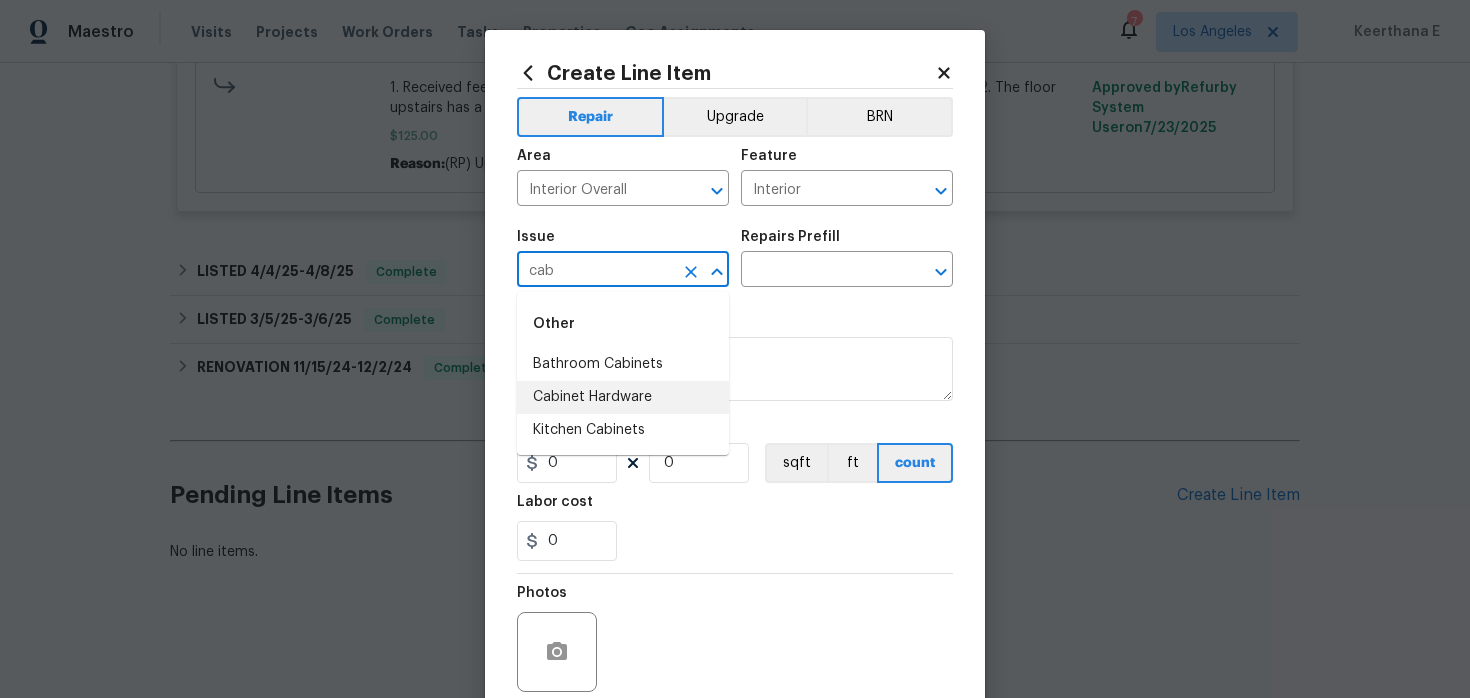 click on "Cabinet Hardware" at bounding box center (623, 397) 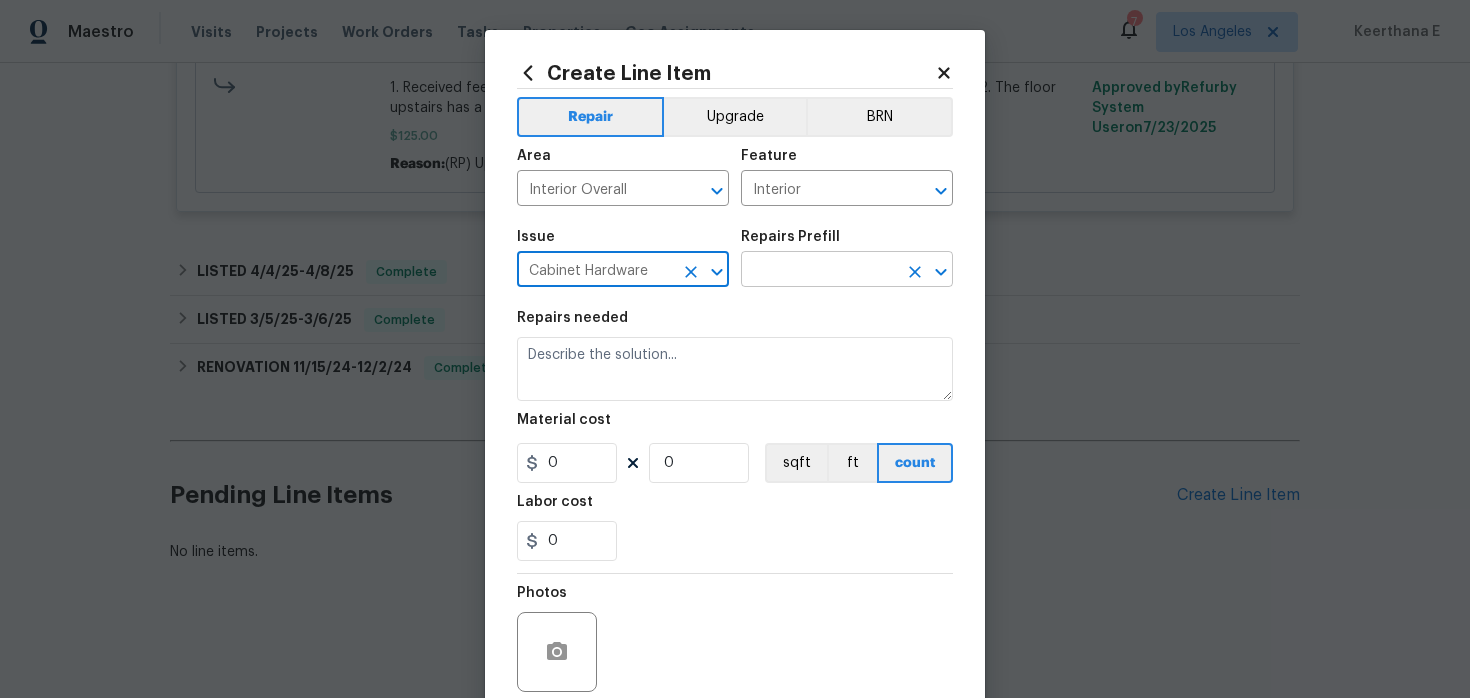 type on "Cabinet Hardware" 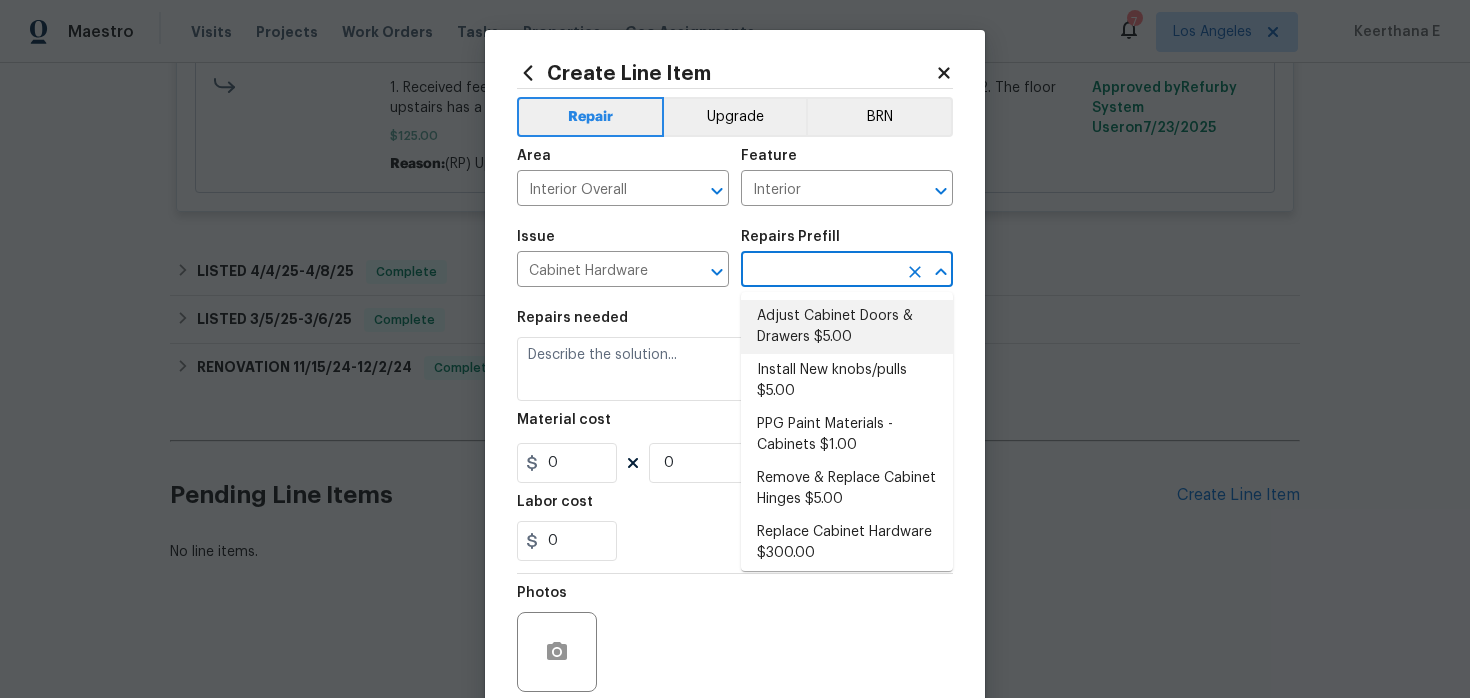 click on "Adjust Cabinet Doors & Drawers $5.00" at bounding box center (847, 327) 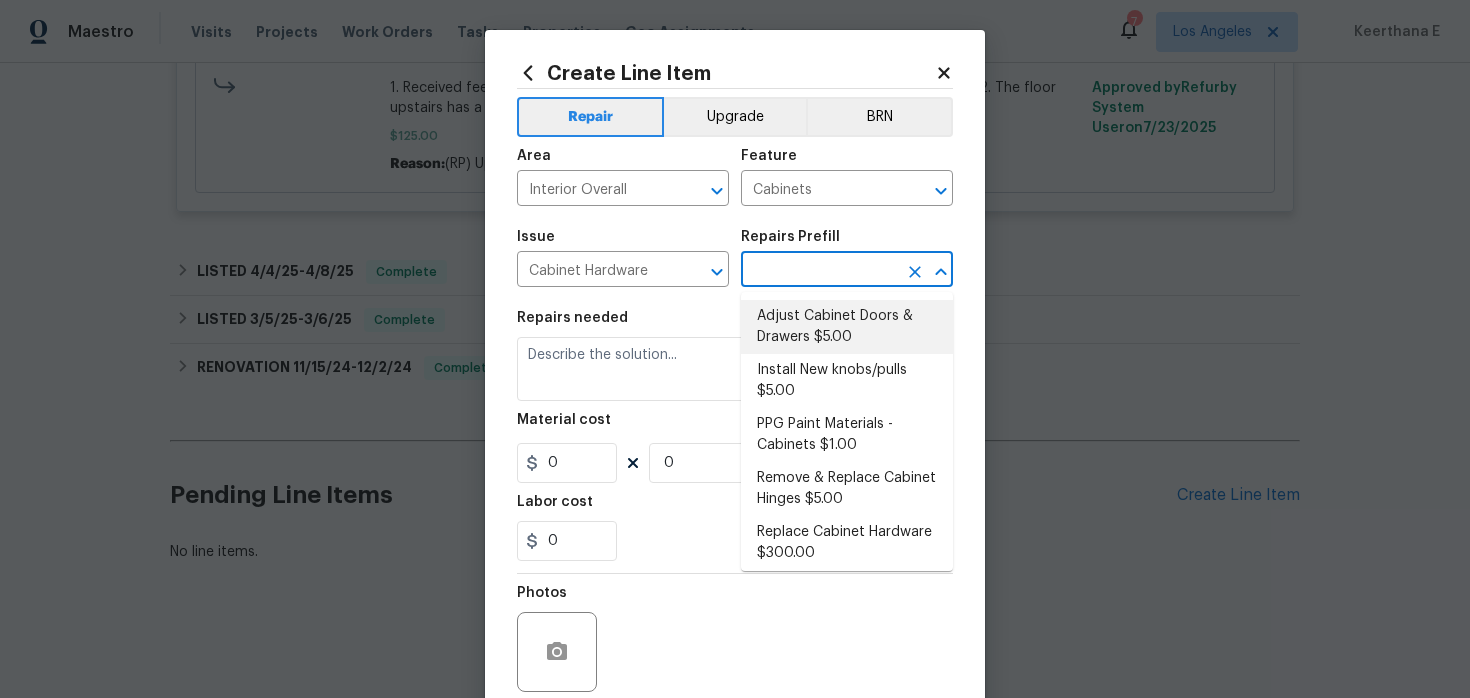 type on "Adjust Cabinet Doors & Drawers $5.00" 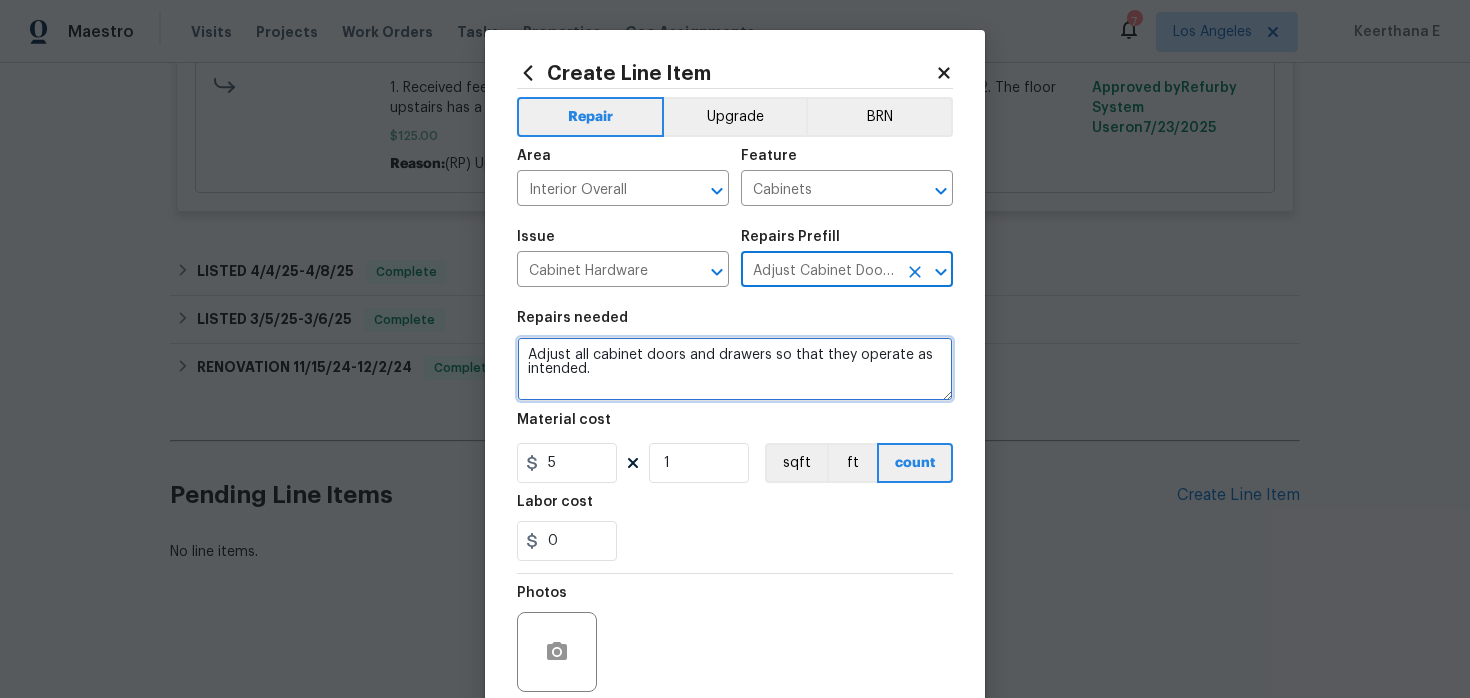 click on "Adjust all cabinet doors and drawers so that they operate as intended." at bounding box center (735, 369) 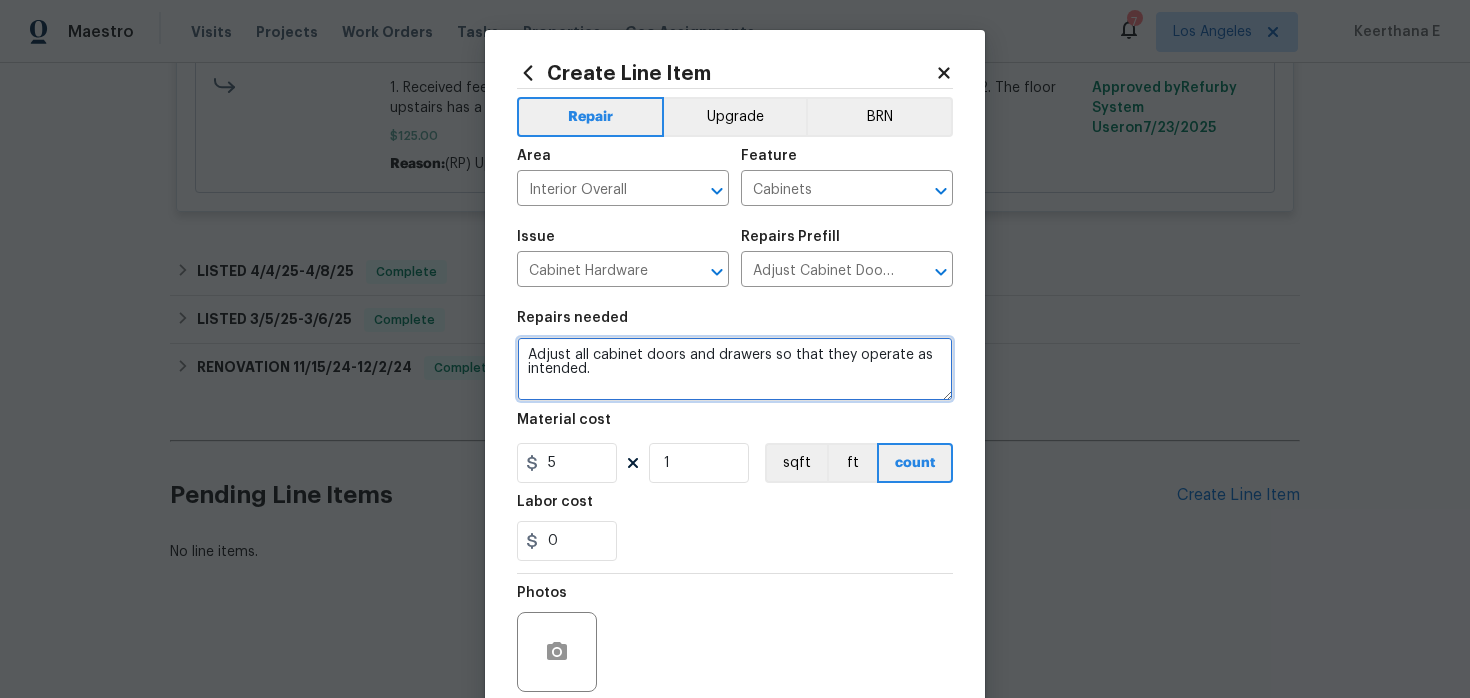 click on "Adjust all cabinet doors and drawers so that they operate as intended." at bounding box center (735, 369) 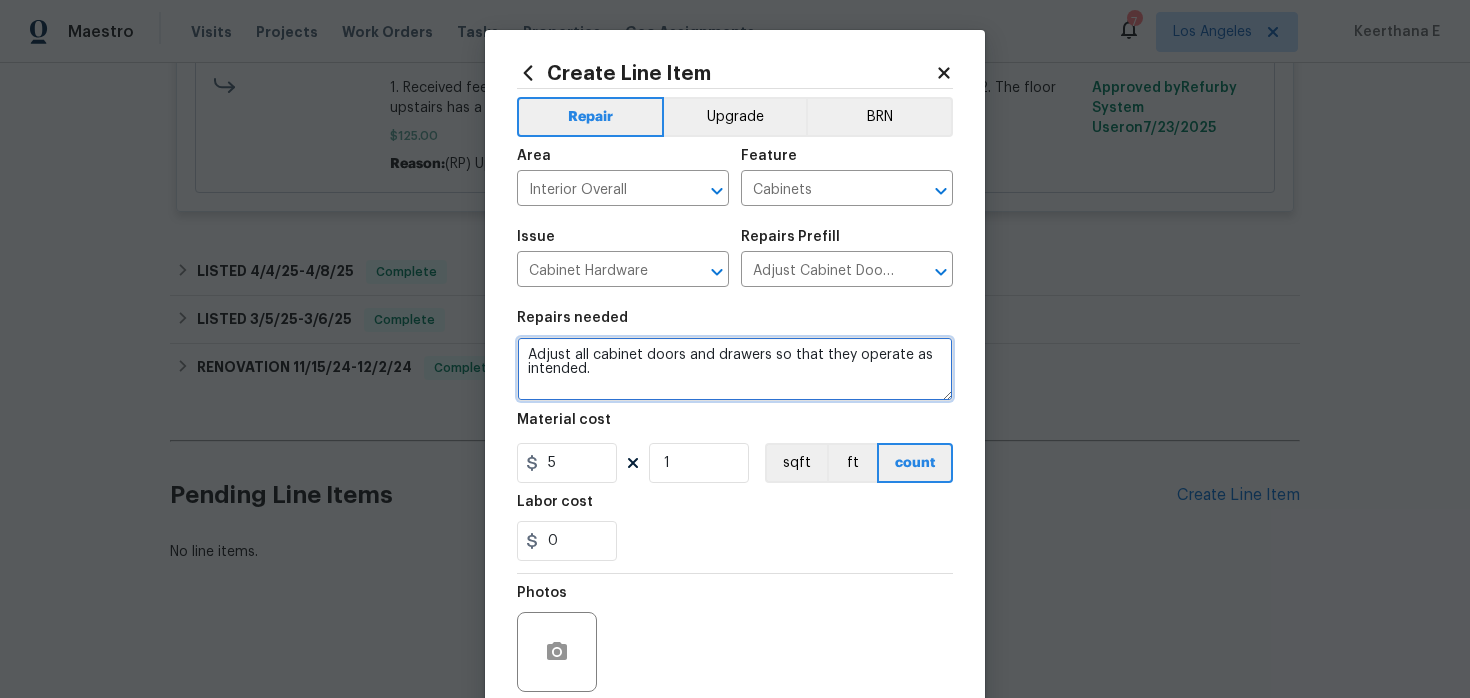 paste on "Please investigate the drawers that do not open in the first bathroom vanity, provide photos and a cost estimate if needed. A small parts CO approval will be granted to stop any leaks if it’s within a reasonable cost and an explanation of scope of work that was performed explained in the portal" 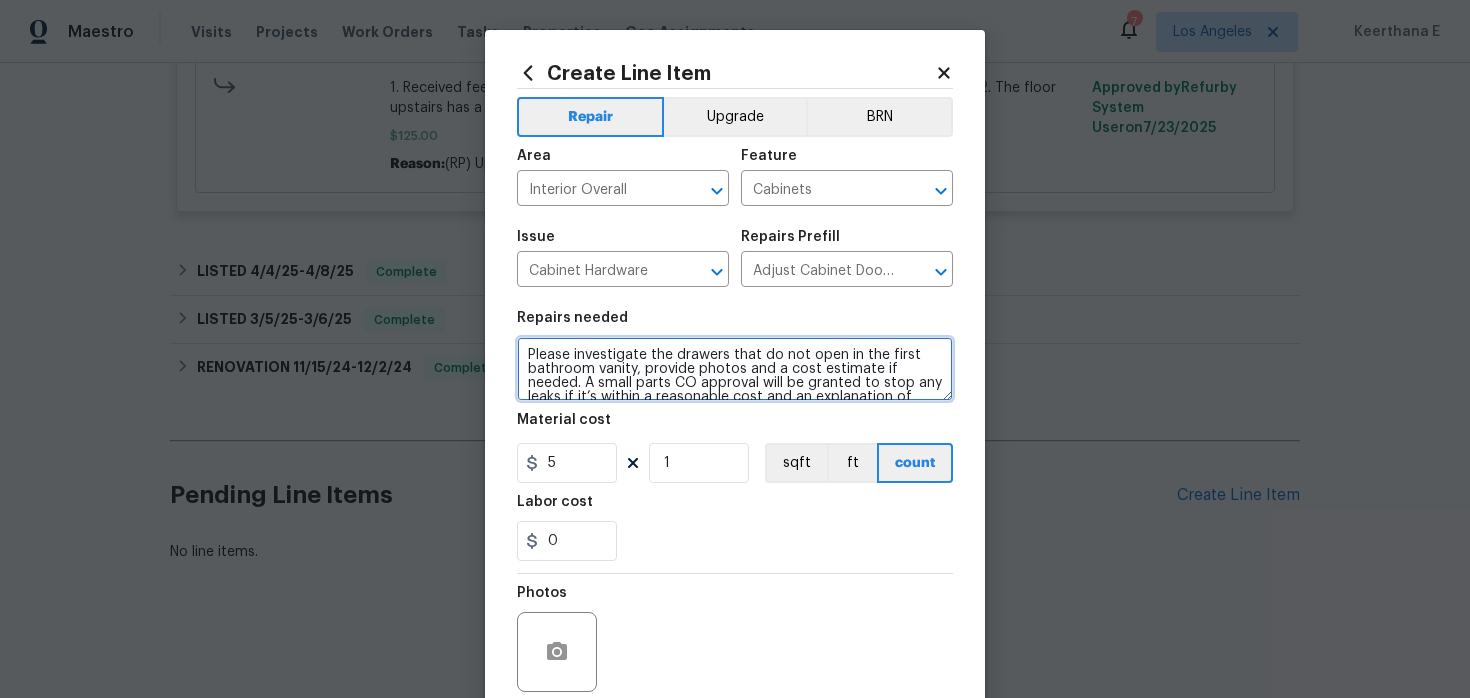 scroll, scrollTop: 4, scrollLeft: 0, axis: vertical 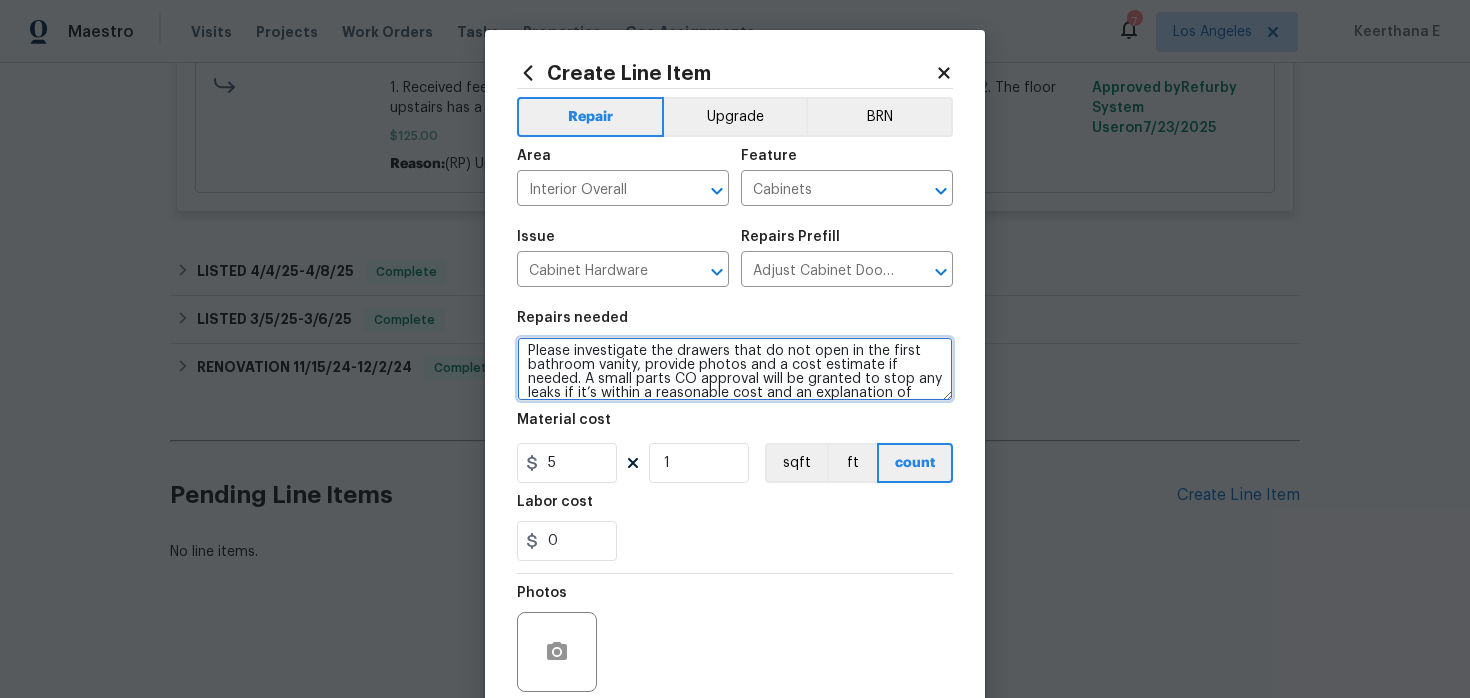 type on "Please investigate the drawers that do not open in the first bathroom vanity, provide photos and a cost estimate if needed. A small parts CO approval will be granted to stop any leaks if it’s within a reasonable cost and an explanation of scope of work that was performed explained in the portal." 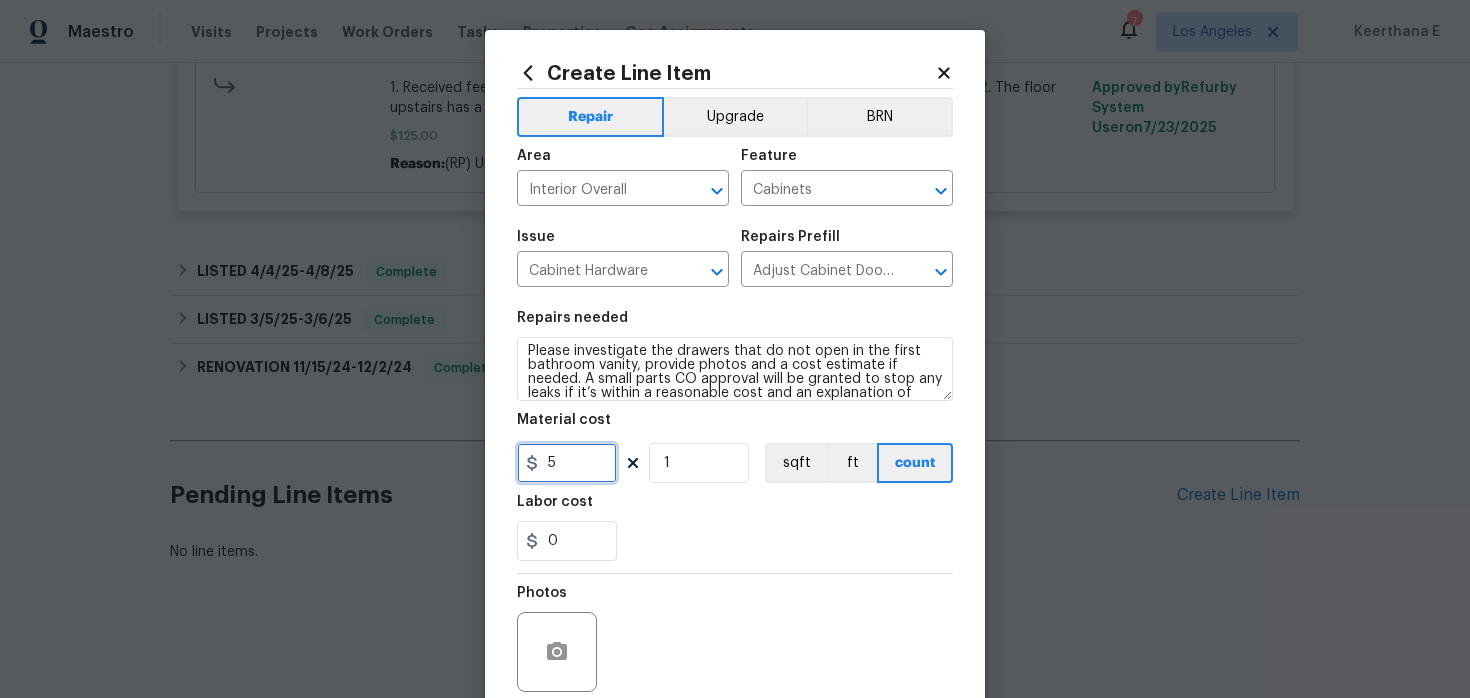 drag, startPoint x: 563, startPoint y: 457, endPoint x: 475, endPoint y: 465, distance: 88.362885 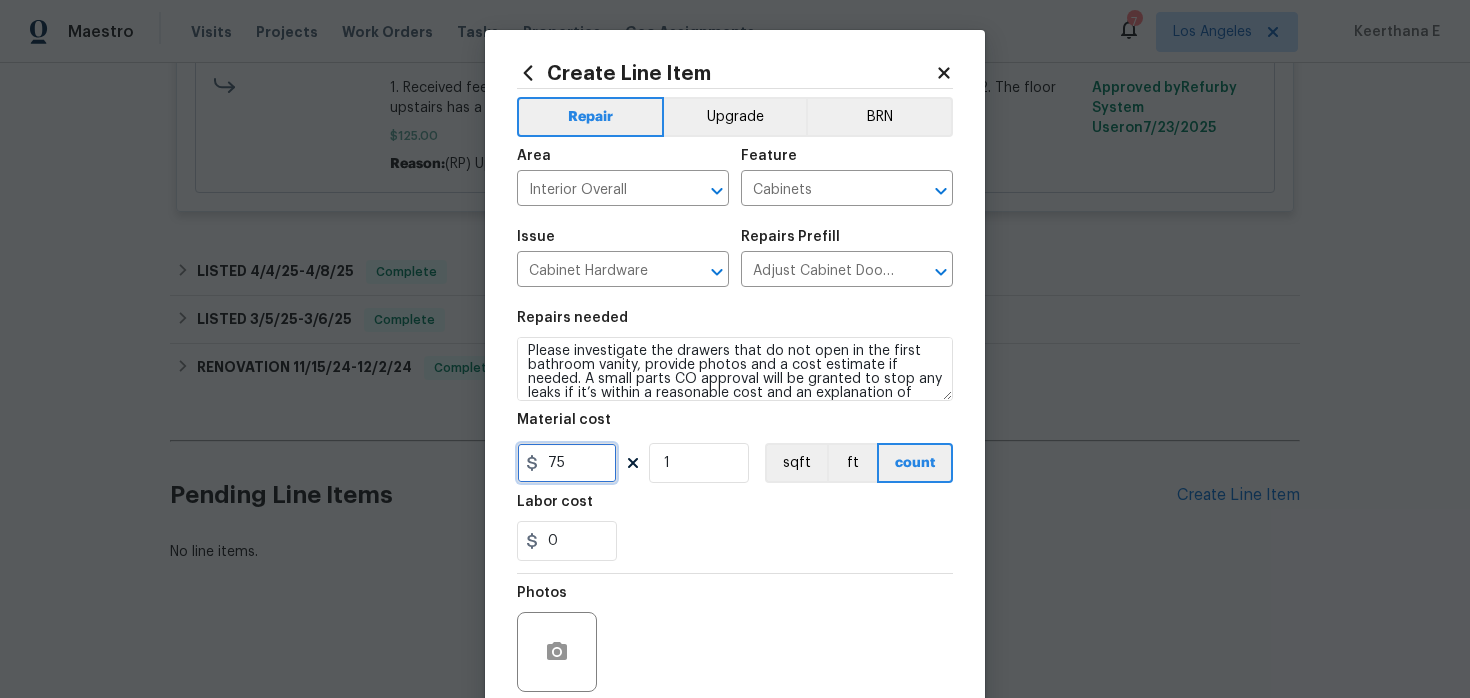 scroll, scrollTop: 164, scrollLeft: 0, axis: vertical 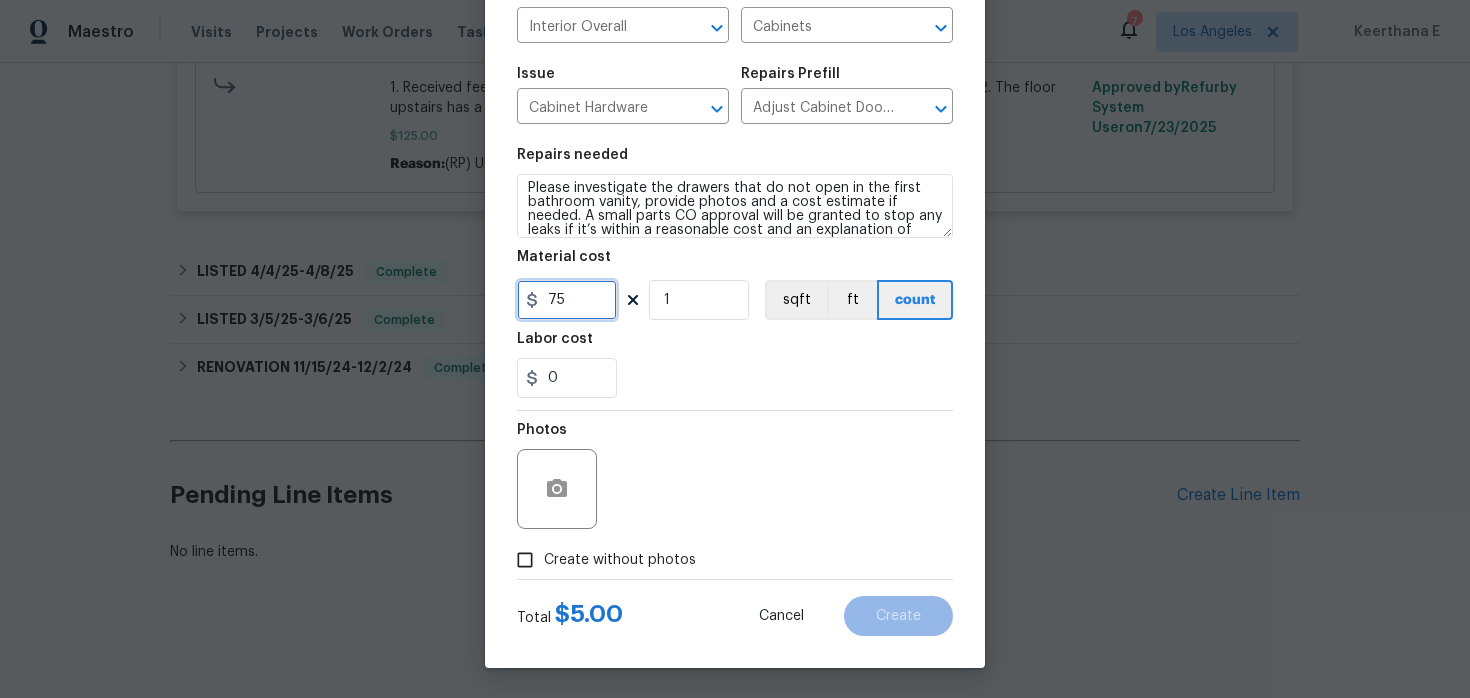 type on "75" 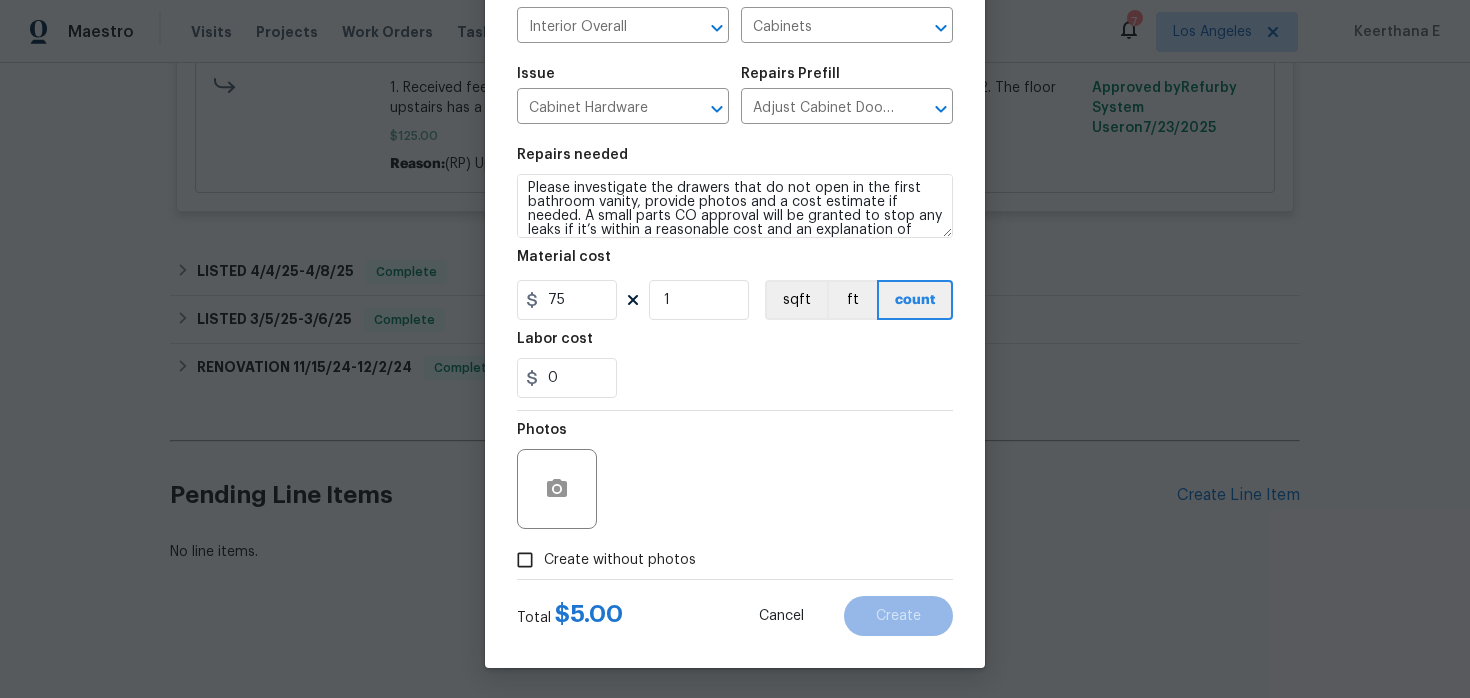 click on "Create without photos" at bounding box center [620, 560] 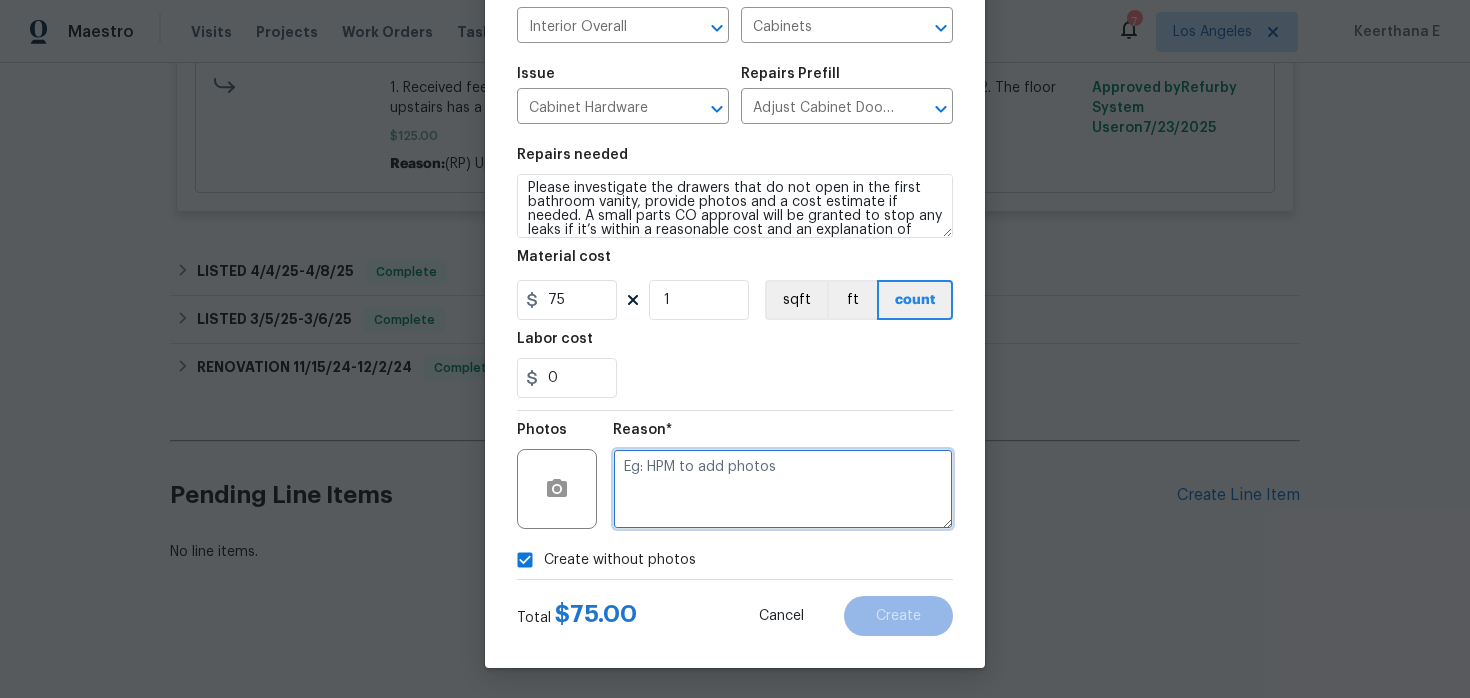 click at bounding box center [783, 489] 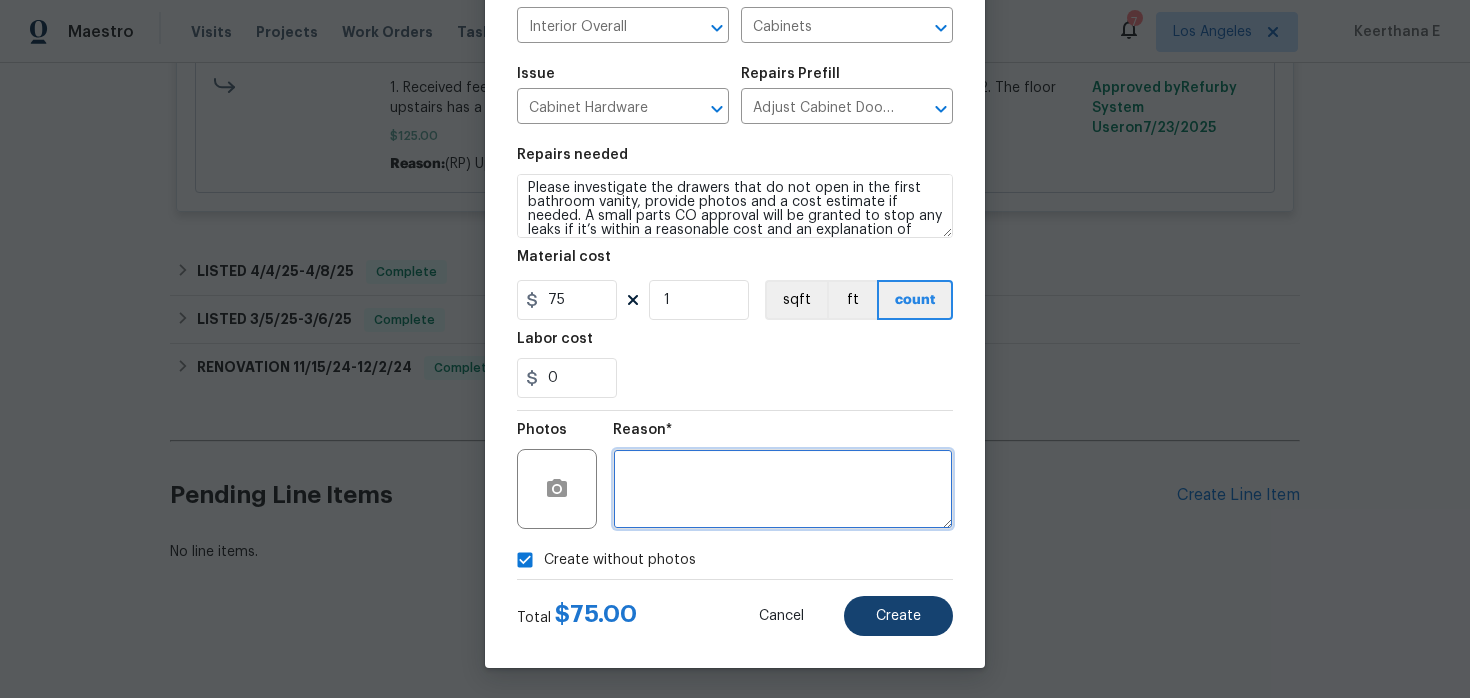 type 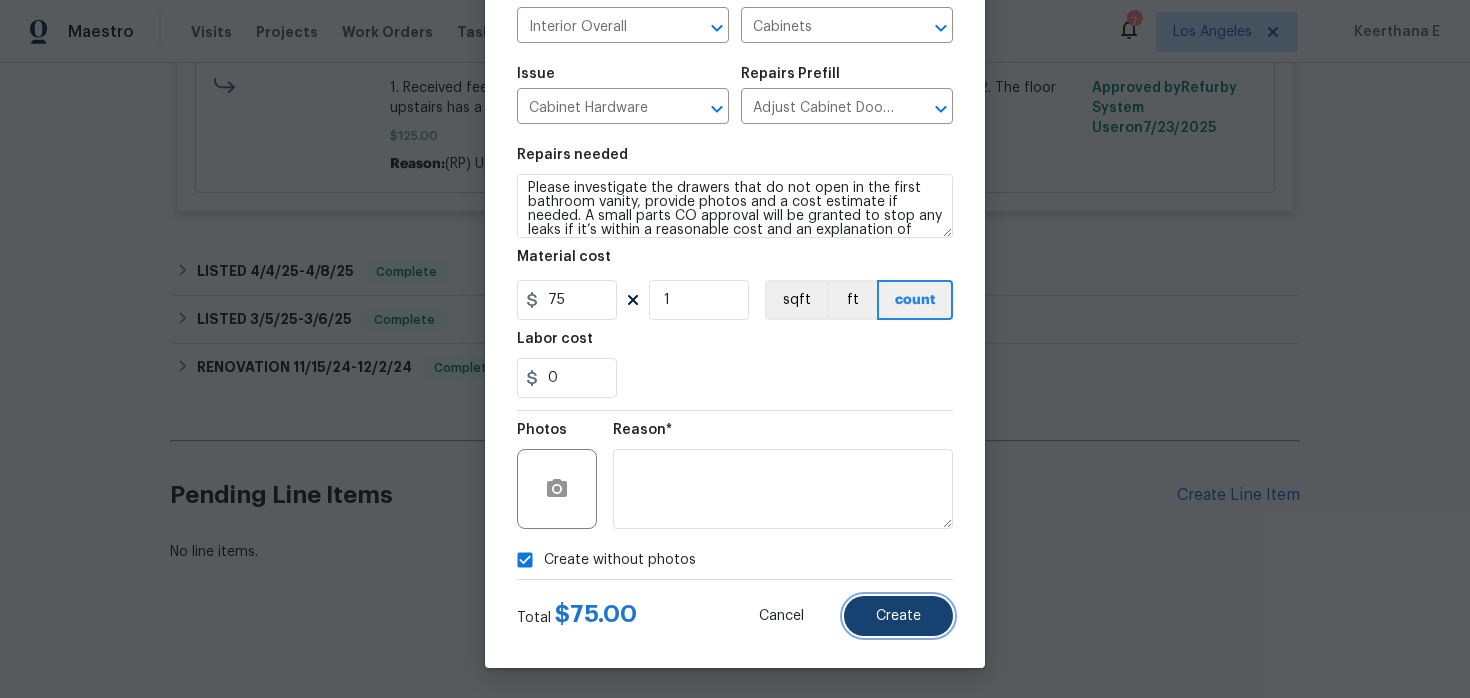 click on "Create" at bounding box center (898, 616) 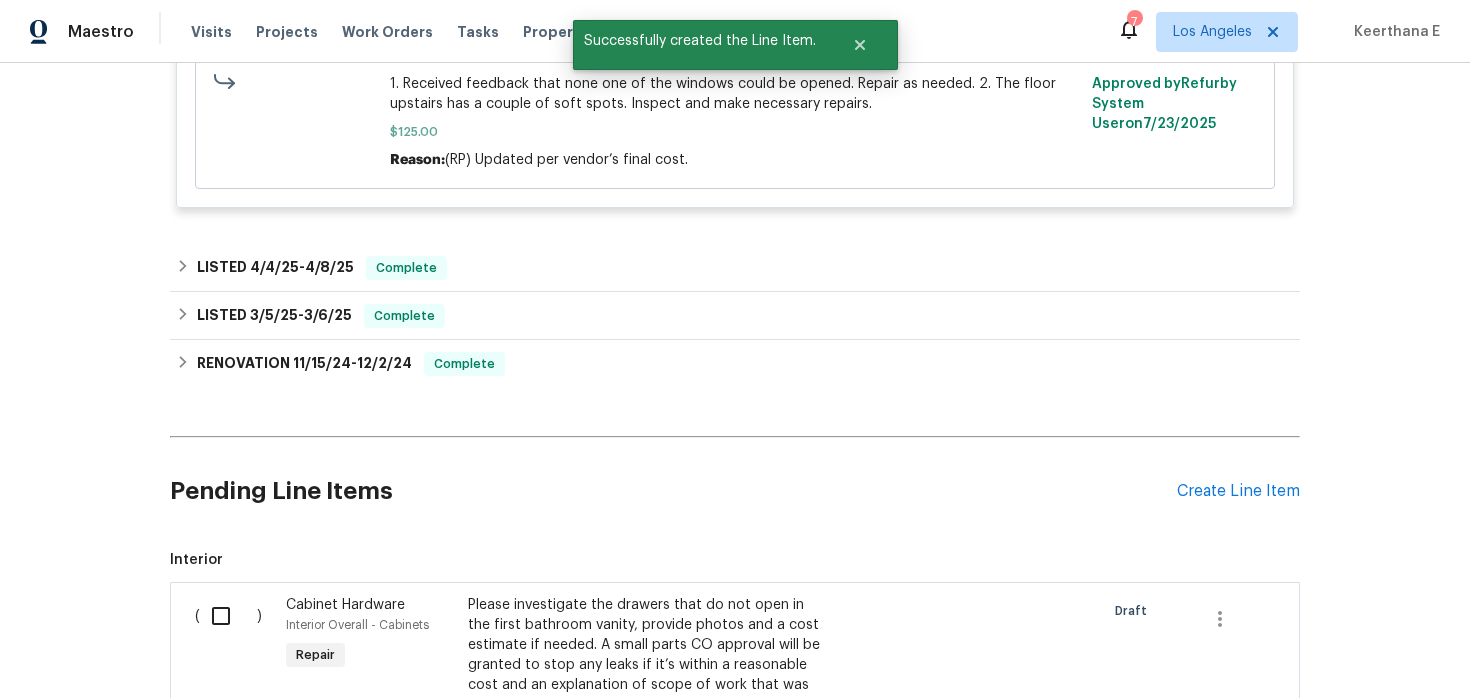 scroll, scrollTop: 1903, scrollLeft: 0, axis: vertical 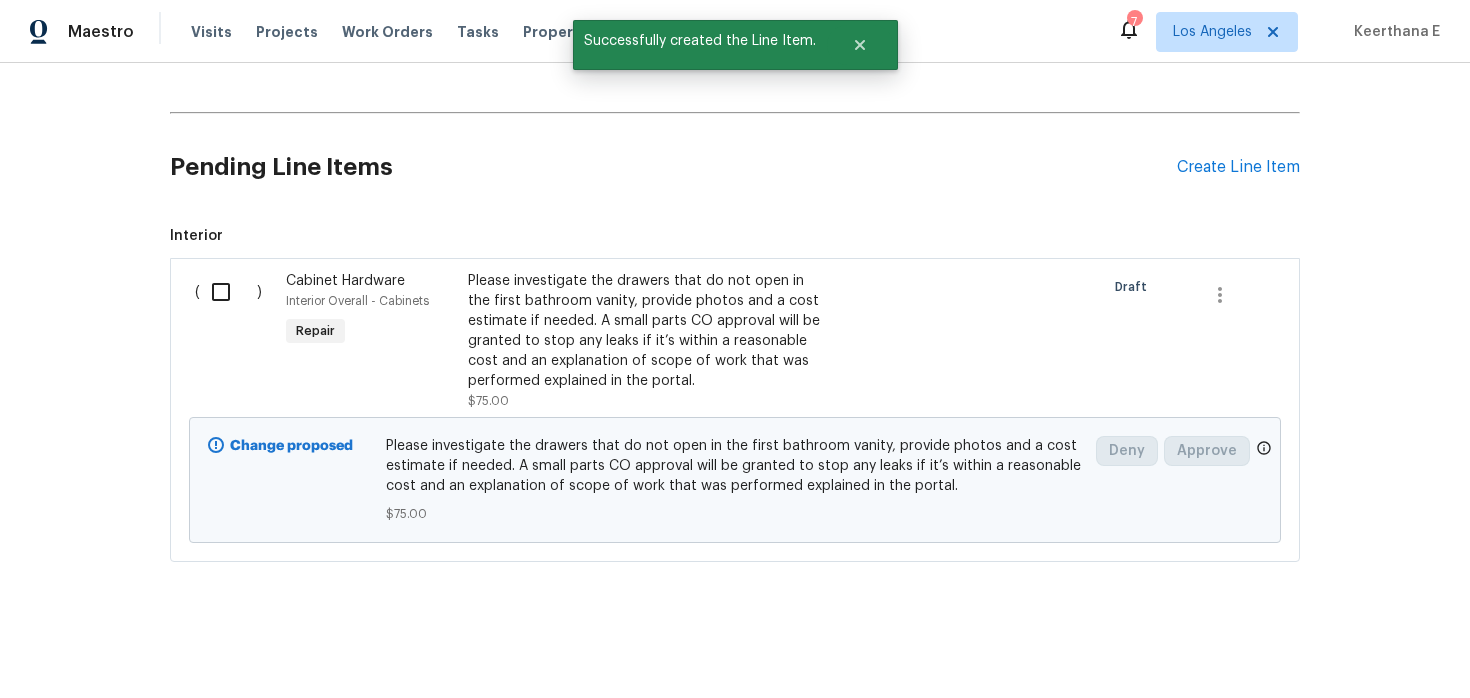 click at bounding box center (228, 292) 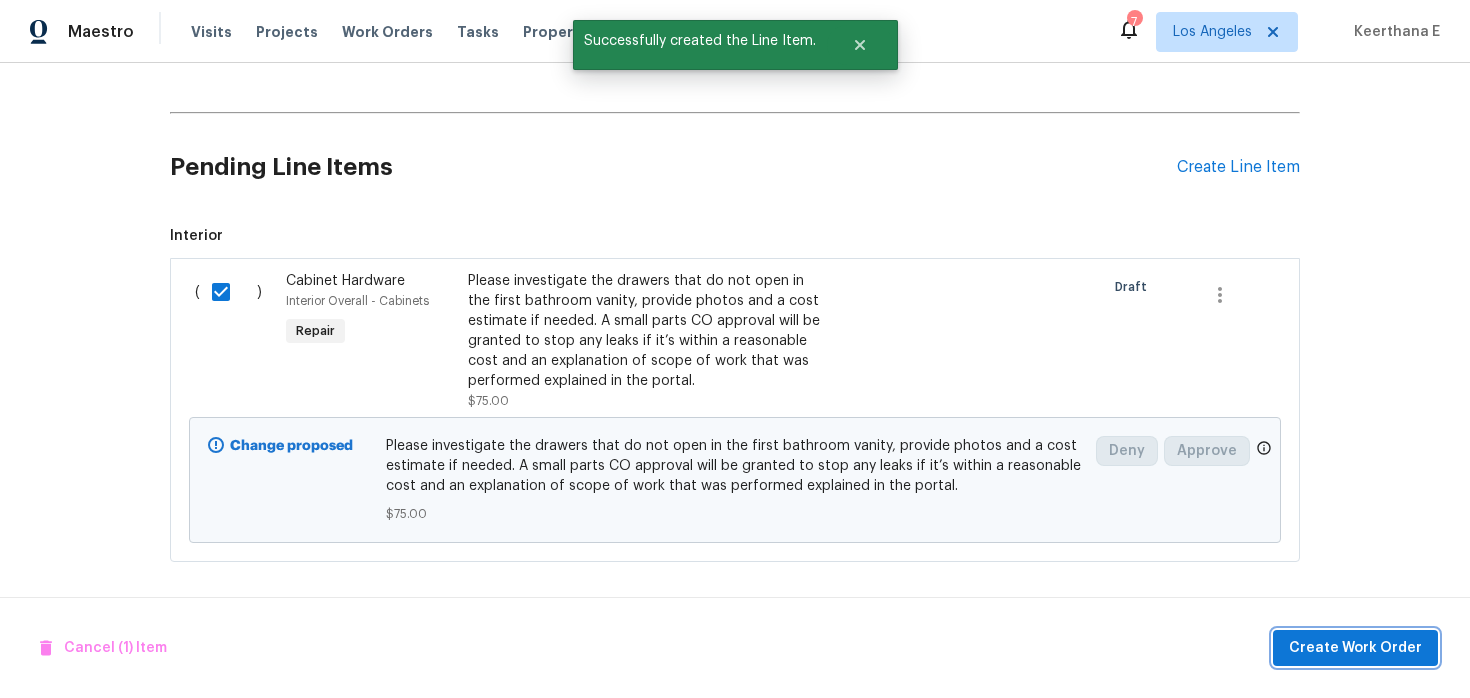 click on "Create Work Order" at bounding box center (1355, 648) 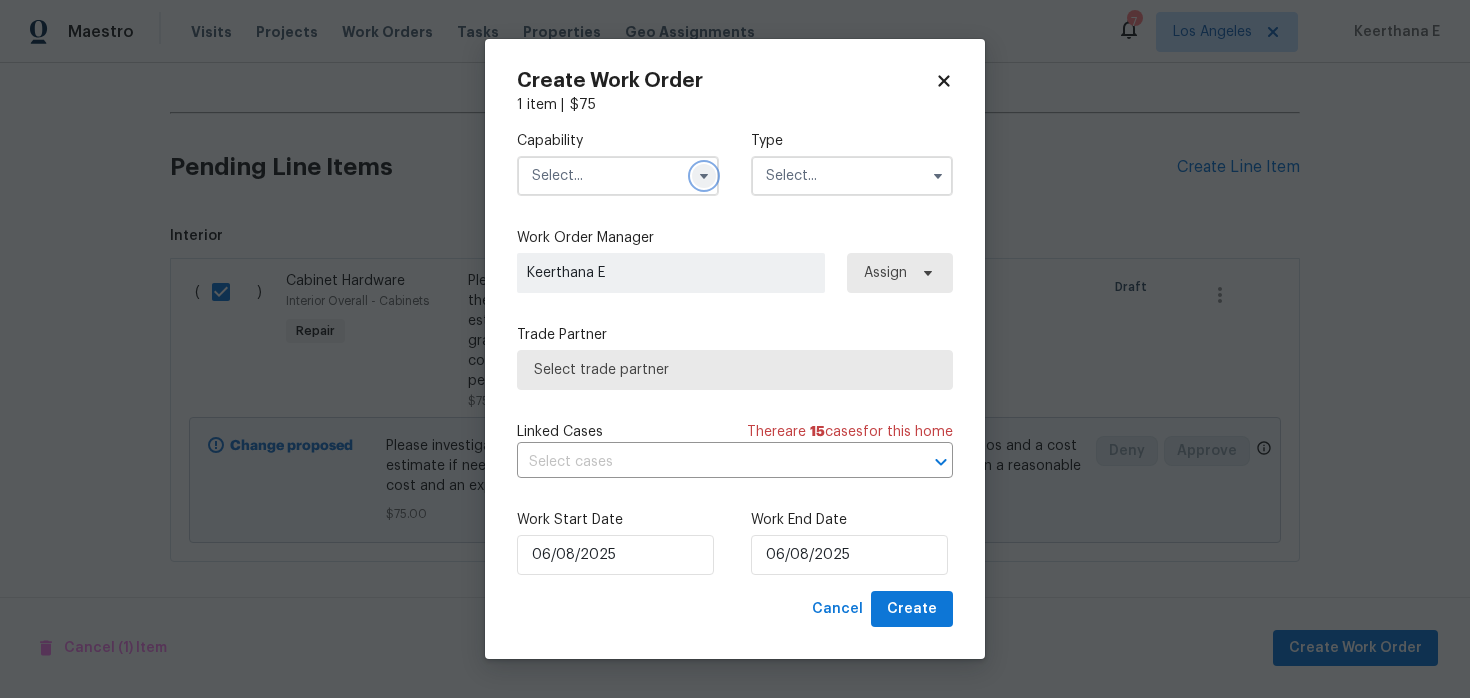 click 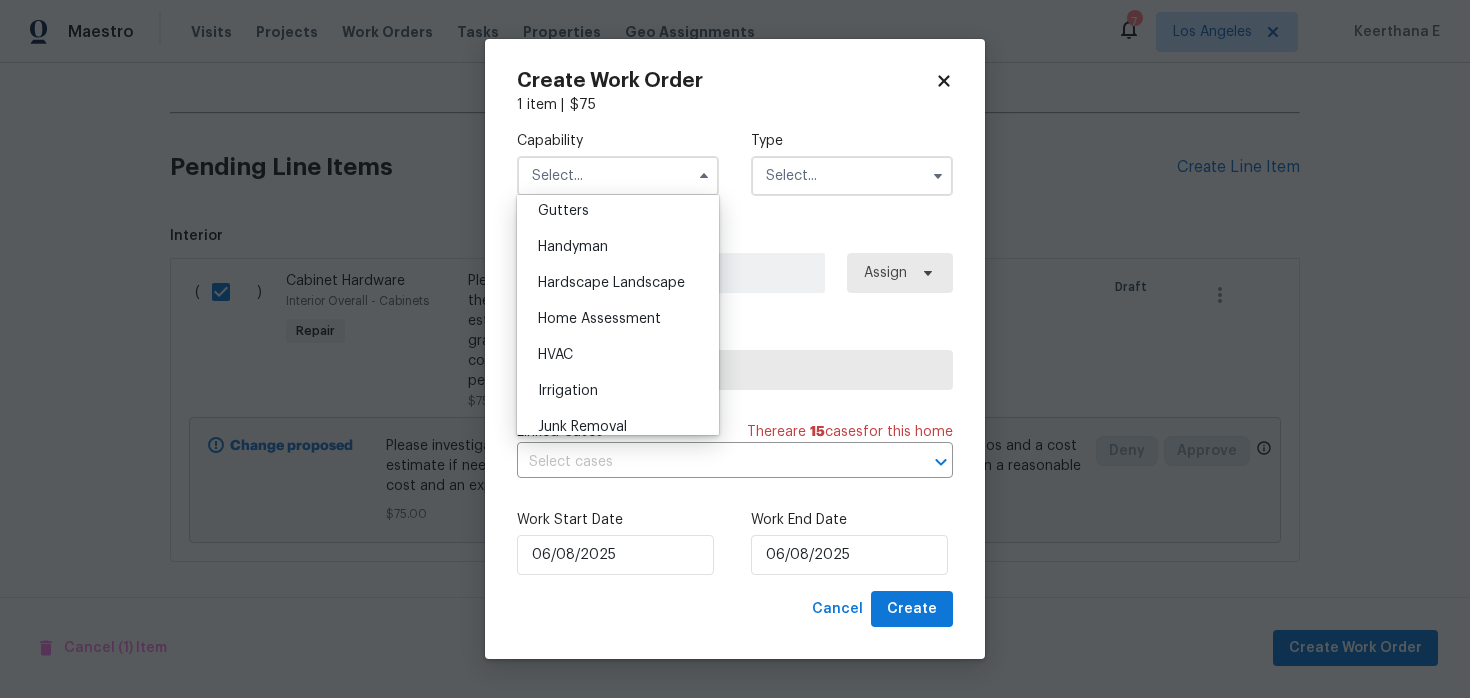scroll, scrollTop: 1074, scrollLeft: 0, axis: vertical 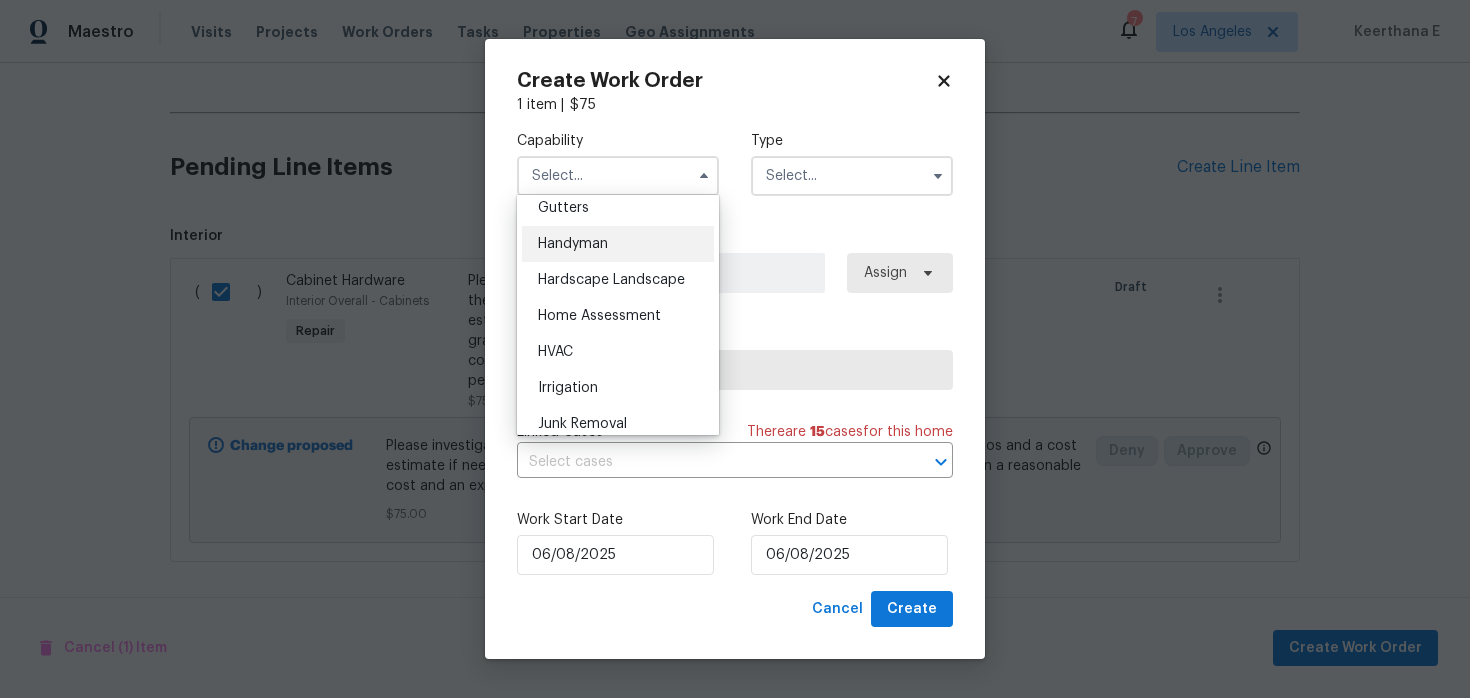click on "Handyman" at bounding box center [573, 244] 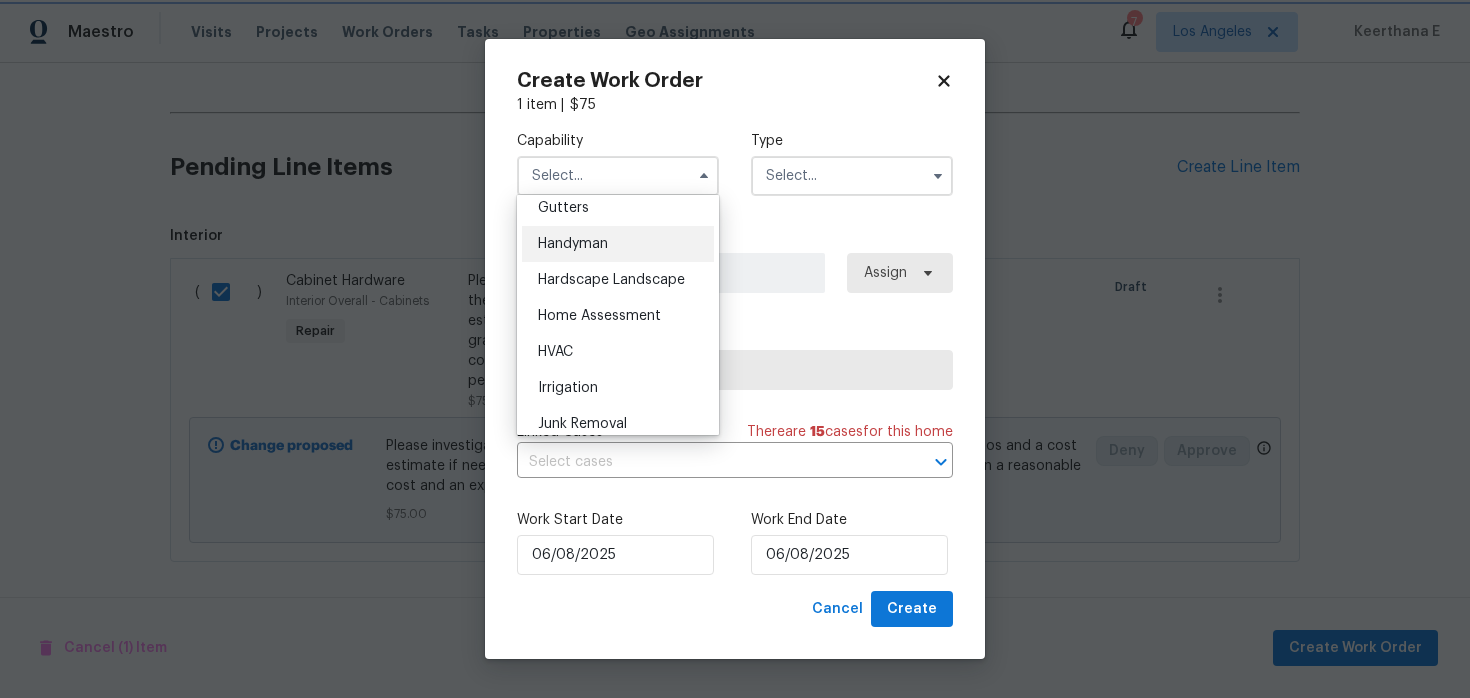 type on "Handyman" 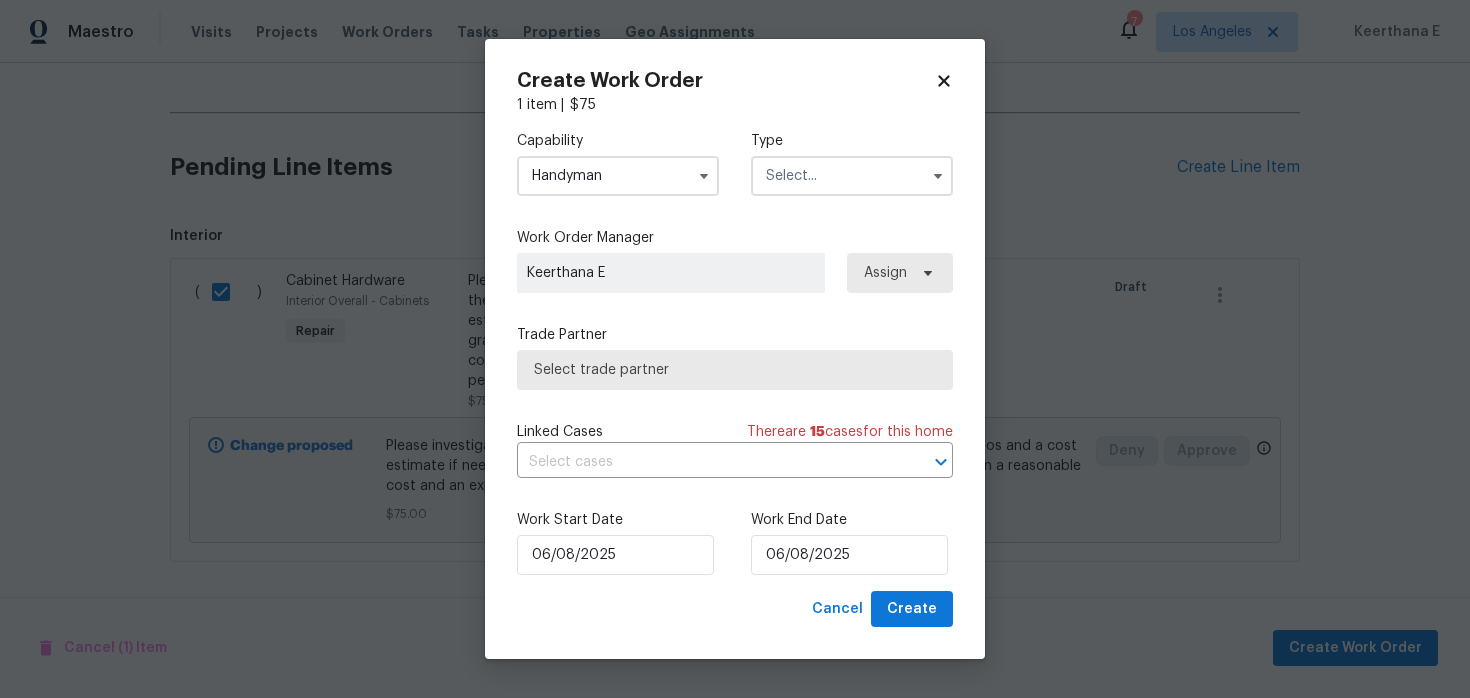 click at bounding box center [852, 176] 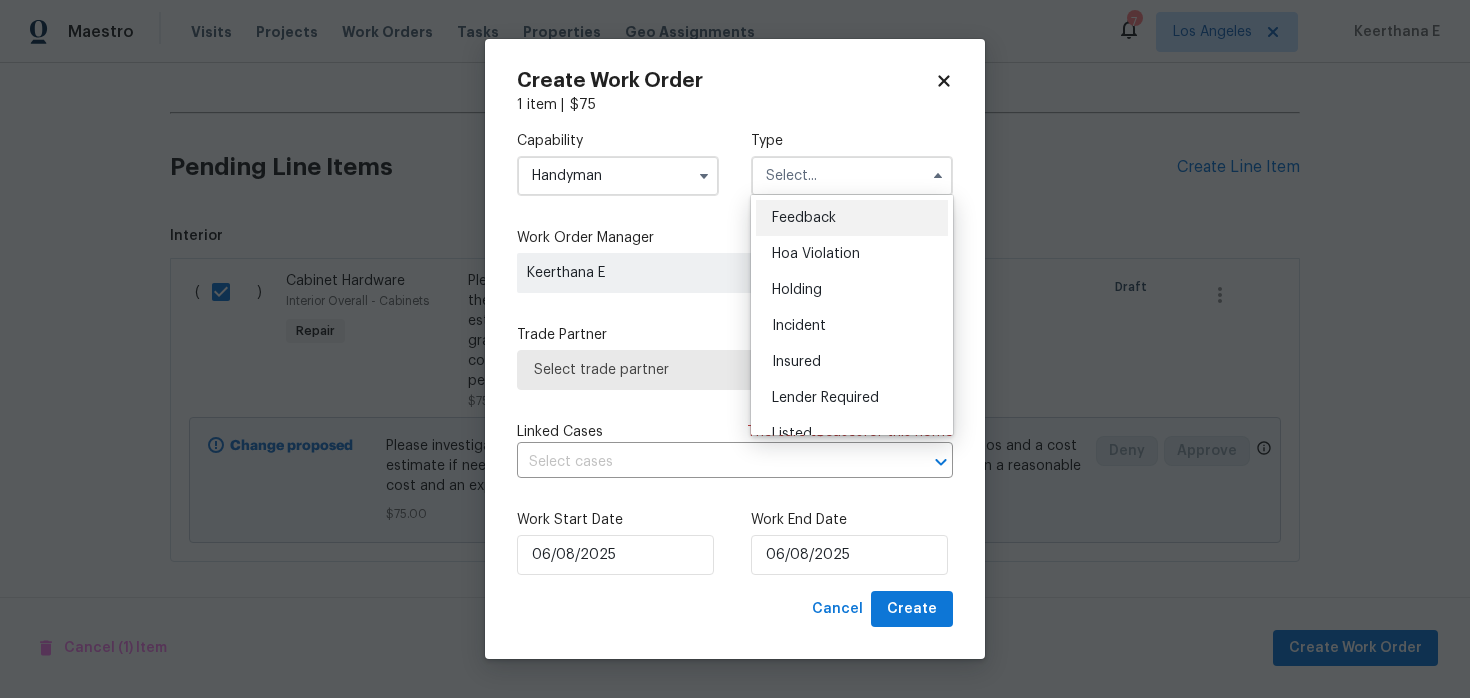 click on "Feedback" at bounding box center [804, 218] 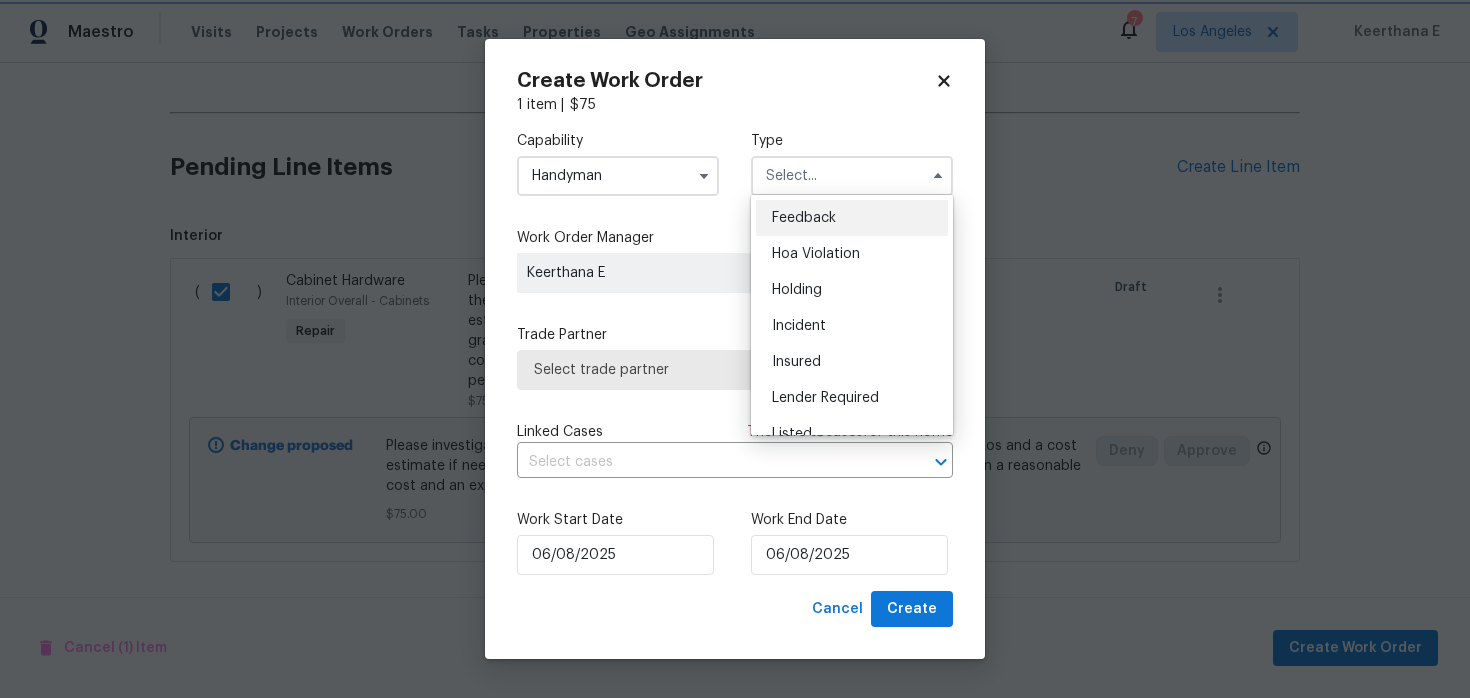 type on "Feedback" 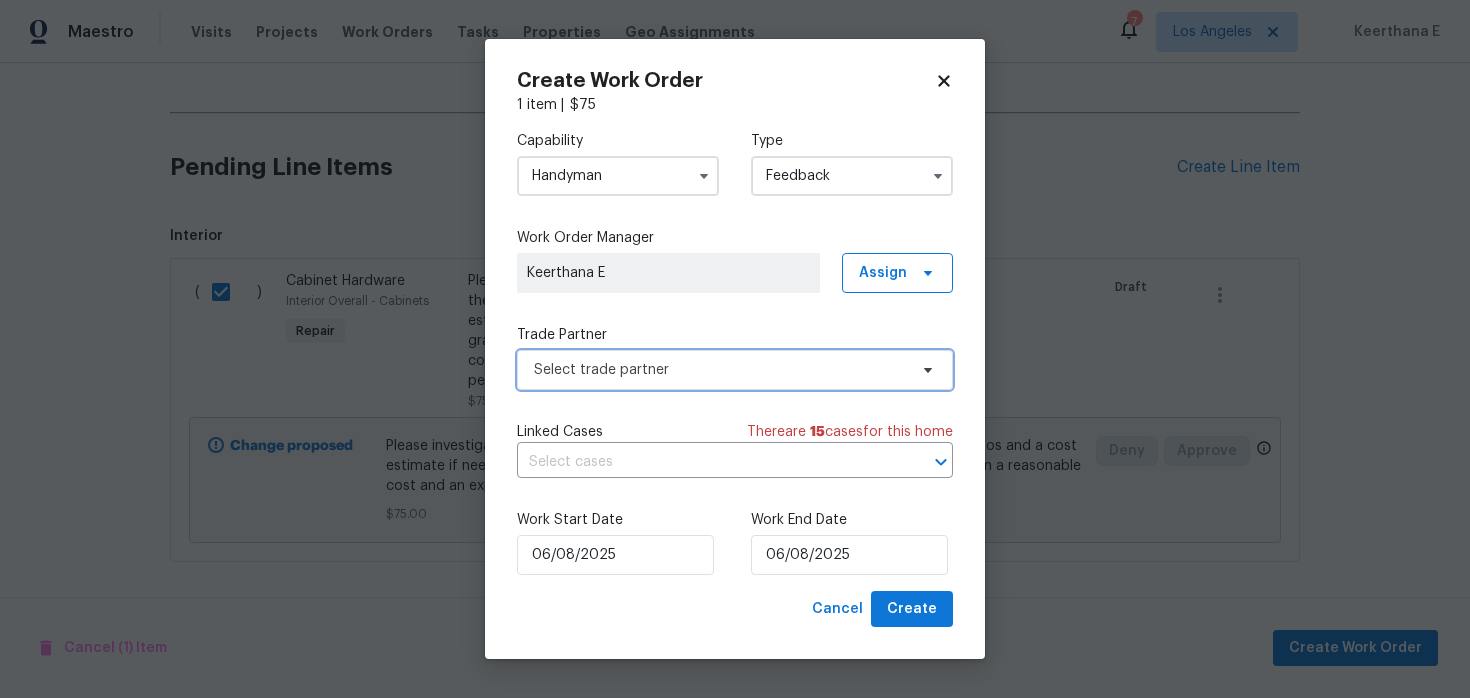click on "Select trade partner" at bounding box center (720, 370) 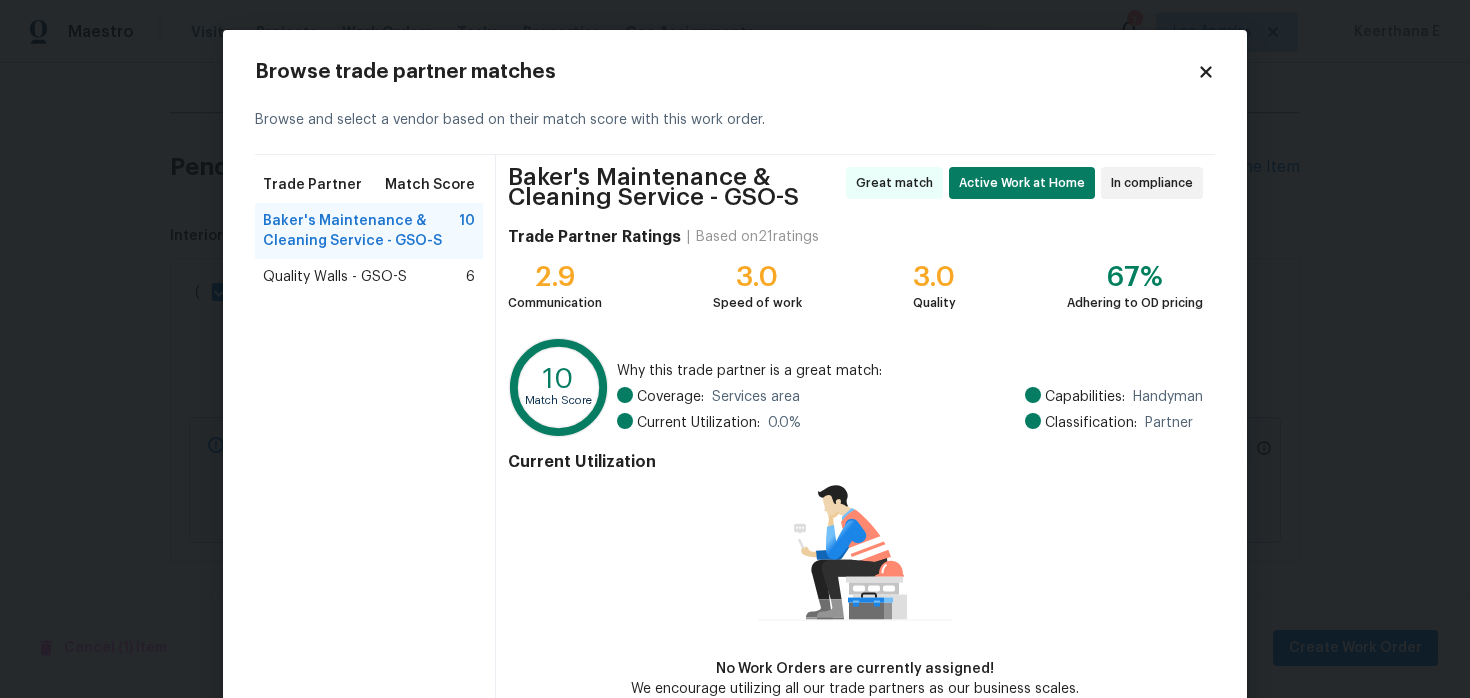 click on "Quality Walls - GSO-S" at bounding box center (335, 277) 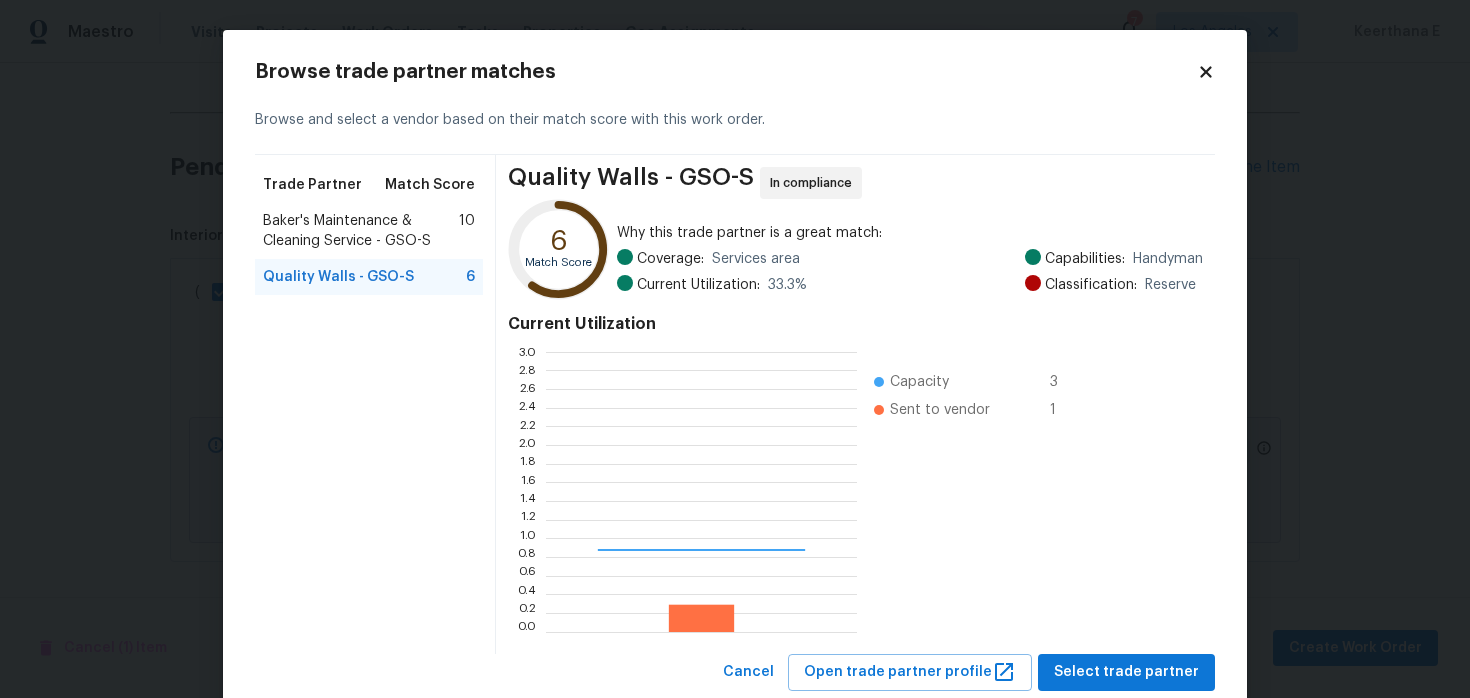 scroll, scrollTop: 2, scrollLeft: 1, axis: both 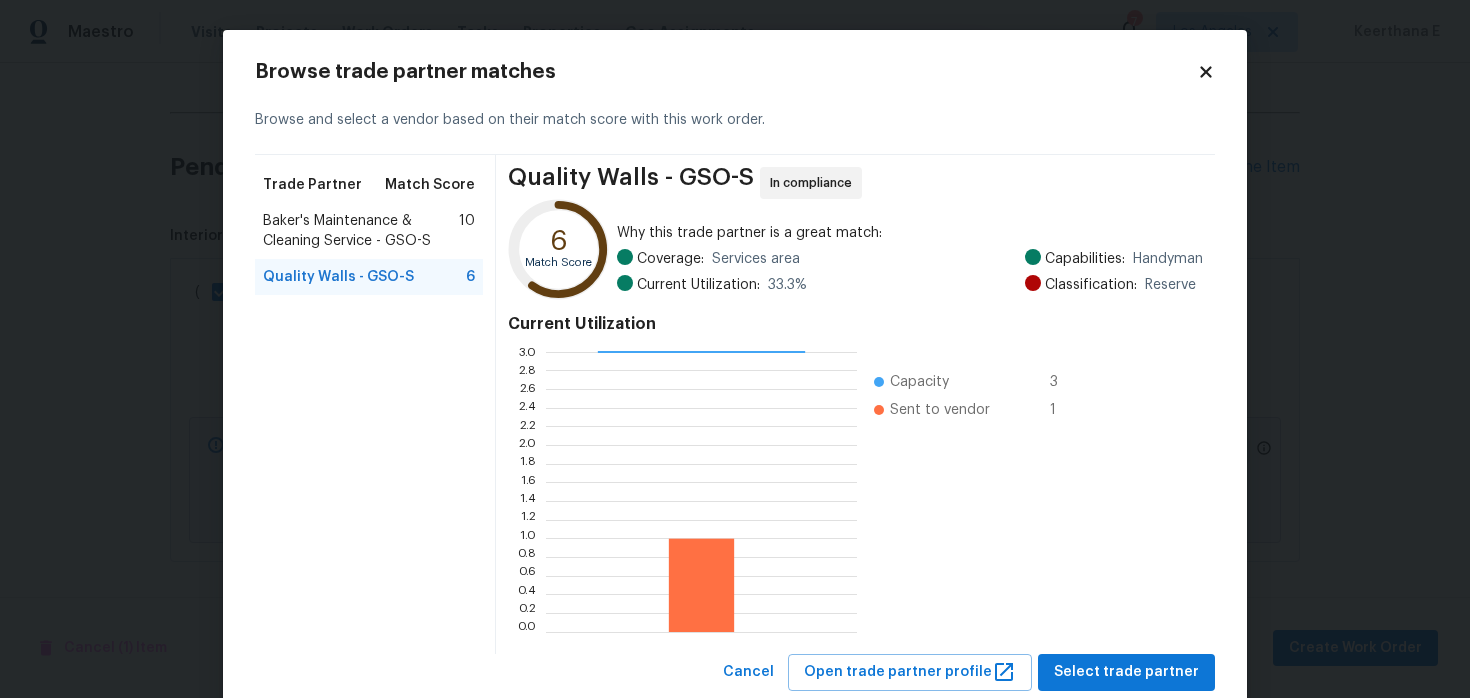 click on "Baker's Maintenance & Cleaning Service - GSO-S" at bounding box center [361, 231] 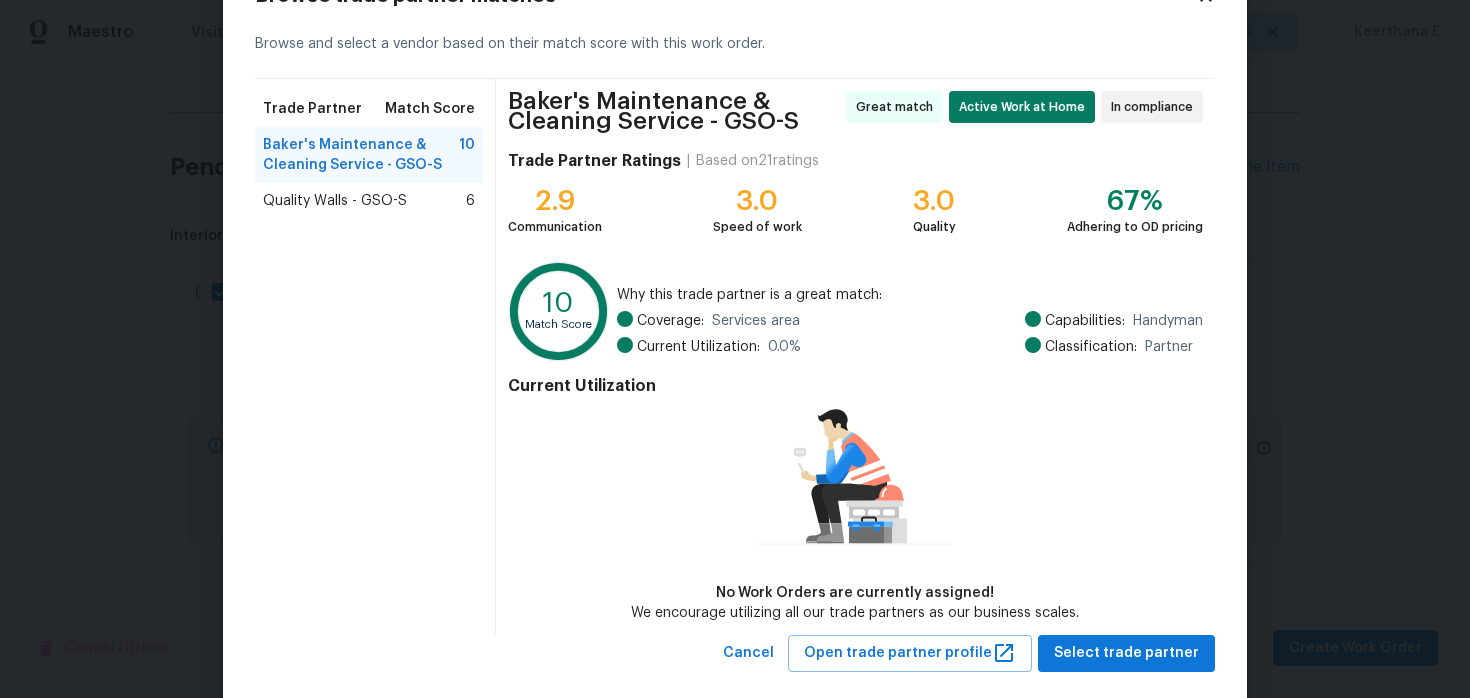scroll, scrollTop: 110, scrollLeft: 0, axis: vertical 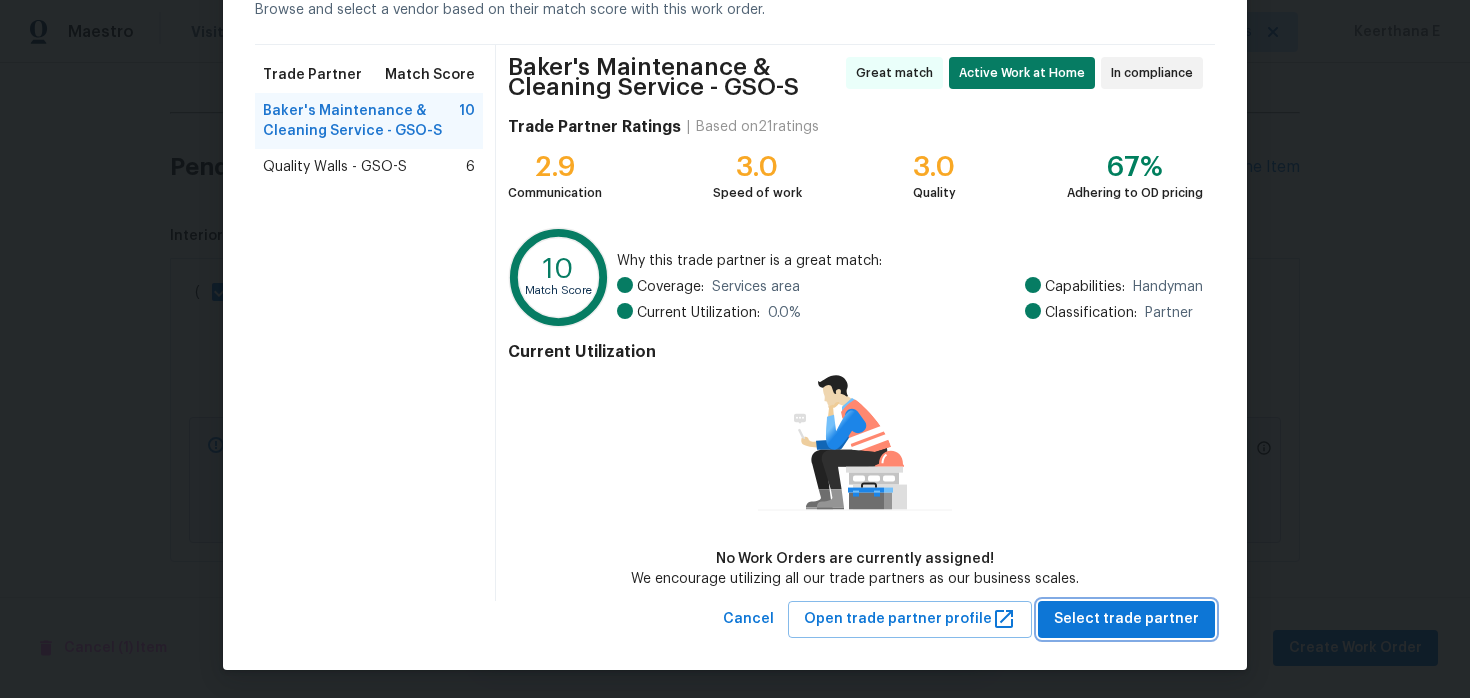 click on "Select trade partner" at bounding box center [1126, 619] 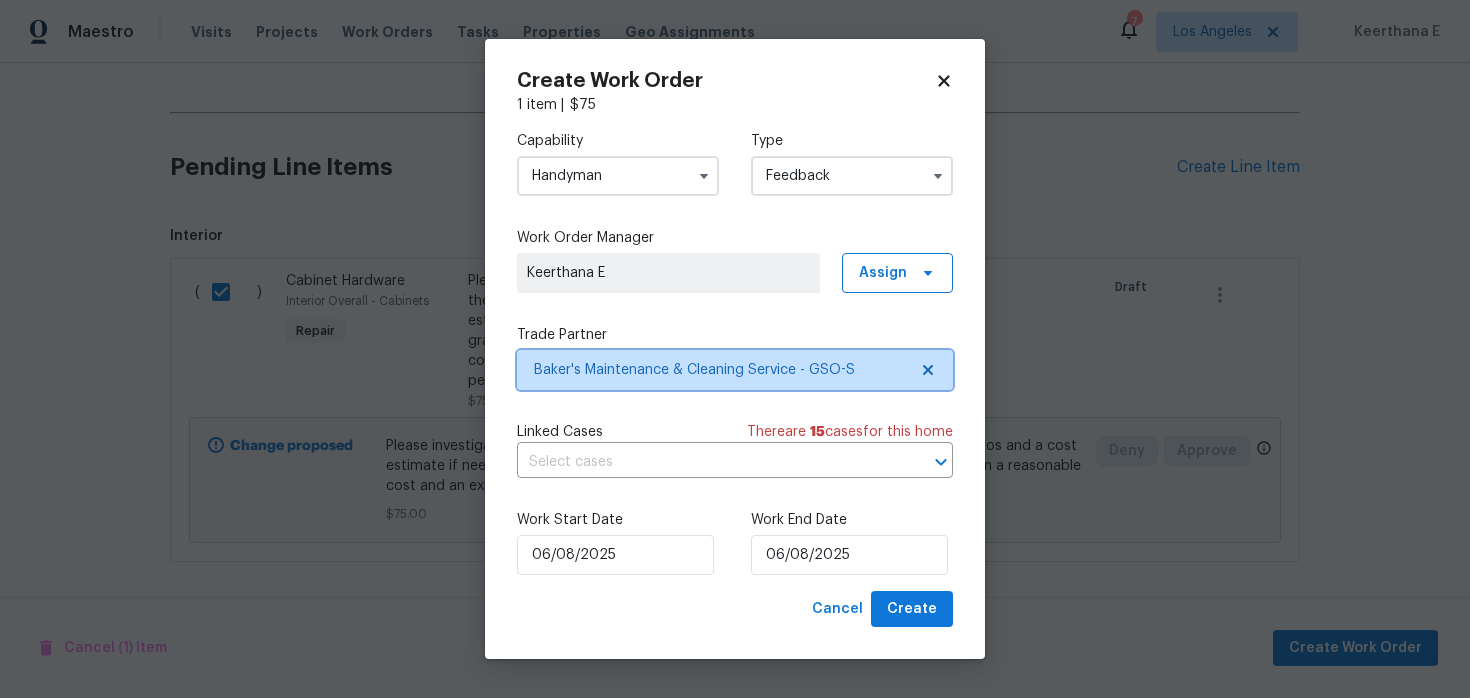 scroll, scrollTop: 0, scrollLeft: 0, axis: both 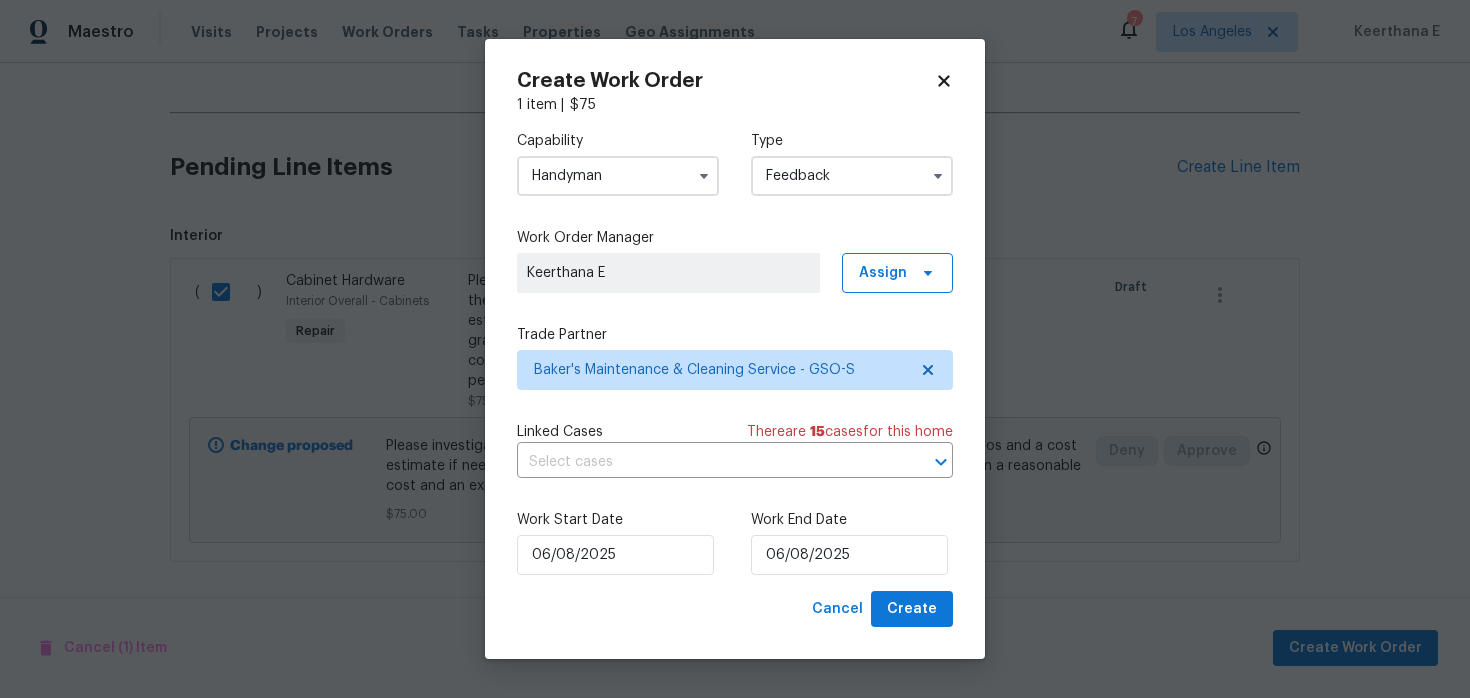 click on "06/08/2025" at bounding box center [852, 555] 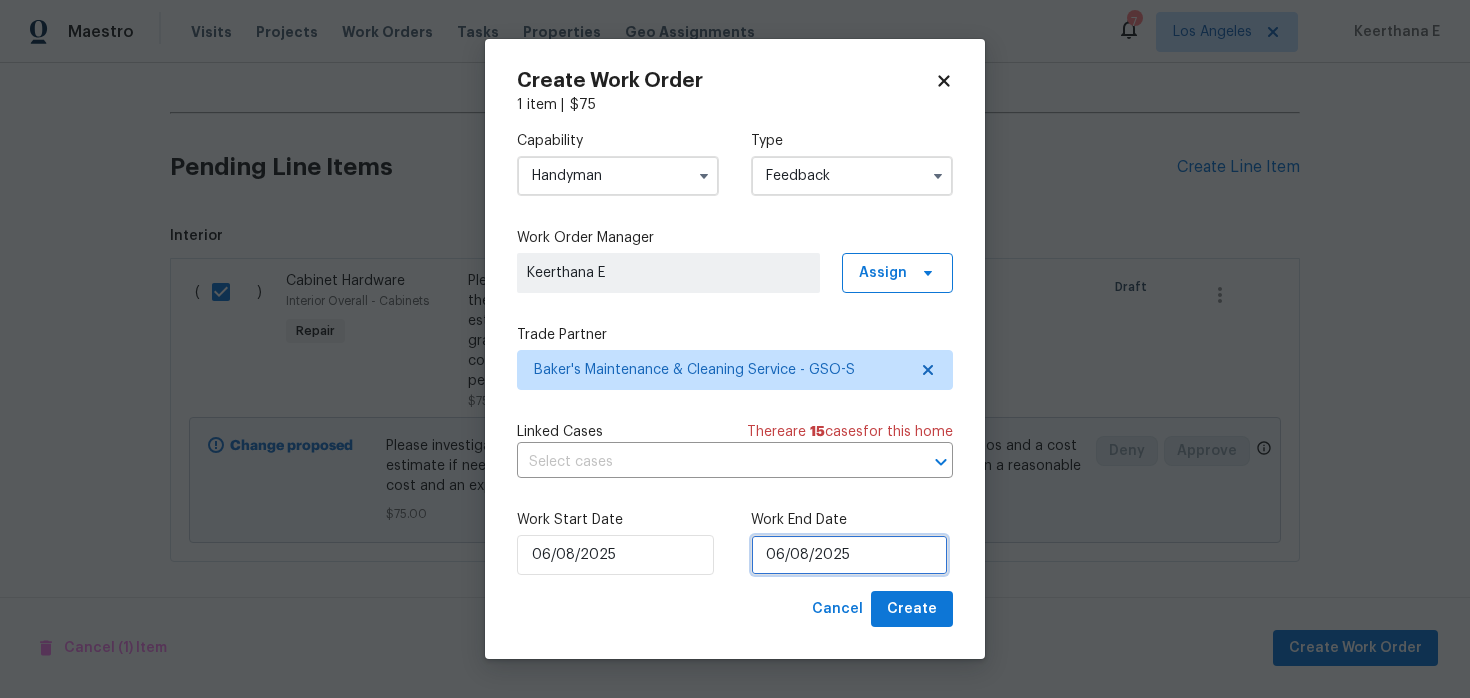 click on "06/08/2025" at bounding box center [849, 555] 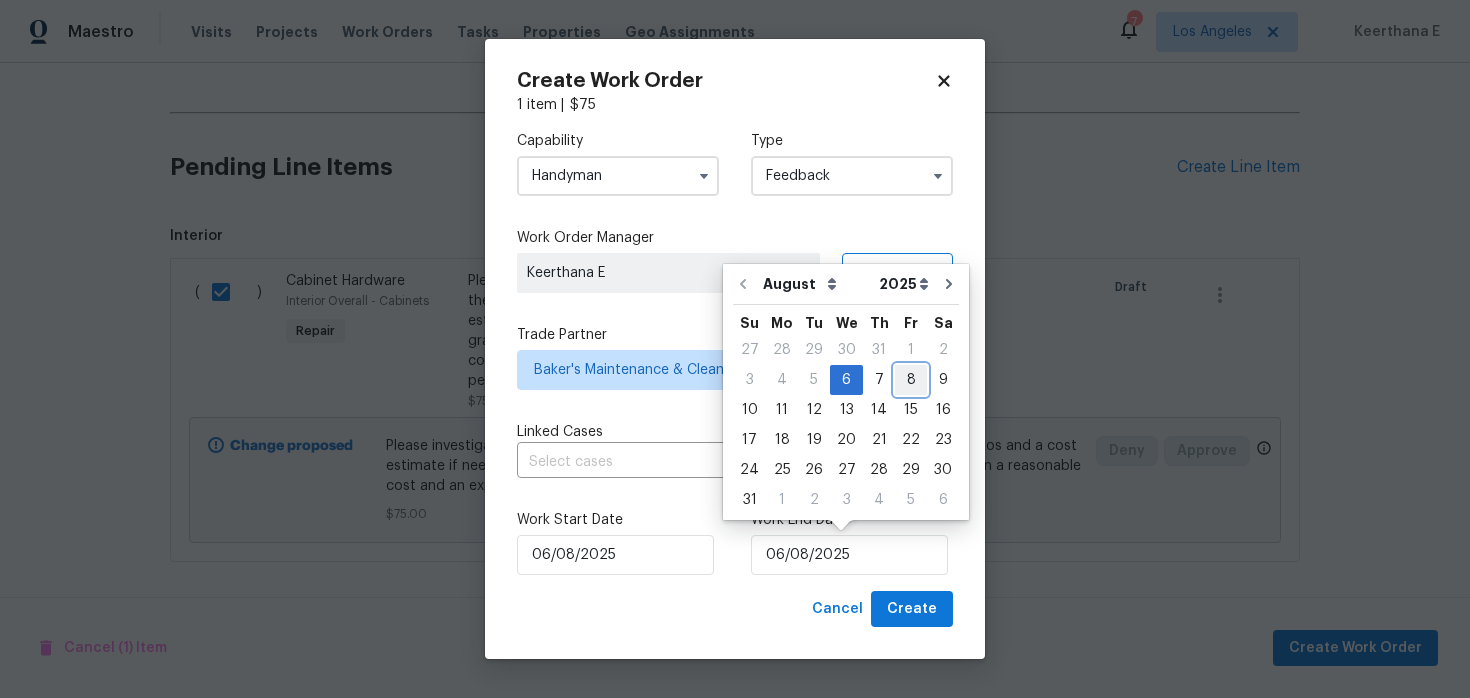 click on "8" at bounding box center [911, 380] 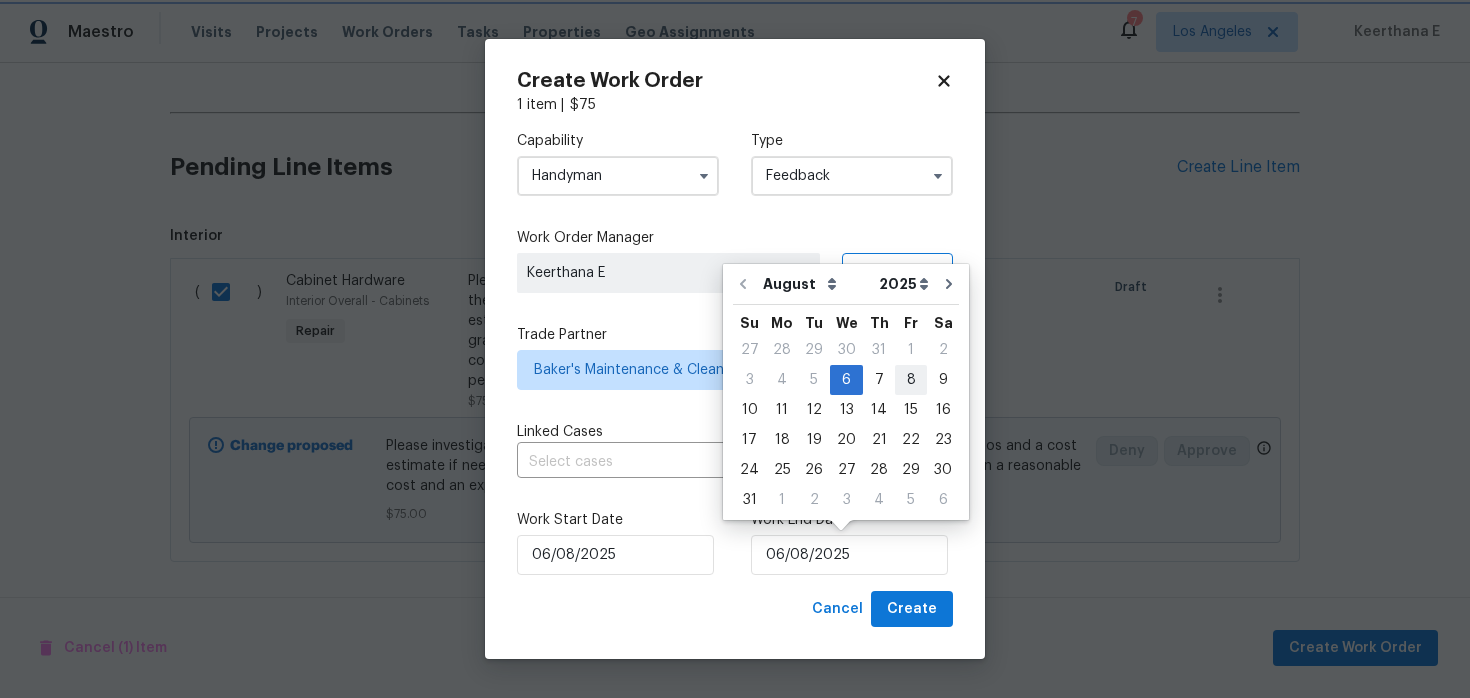 type on "08/08/2025" 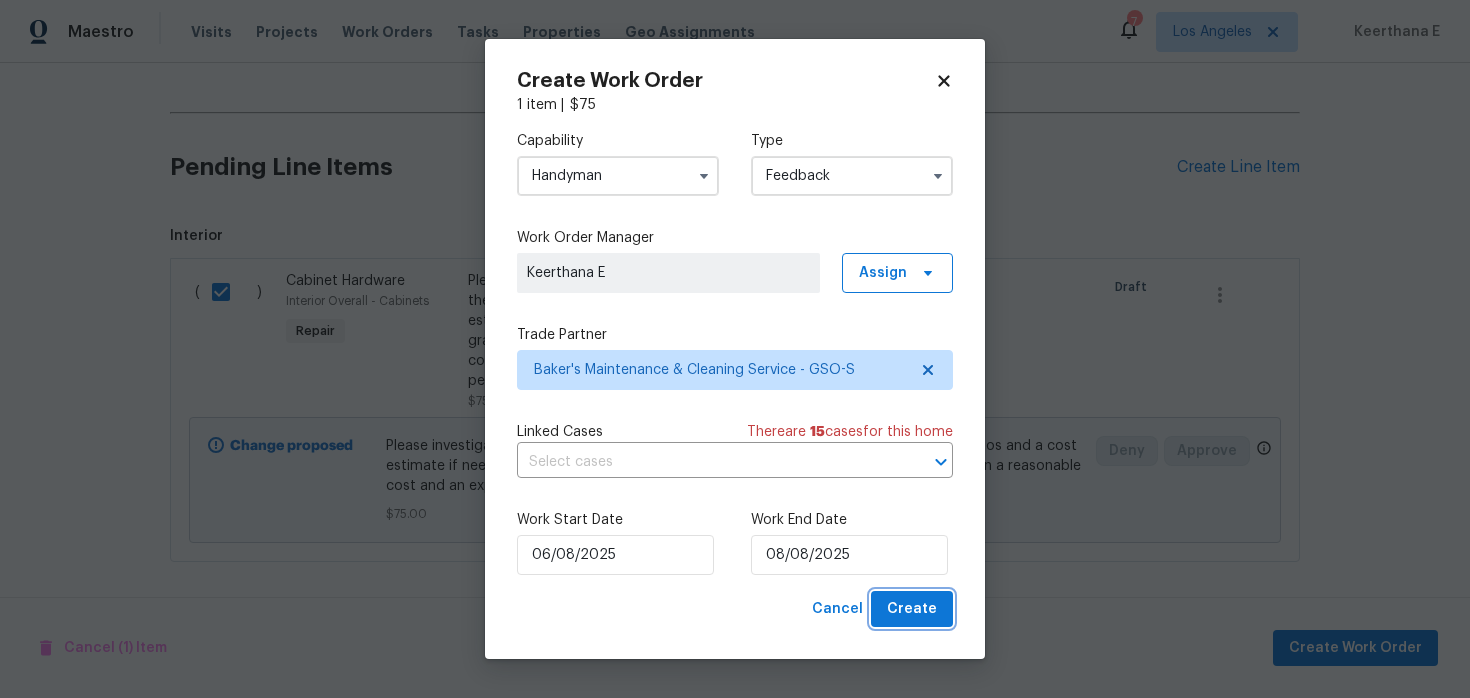 click on "Create" at bounding box center [912, 609] 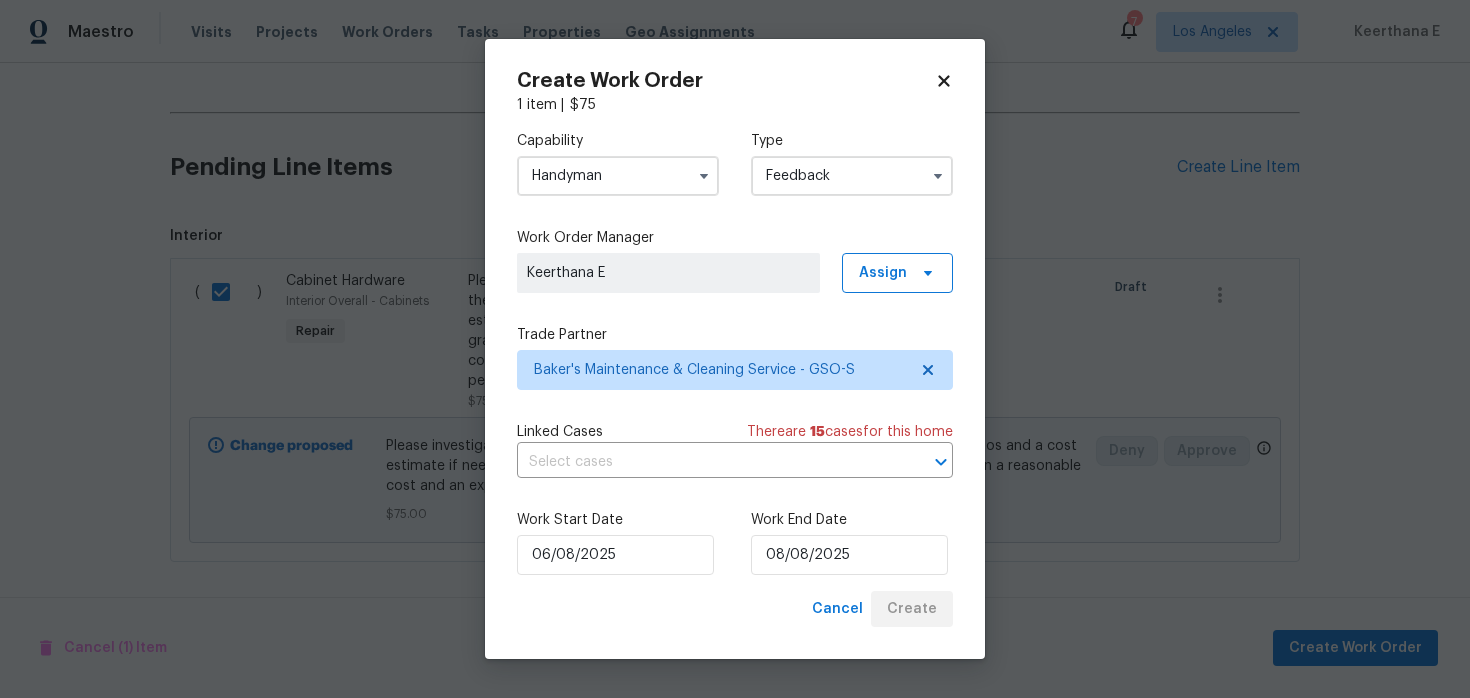 checkbox on "false" 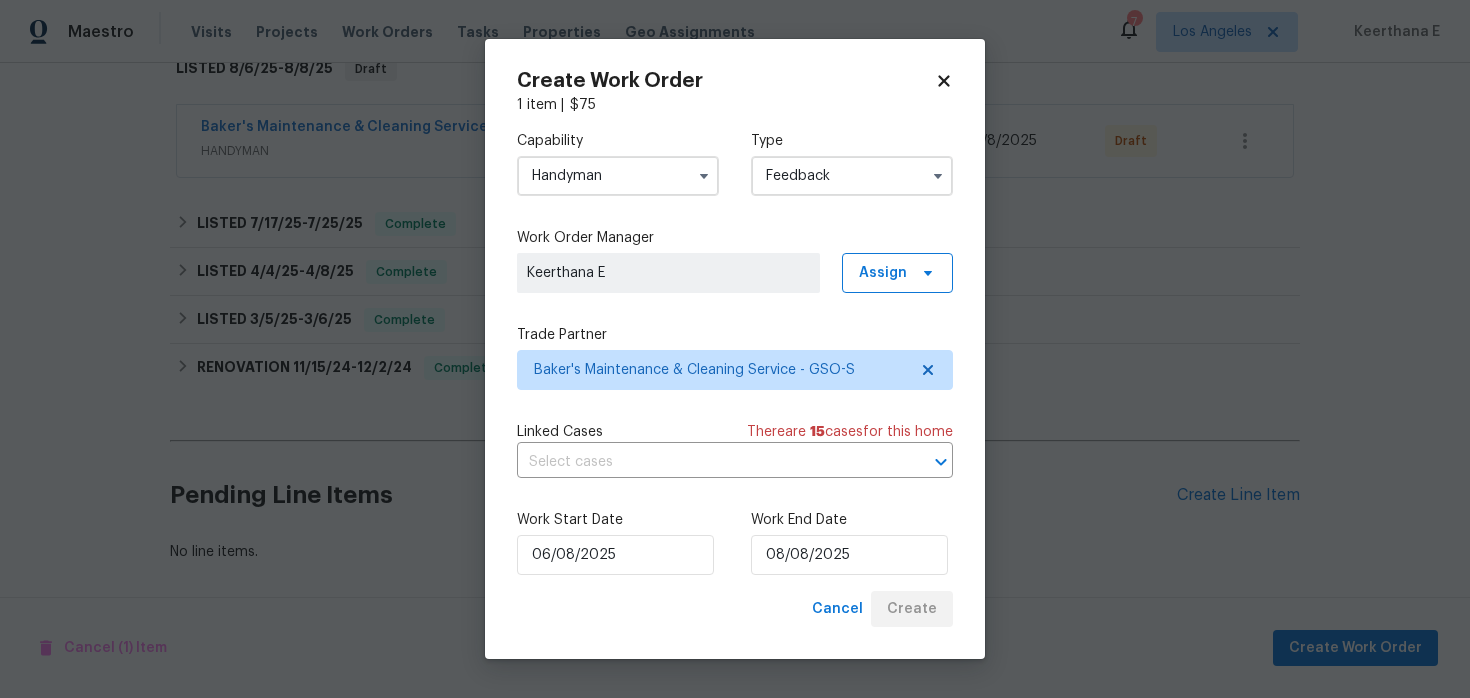 scroll, scrollTop: 342, scrollLeft: 0, axis: vertical 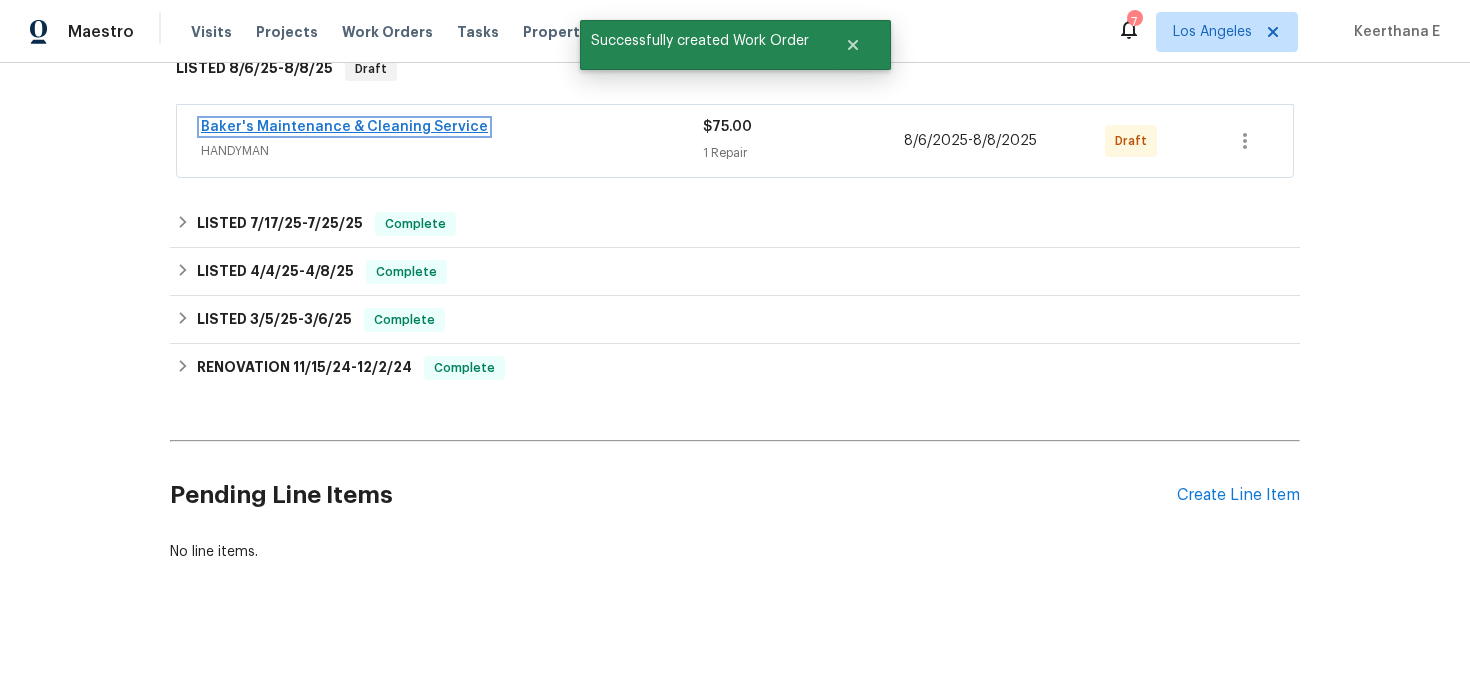 click on "Baker's Maintenance & Cleaning Service" at bounding box center (344, 127) 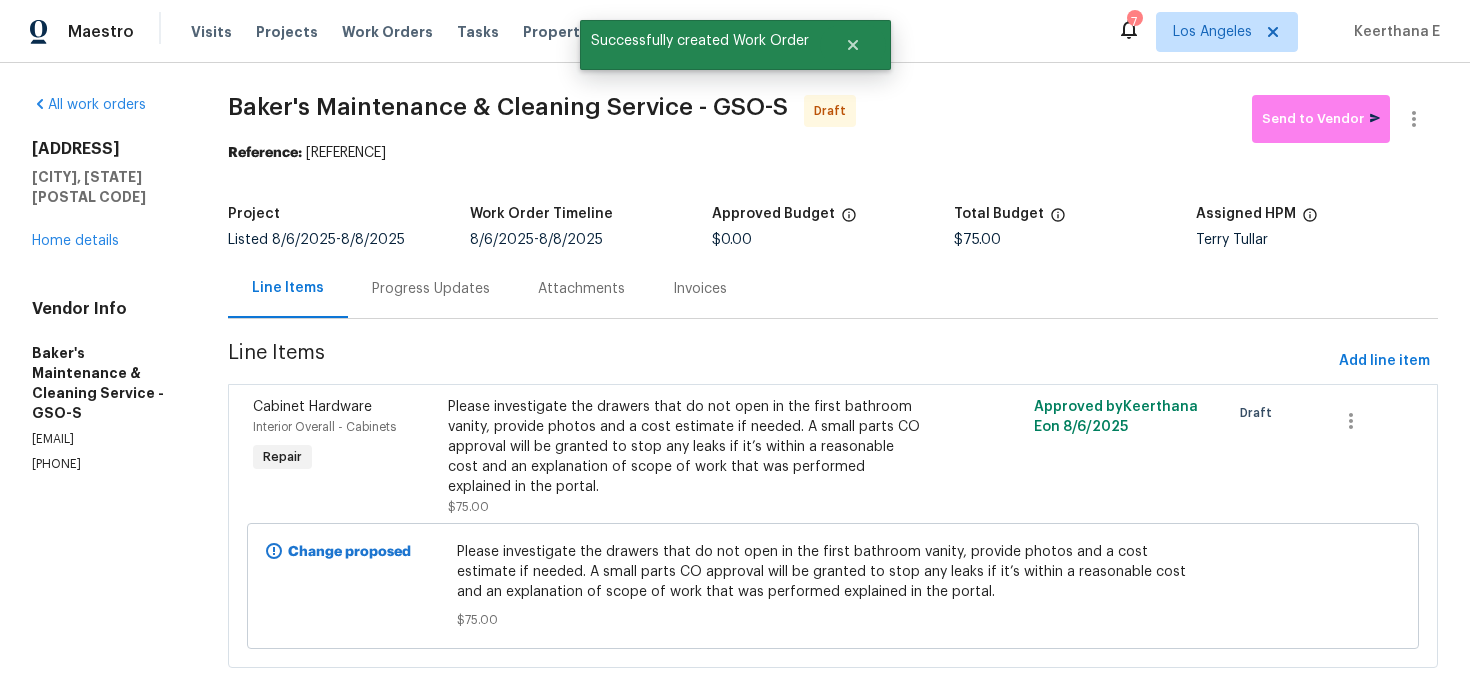scroll, scrollTop: 26, scrollLeft: 0, axis: vertical 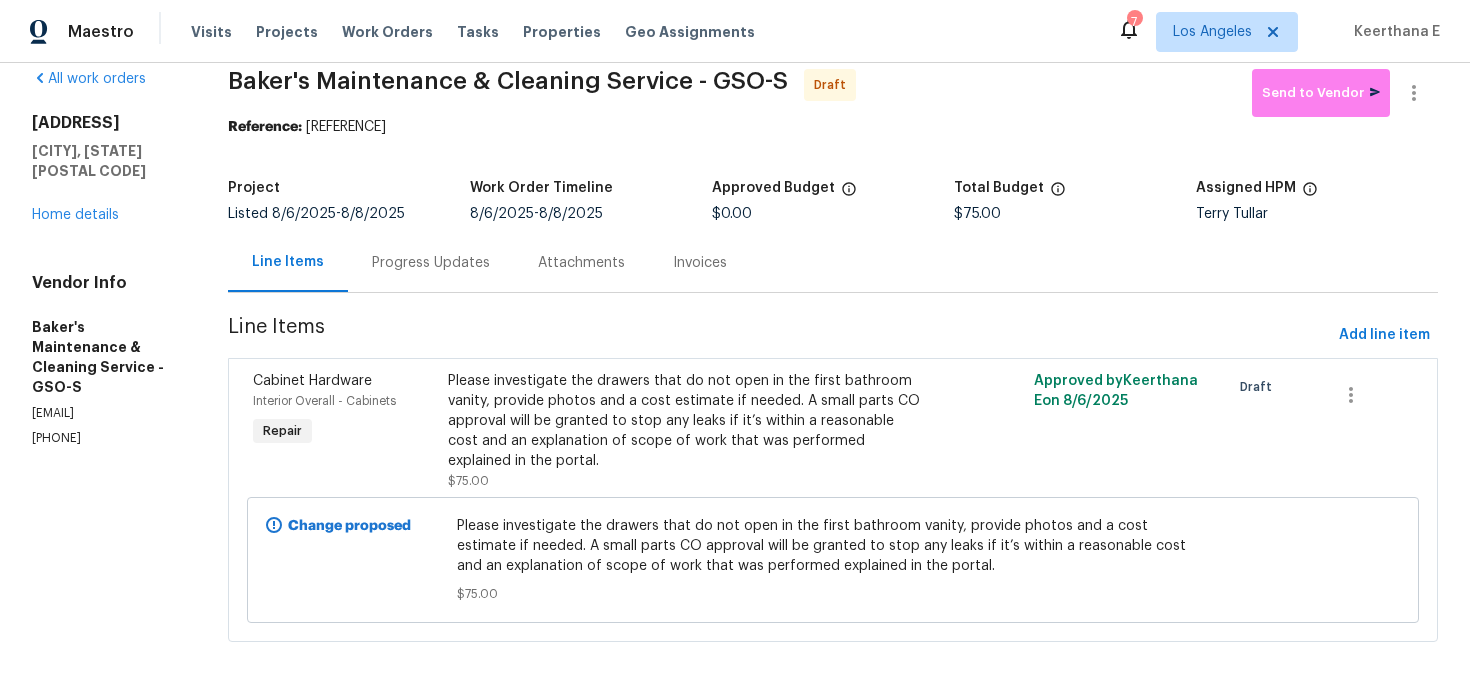 drag, startPoint x: 338, startPoint y: 126, endPoint x: 531, endPoint y: 125, distance: 193.0026 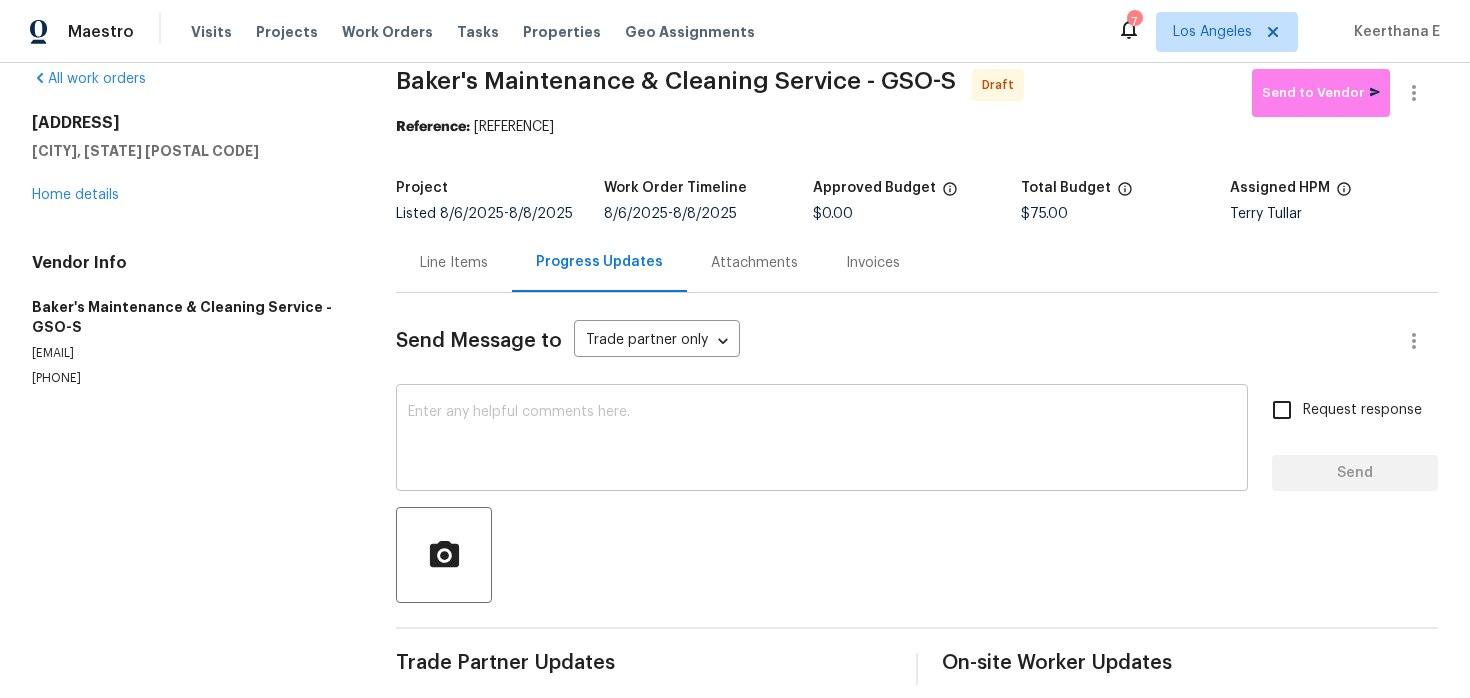 click at bounding box center [822, 440] 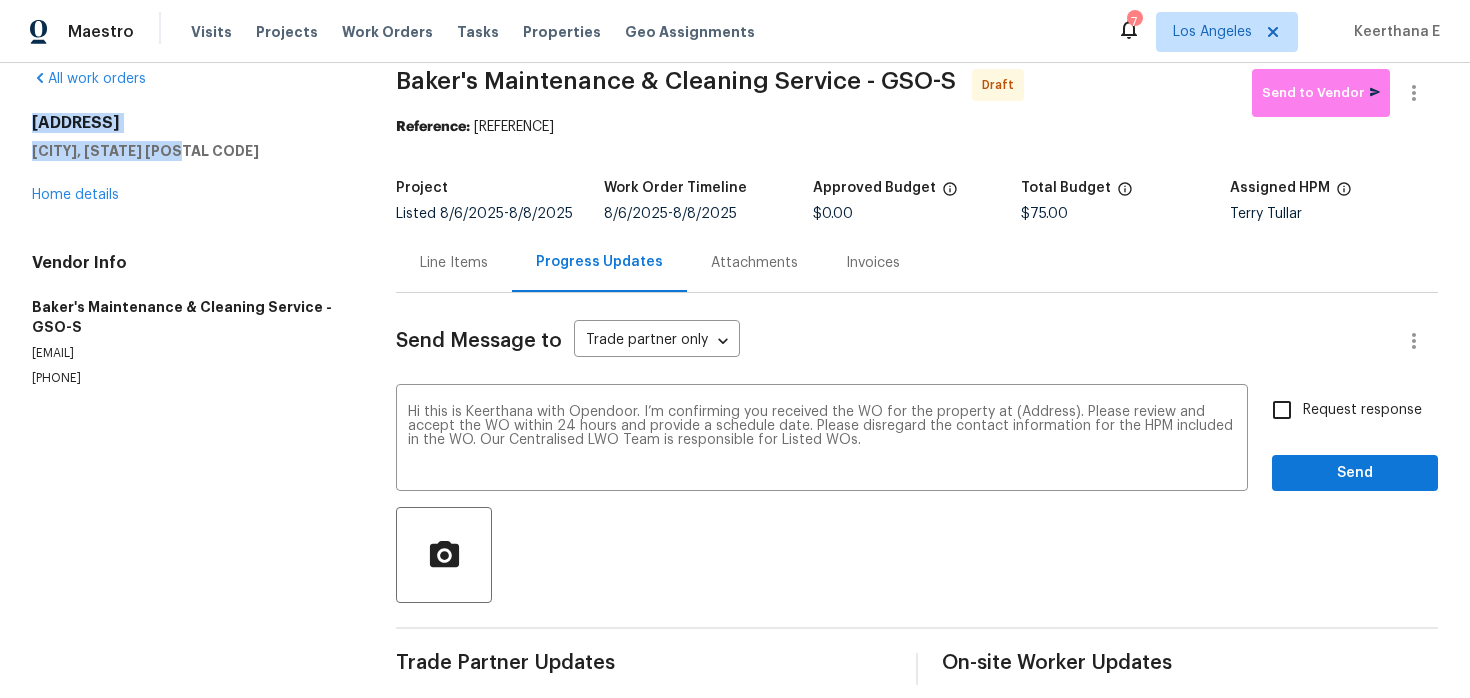 drag, startPoint x: 24, startPoint y: 124, endPoint x: 205, endPoint y: 147, distance: 182.45547 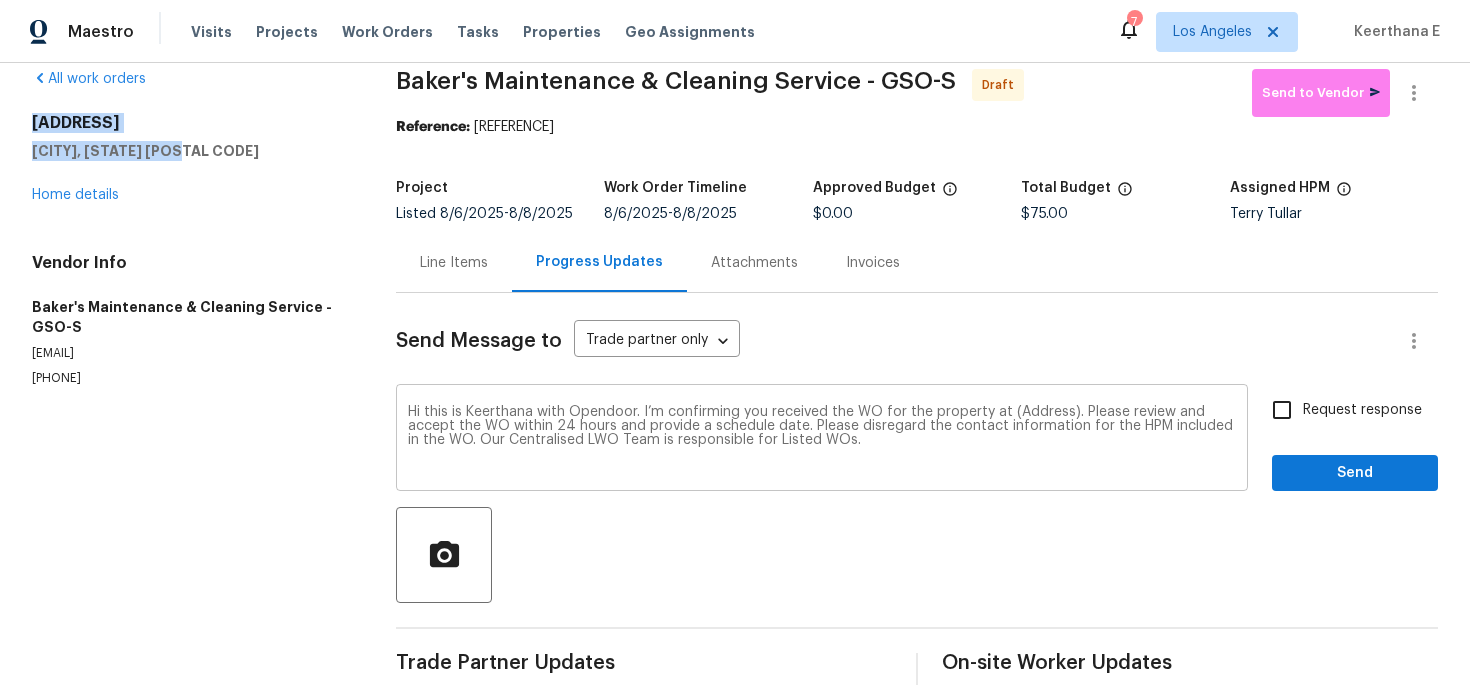 click on "Hi this is Keerthana with Opendoor. I’m confirming you received the WO for the property at (Address). Please review and accept the WO within 24 hours and provide a schedule date. Please disregard the contact information for the HPM included in the WO. Our Centralised LWO Team is responsible for Listed WOs." at bounding box center [822, 440] 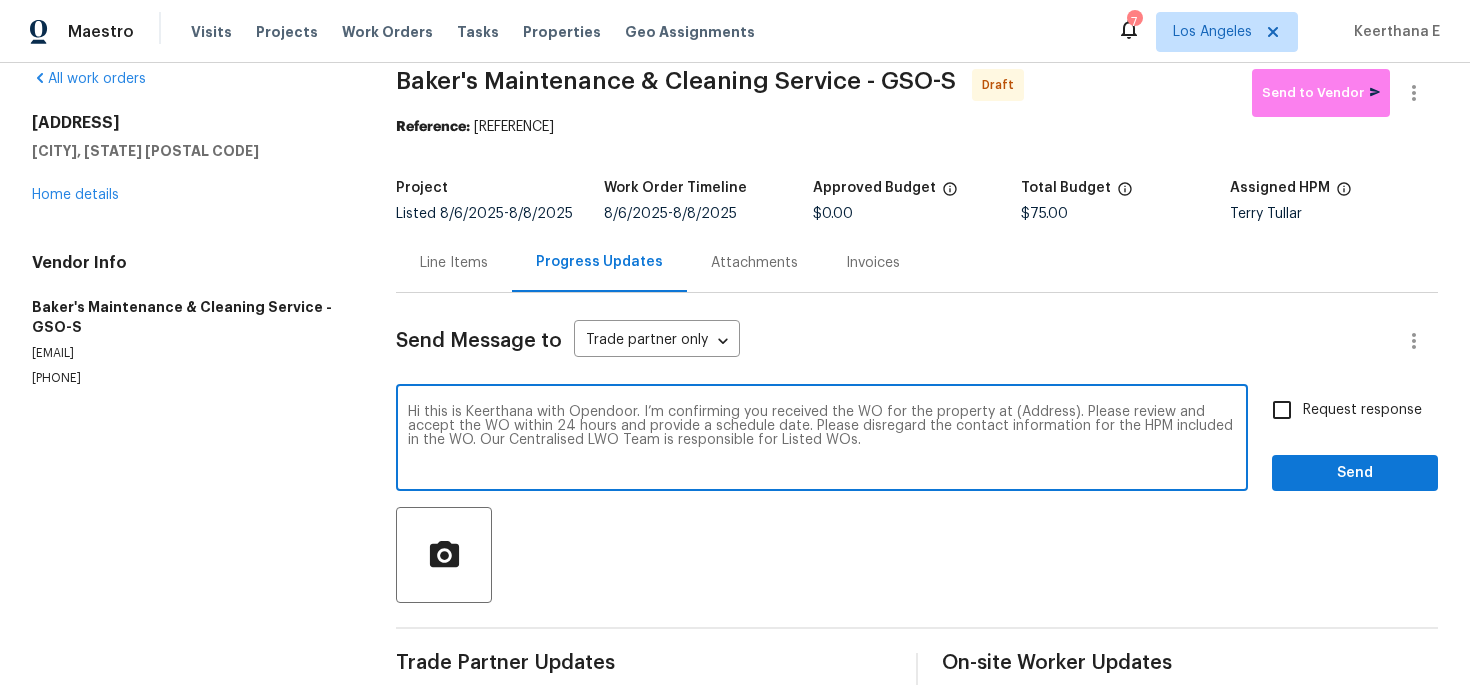 click on "Hi this is Keerthana with Opendoor. I’m confirming you received the WO for the property at (Address). Please review and accept the WO within 24 hours and provide a schedule date. Please disregard the contact information for the HPM included in the WO. Our Centralised LWO Team is responsible for Listed WOs." at bounding box center (822, 440) 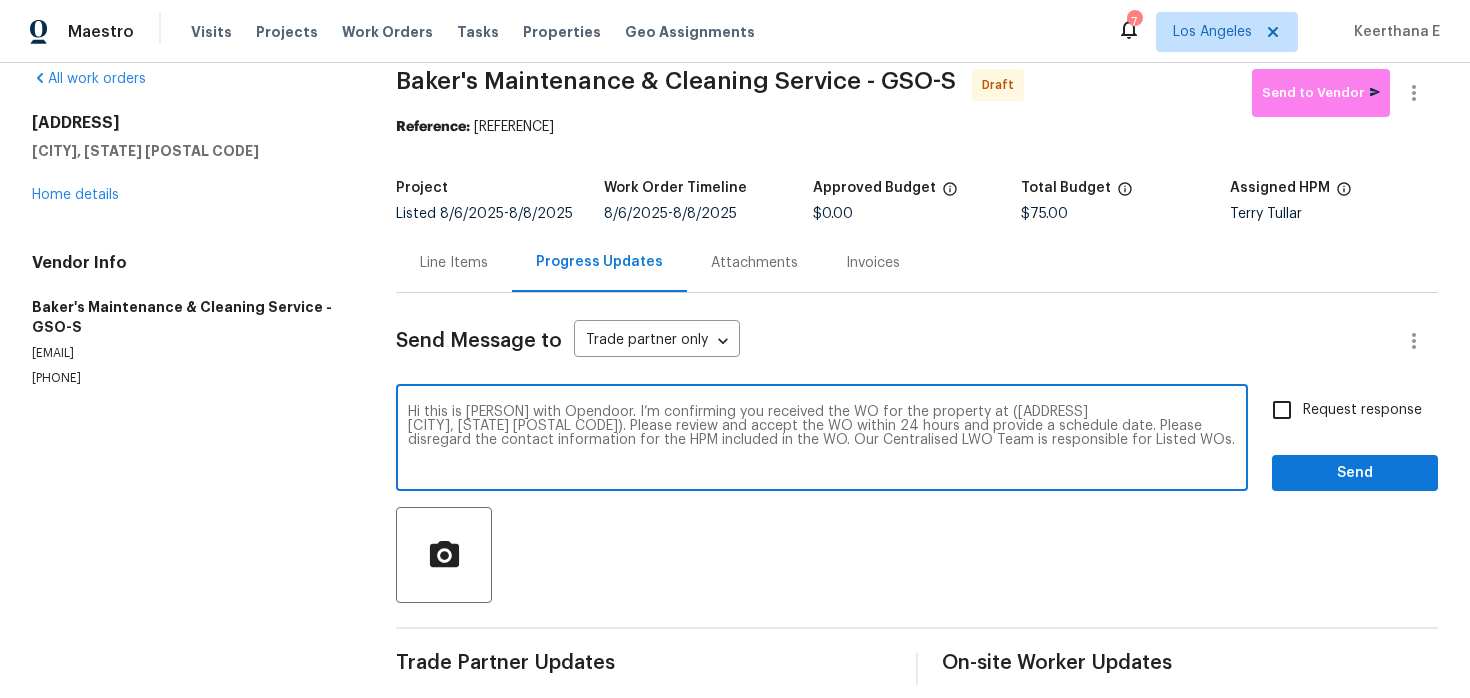 type on "Hi this is Keerthana with Opendoor. I’m confirming you received the WO for the property at (3720 Wayfarer Dr
Greensboro, NC 27410). Please review and accept the WO within 24 hours and provide a schedule date. Please disregard the contact information for the HPM included in the WO. Our Centralised LWO Team is responsible for Listed WOs." 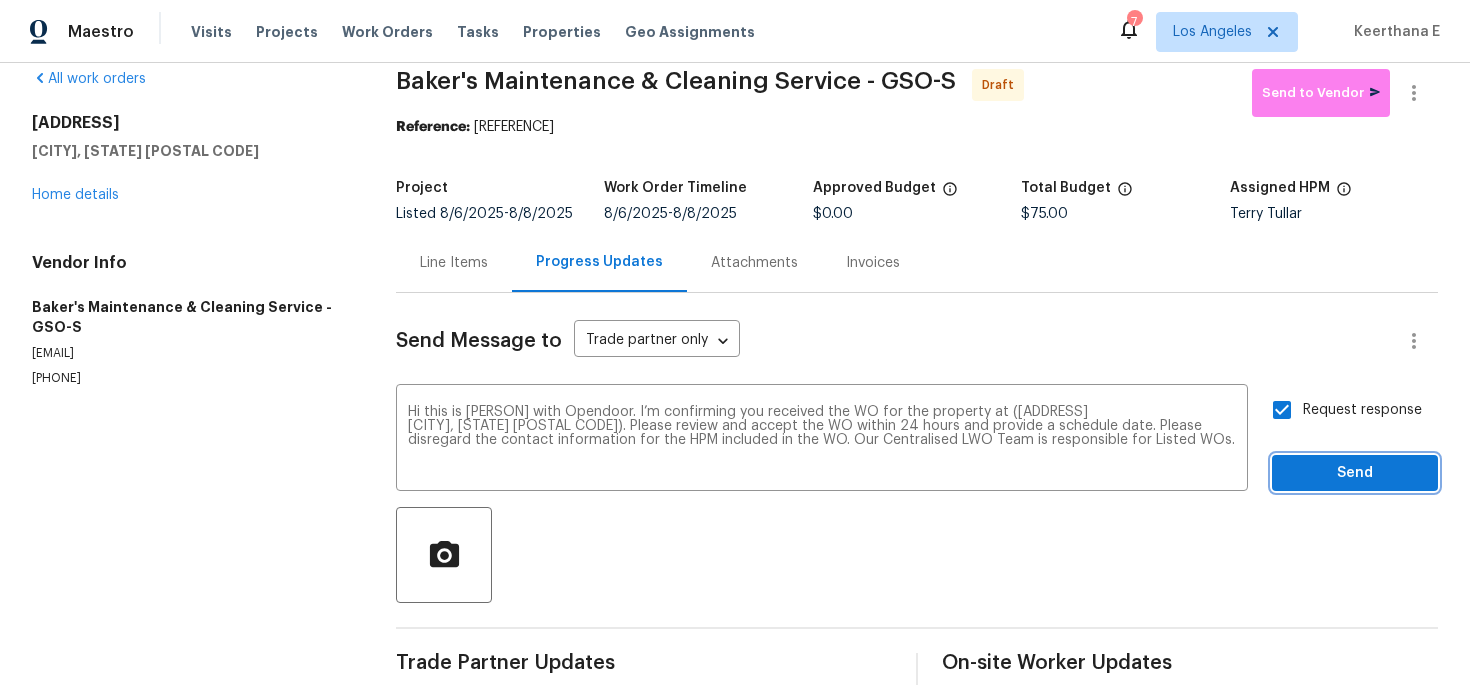 click on "Send" at bounding box center (1355, 473) 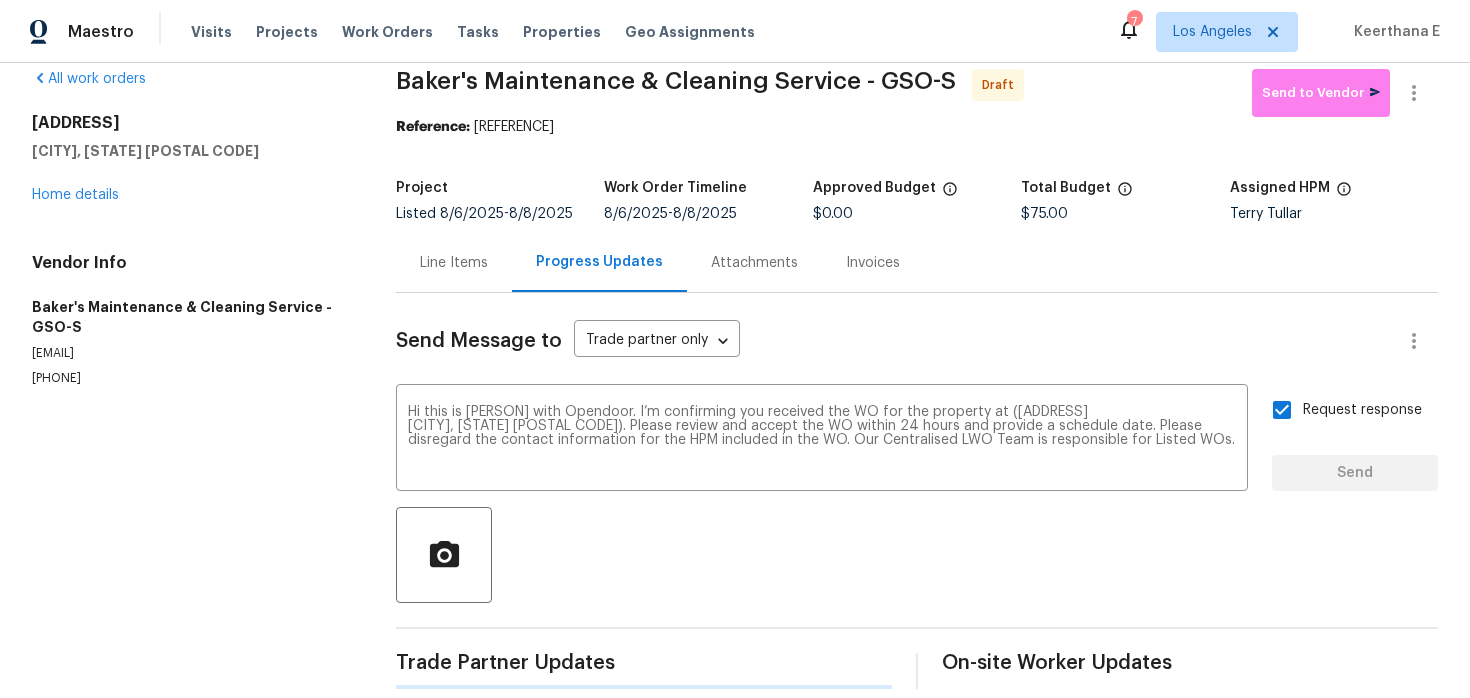 type 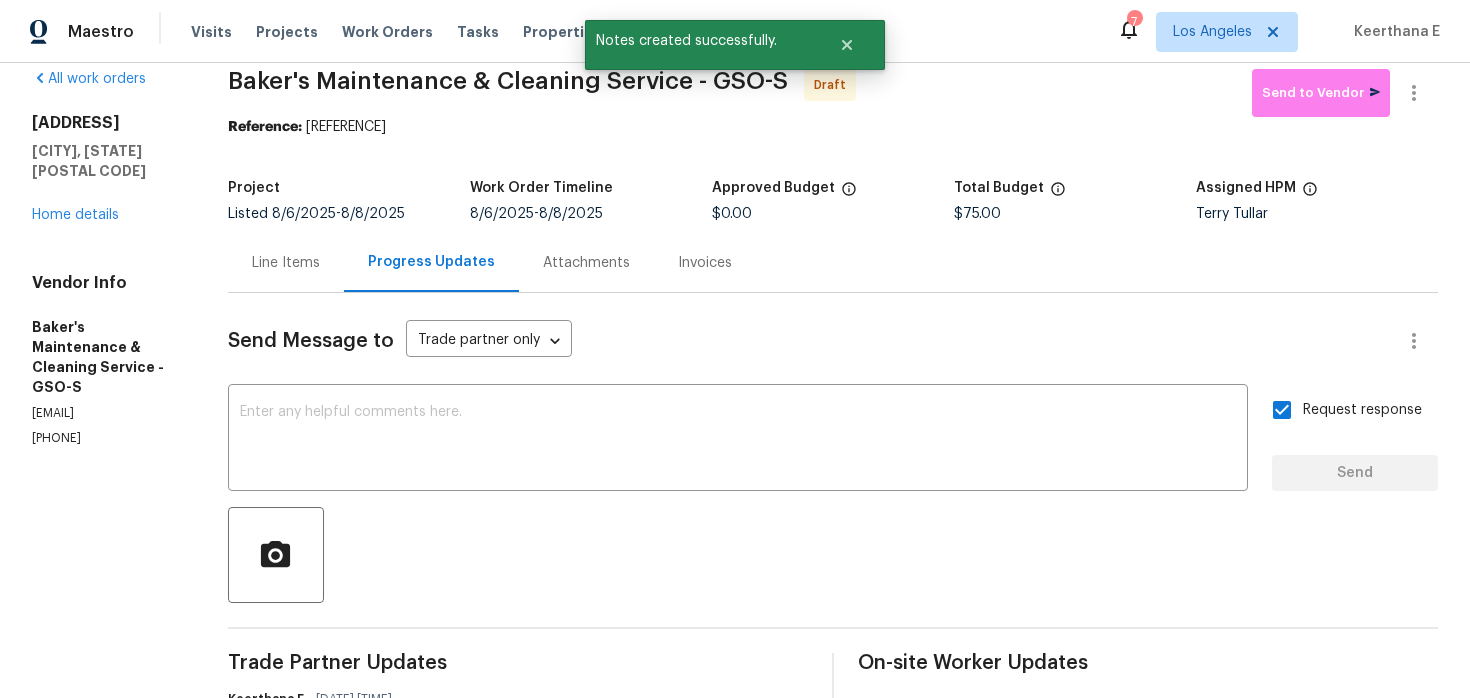 click at bounding box center (1414, 93) 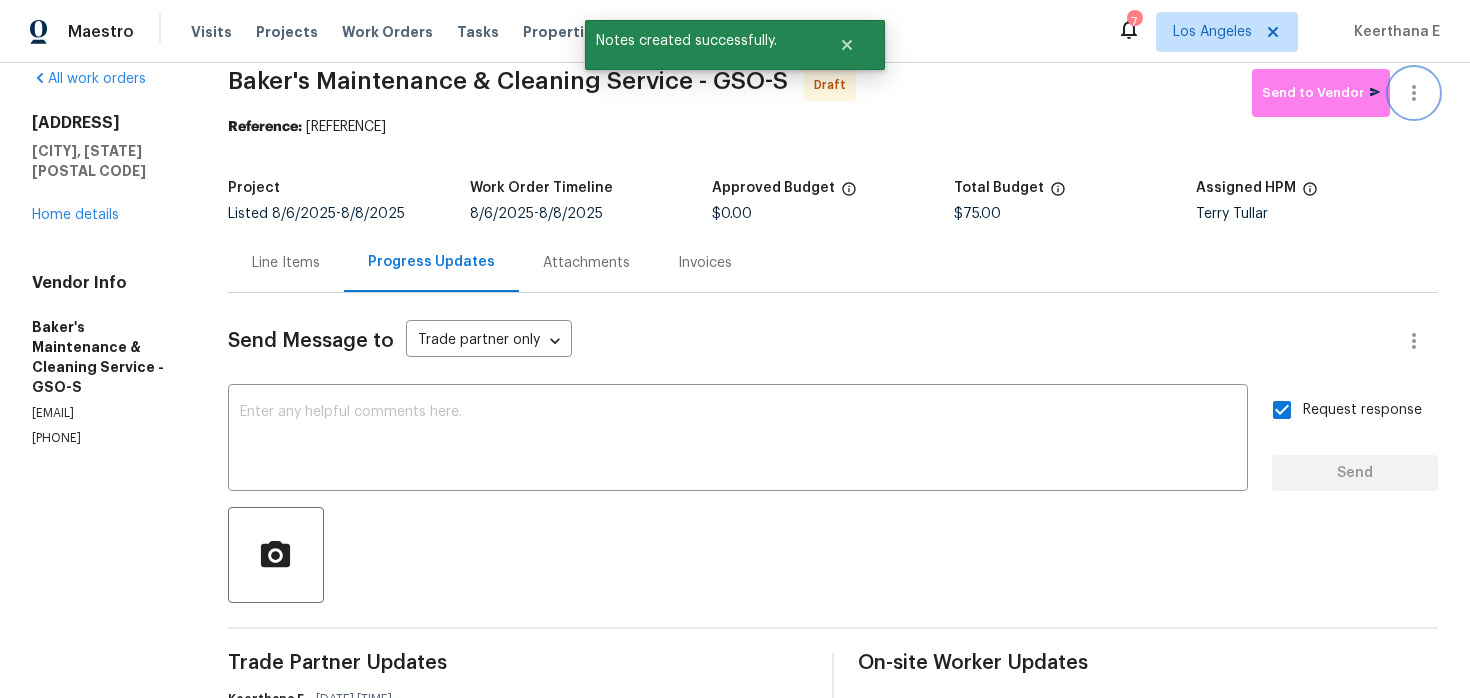 click at bounding box center (1414, 93) 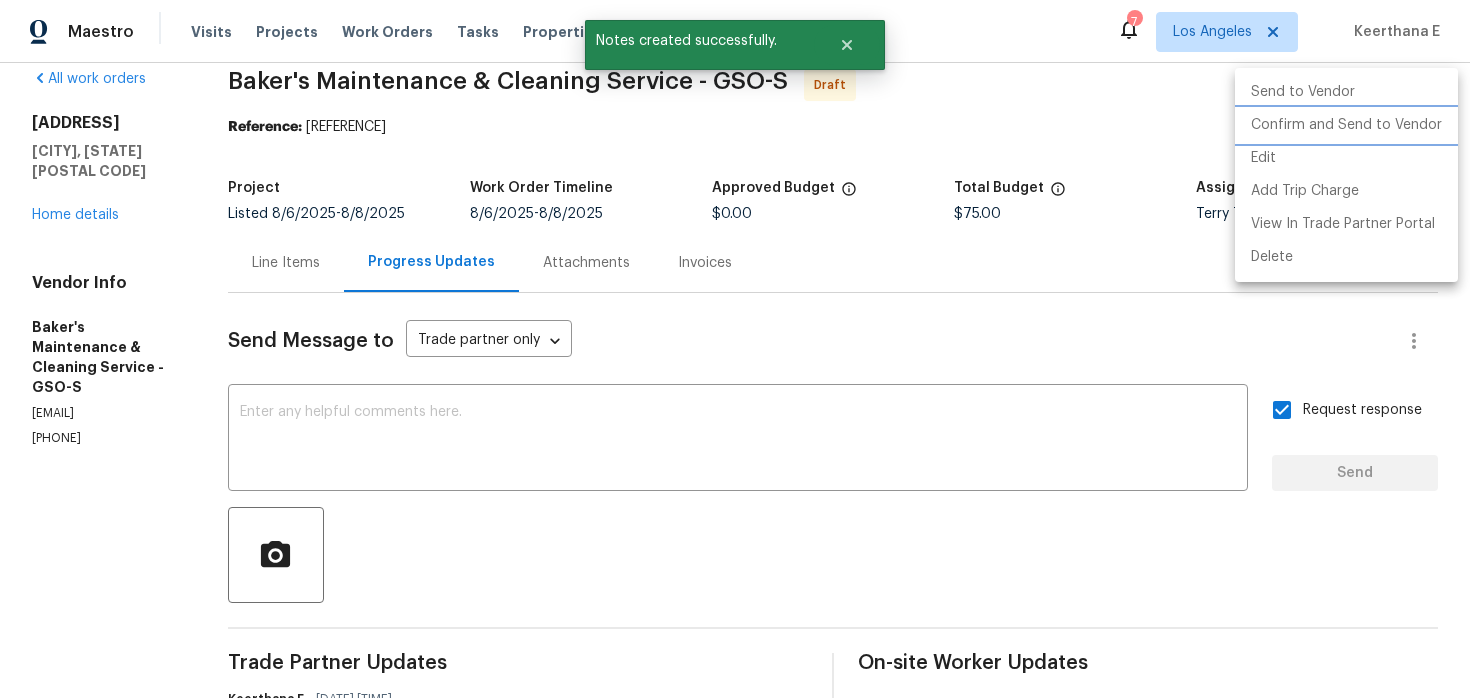 click on "Confirm and Send to Vendor" at bounding box center [1346, 125] 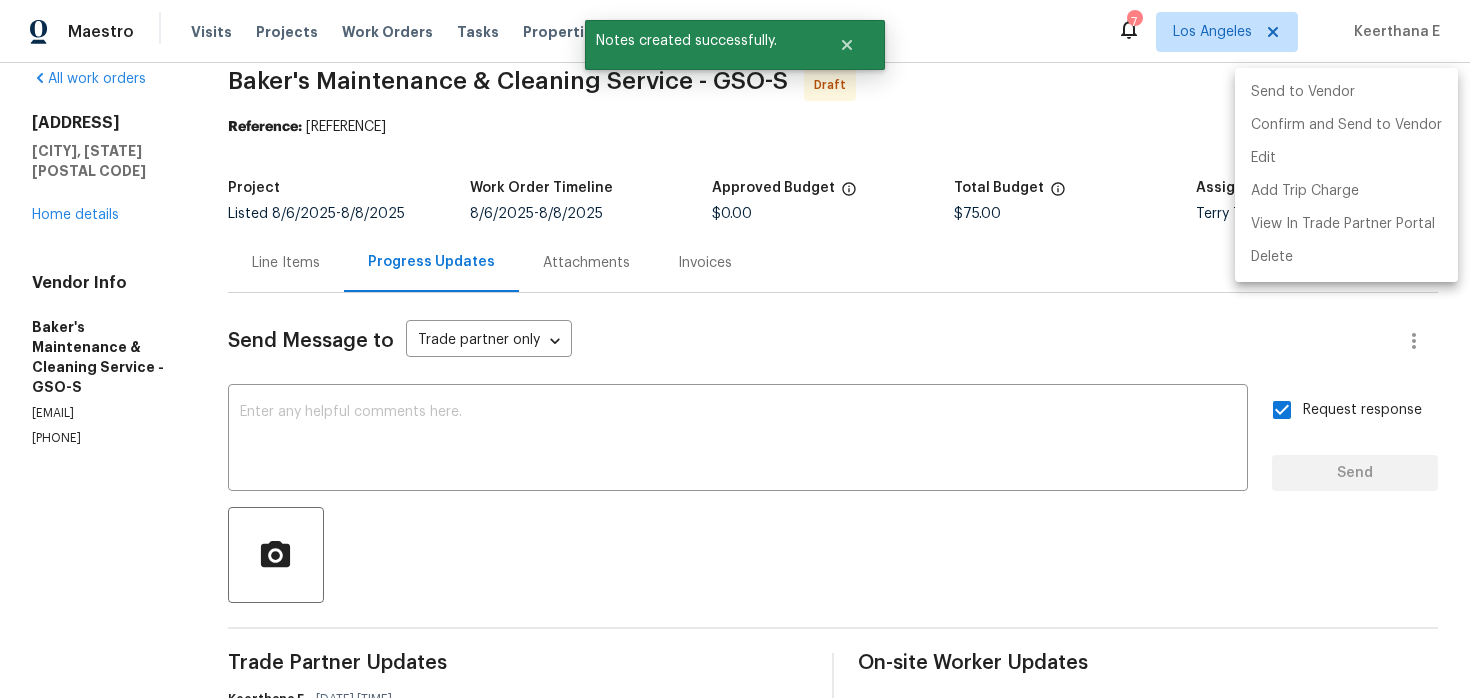 click at bounding box center [735, 349] 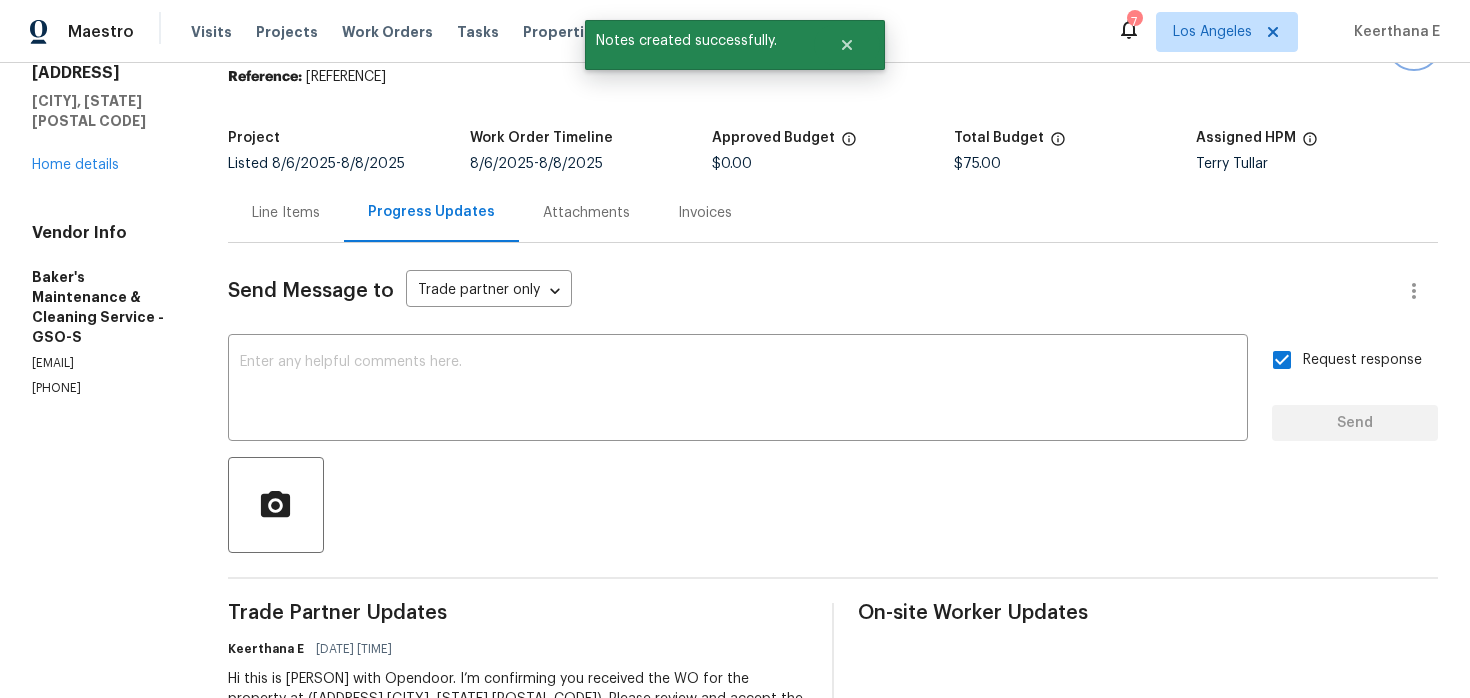 scroll, scrollTop: 203, scrollLeft: 0, axis: vertical 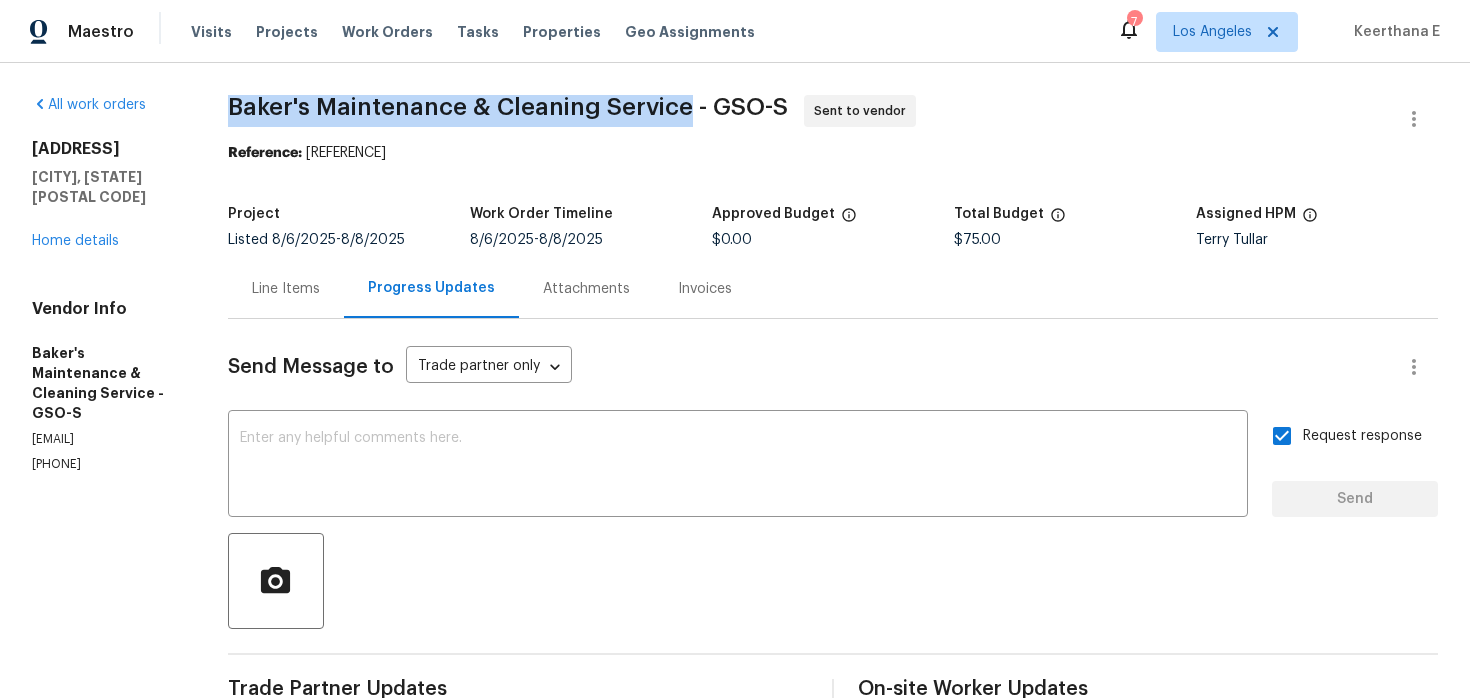 drag, startPoint x: 257, startPoint y: 98, endPoint x: 717, endPoint y: 97, distance: 460.0011 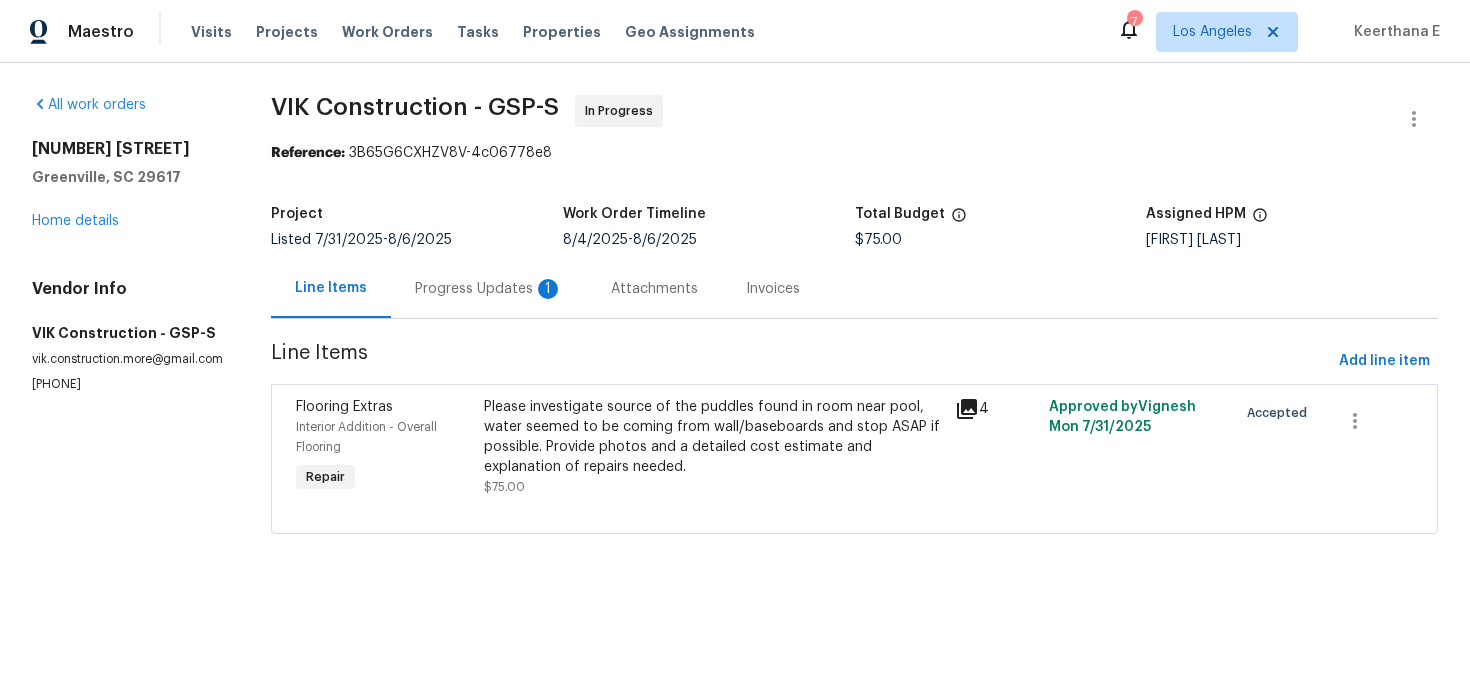 scroll, scrollTop: 0, scrollLeft: 0, axis: both 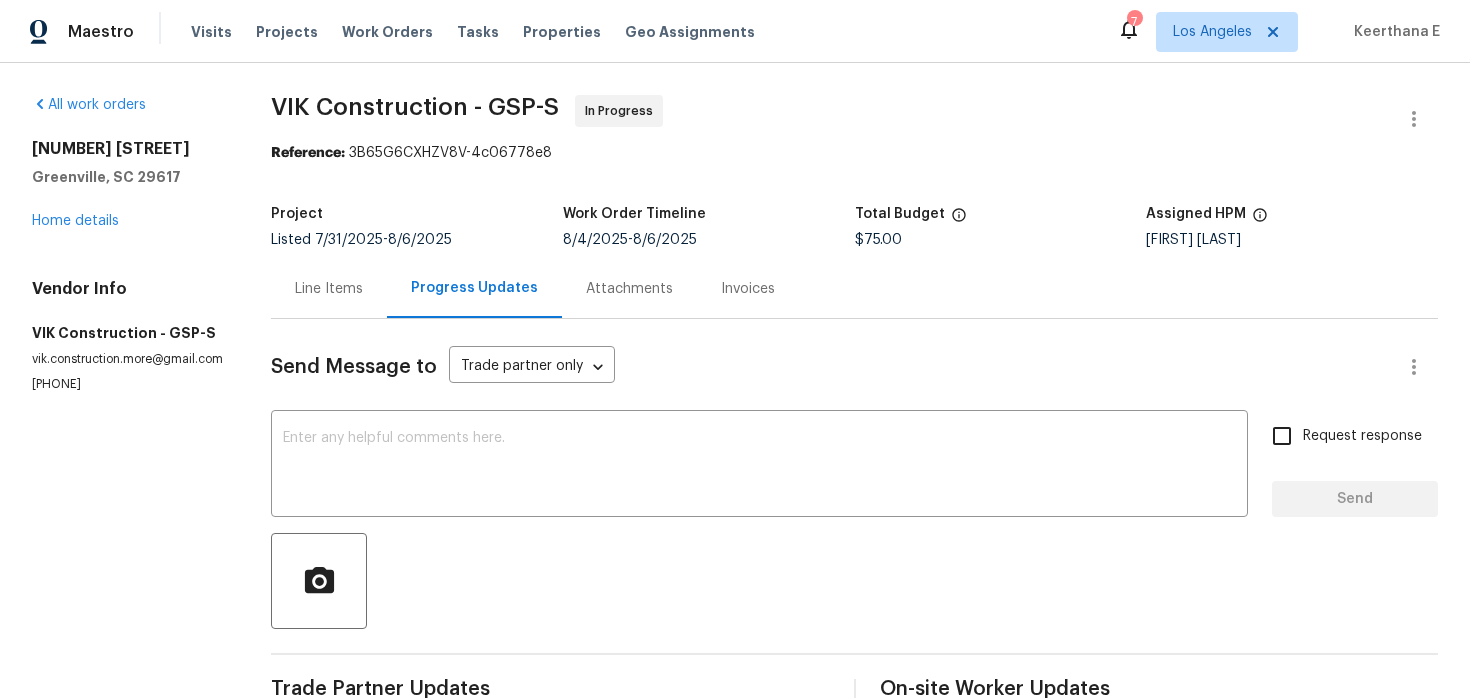 click on "Line Items" at bounding box center [329, 289] 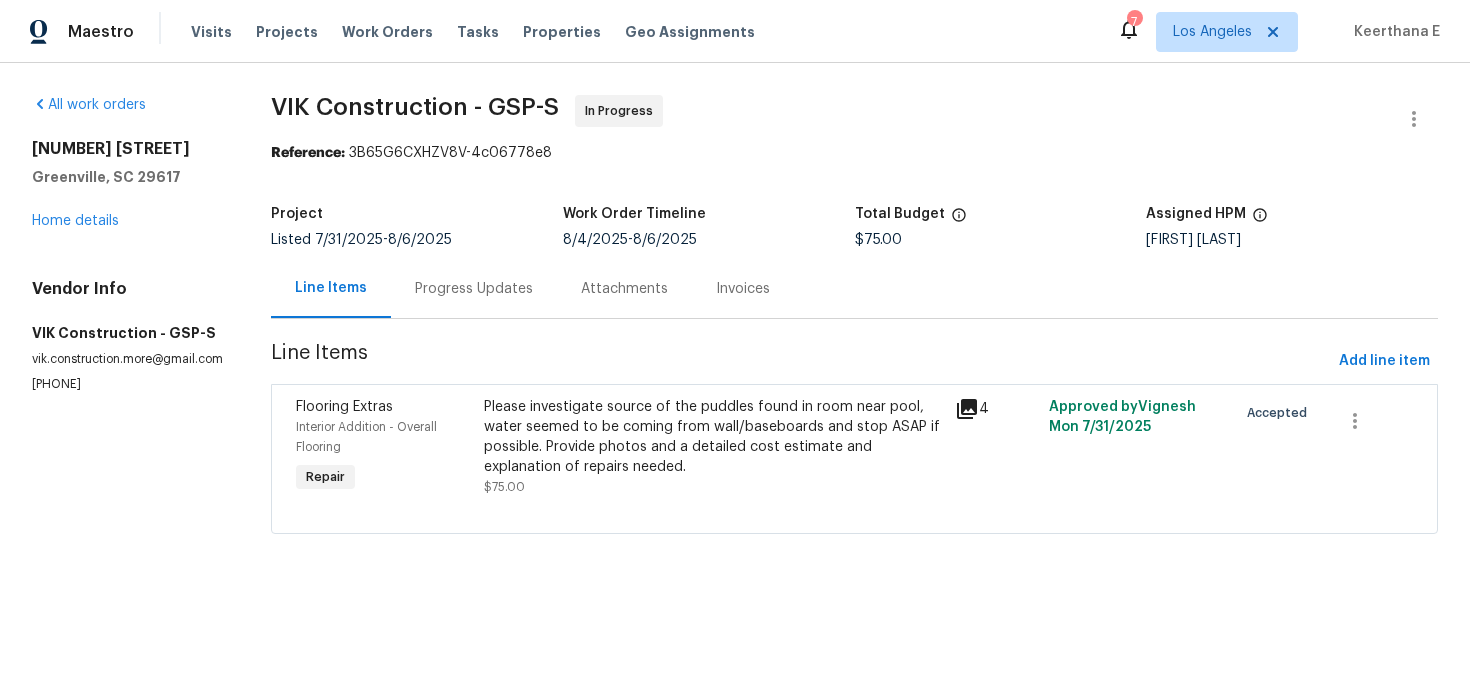 click on "Please investigate source of the puddles found in room near pool, water seemed to be coming from wall/baseboards and stop ASAP if possible. Provide photos and a detailed cost estimate and explanation of repairs needed." at bounding box center [713, 437] 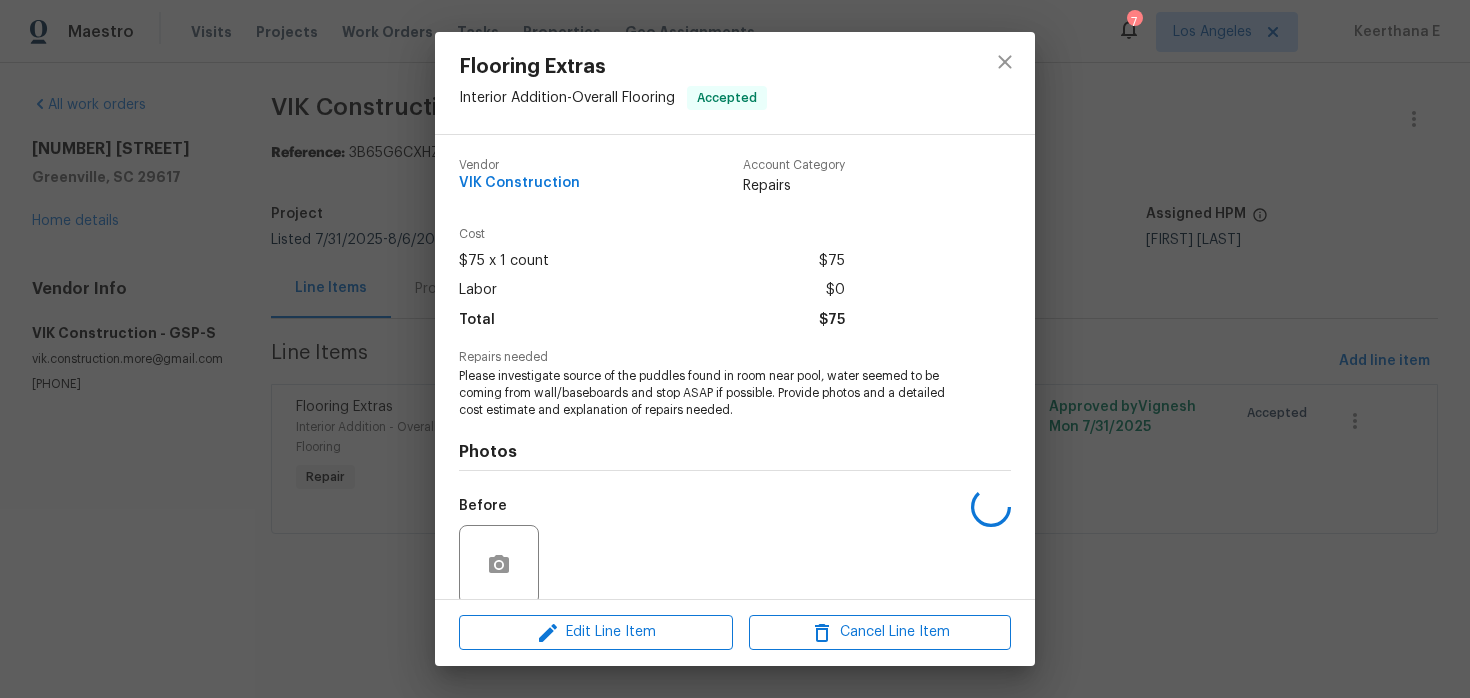 scroll, scrollTop: 156, scrollLeft: 0, axis: vertical 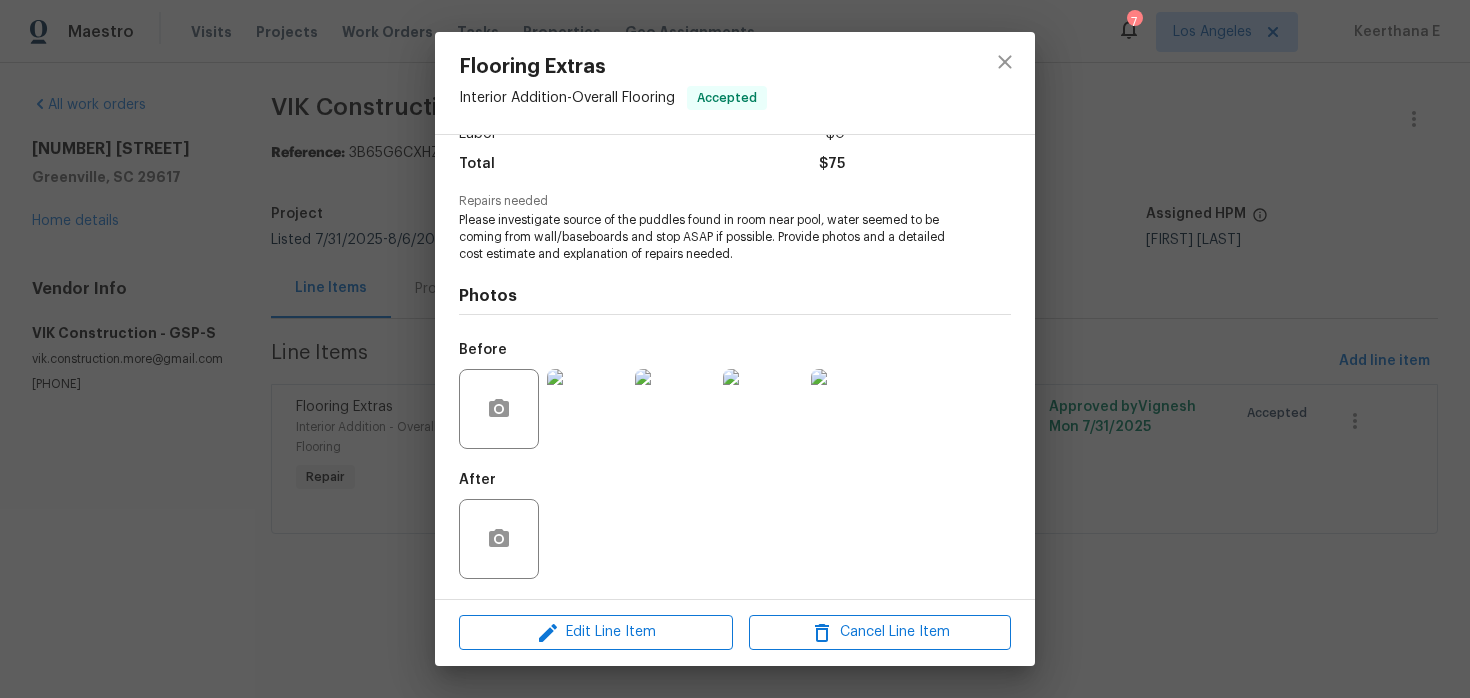 click at bounding box center (587, 409) 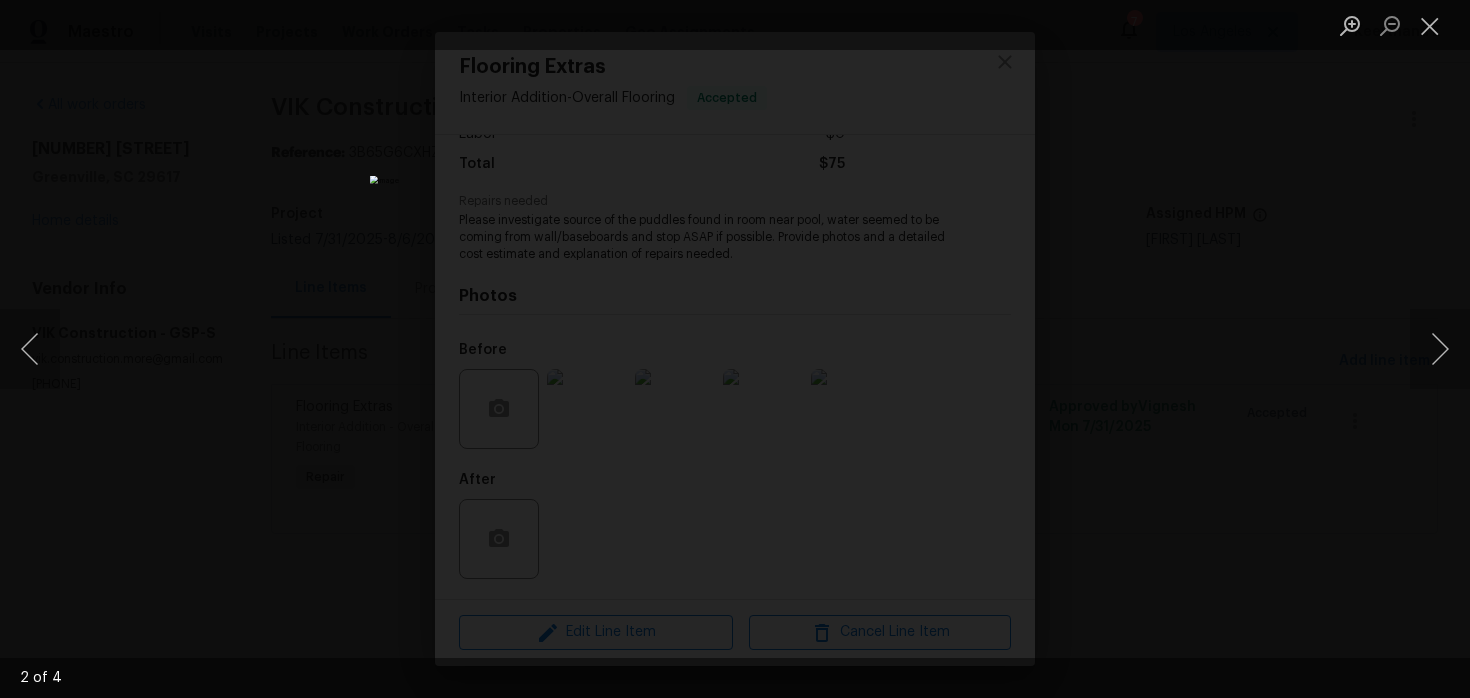 click at bounding box center [735, 349] 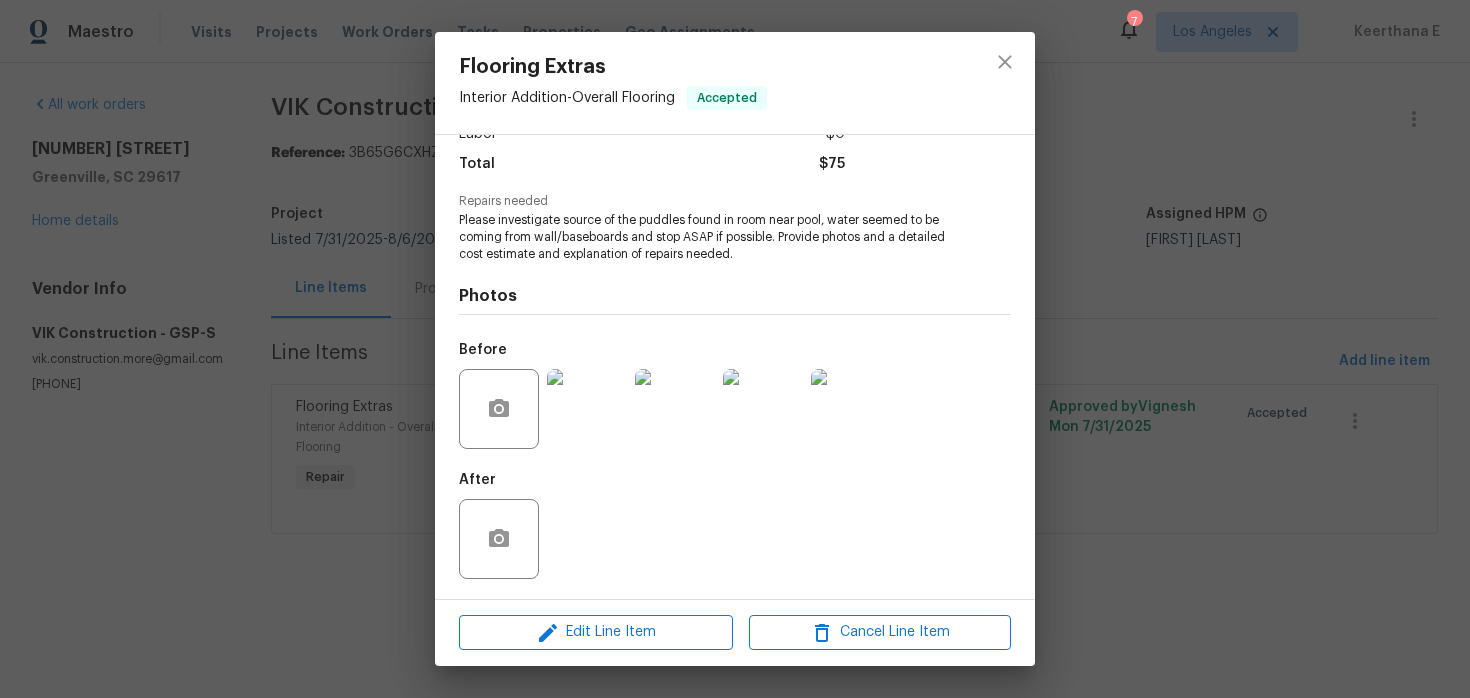 click on "Flooring Extras Interior Addition  -  Overall Flooring Accepted Vendor VIK Construction Account Category Repairs Cost $75 x 1 count $75 Labor $0 Total $75 Repairs needed Please investigate source of the puddles found in room near pool, water seemed to be coming from wall/baseboards and stop ASAP if possible. Provide photos and a detailed cost estimate and explanation of repairs needed. Photos Before After  Edit Line Item  Cancel Line Item" at bounding box center [735, 349] 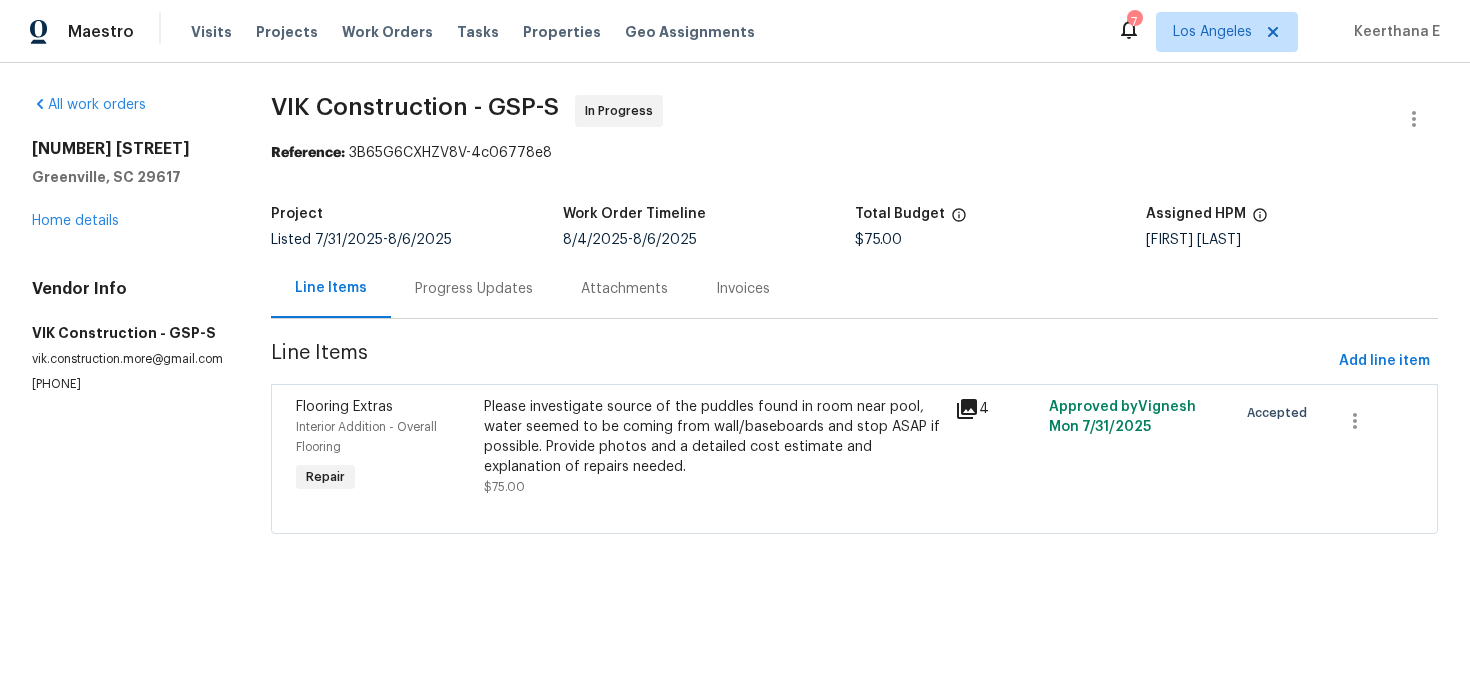 click on "Progress Updates" at bounding box center [474, 289] 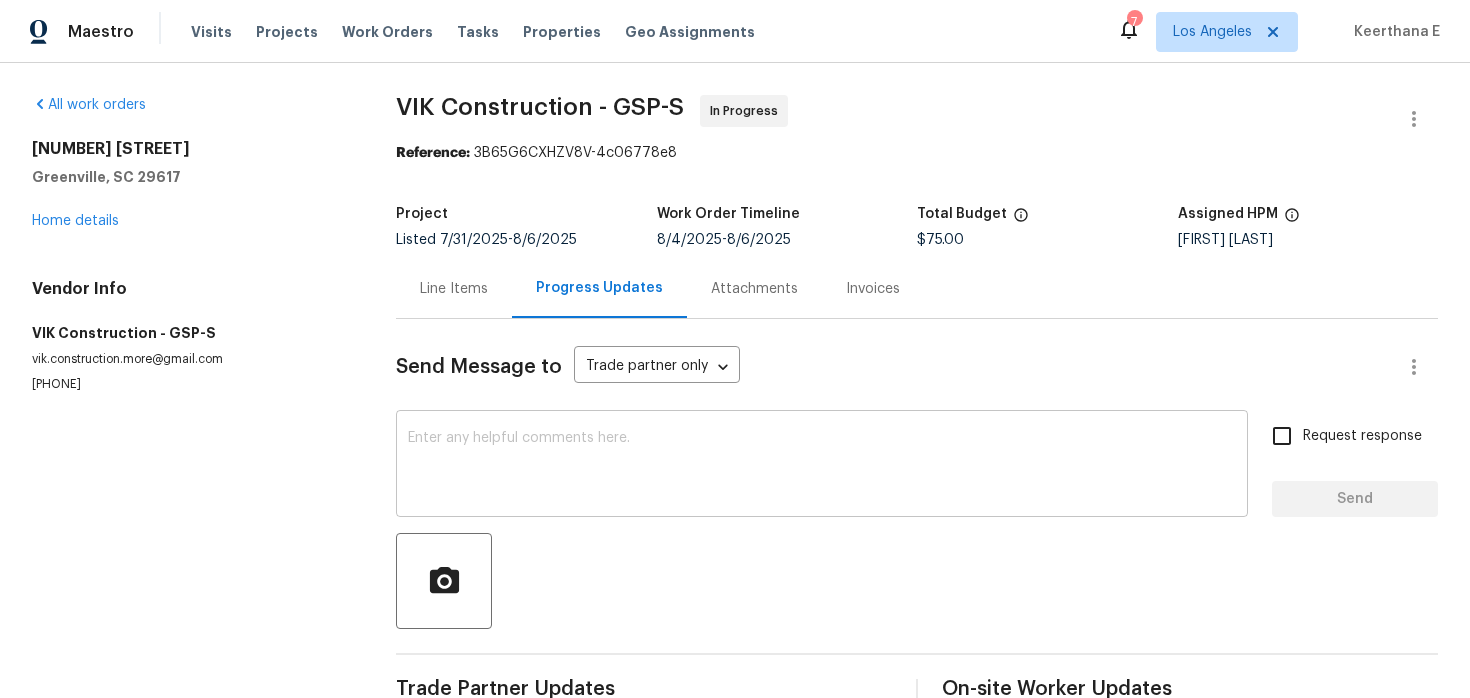 click at bounding box center (822, 466) 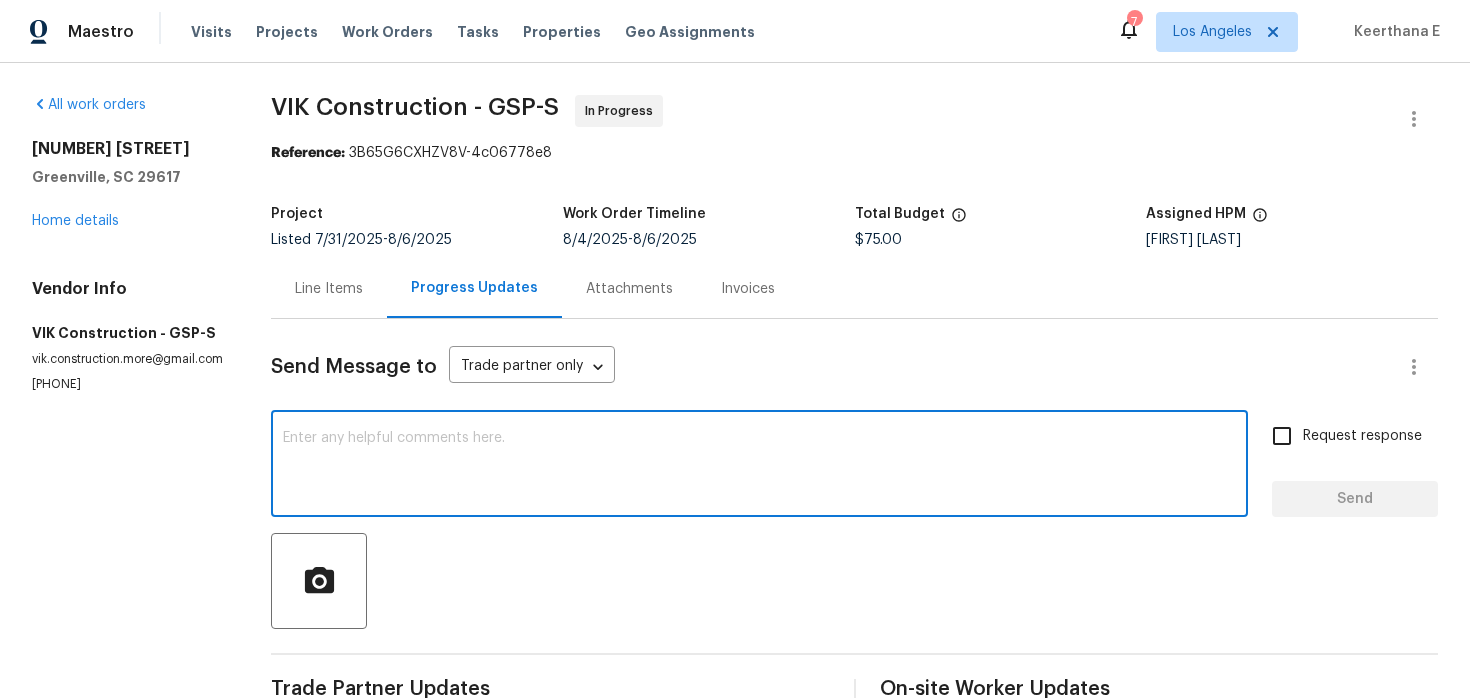 paste on "Could you upload a few more photos of the exterior wall, especially the area where the water’s coming in? Just want to get a clearer view of what’s going on." 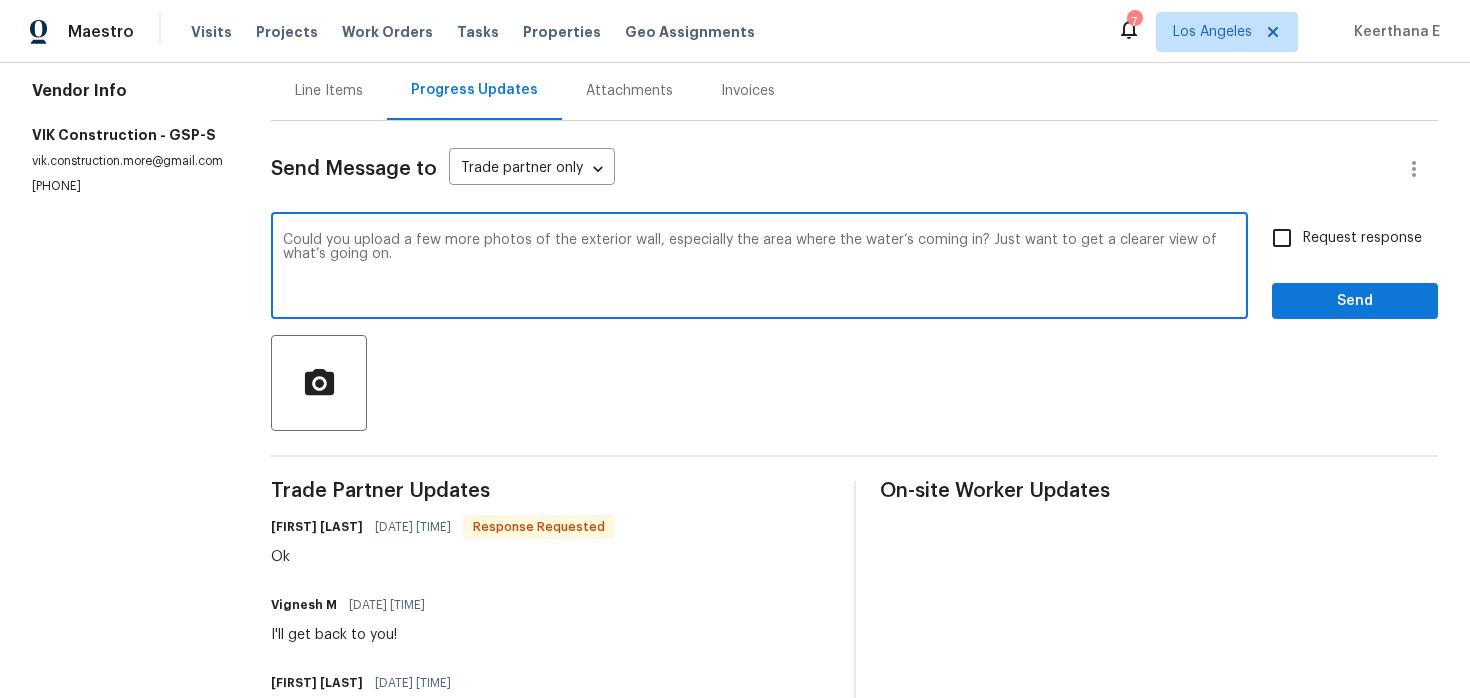 scroll, scrollTop: 189, scrollLeft: 0, axis: vertical 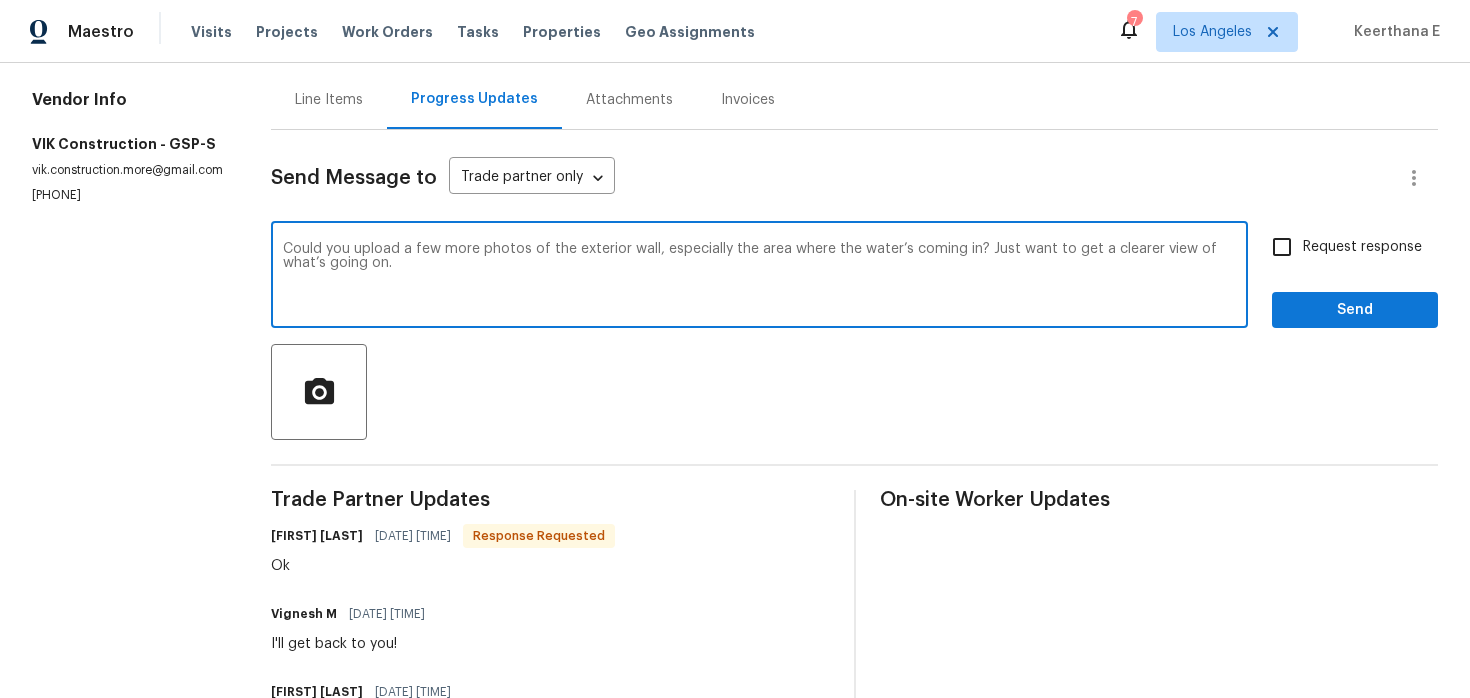 click on "Could you upload a few more photos of the exterior wall, especially the area where the water’s coming in? Just want to get a clearer view of what’s going on." at bounding box center [759, 277] 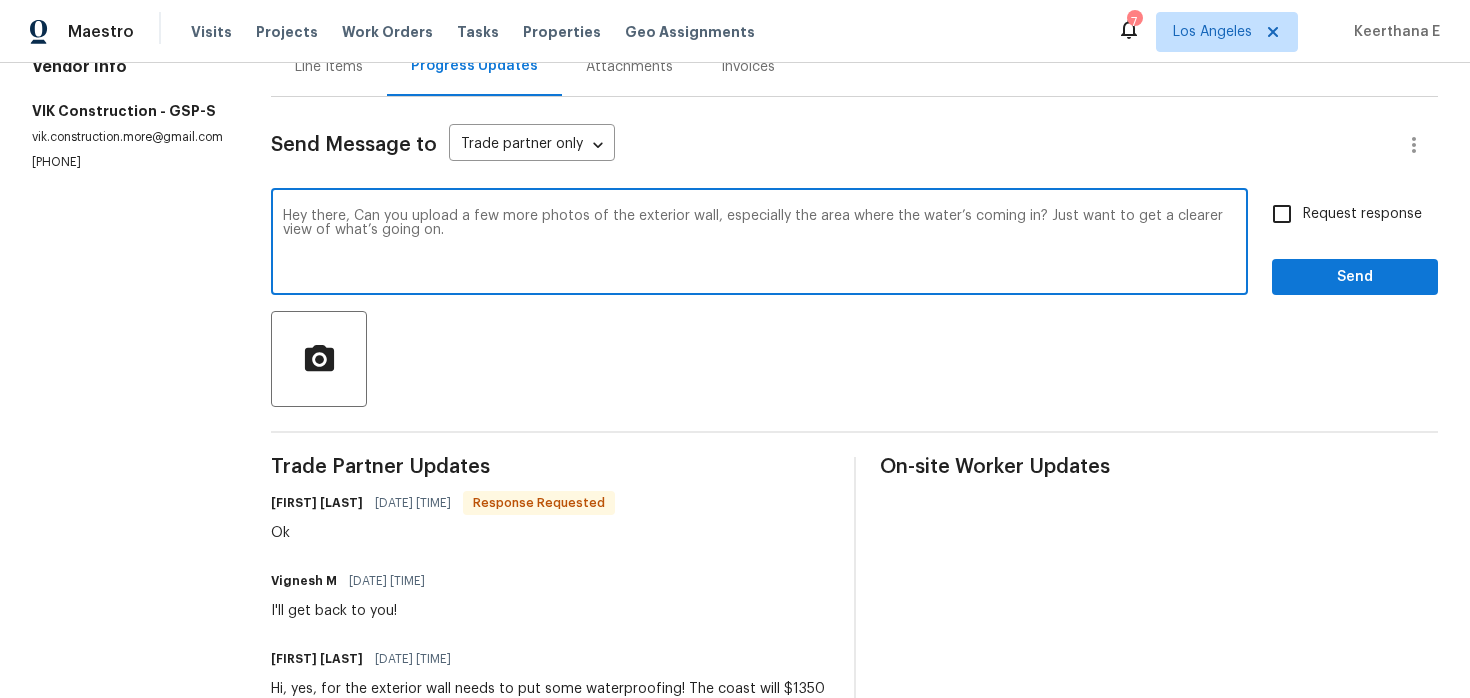 scroll, scrollTop: 0, scrollLeft: 0, axis: both 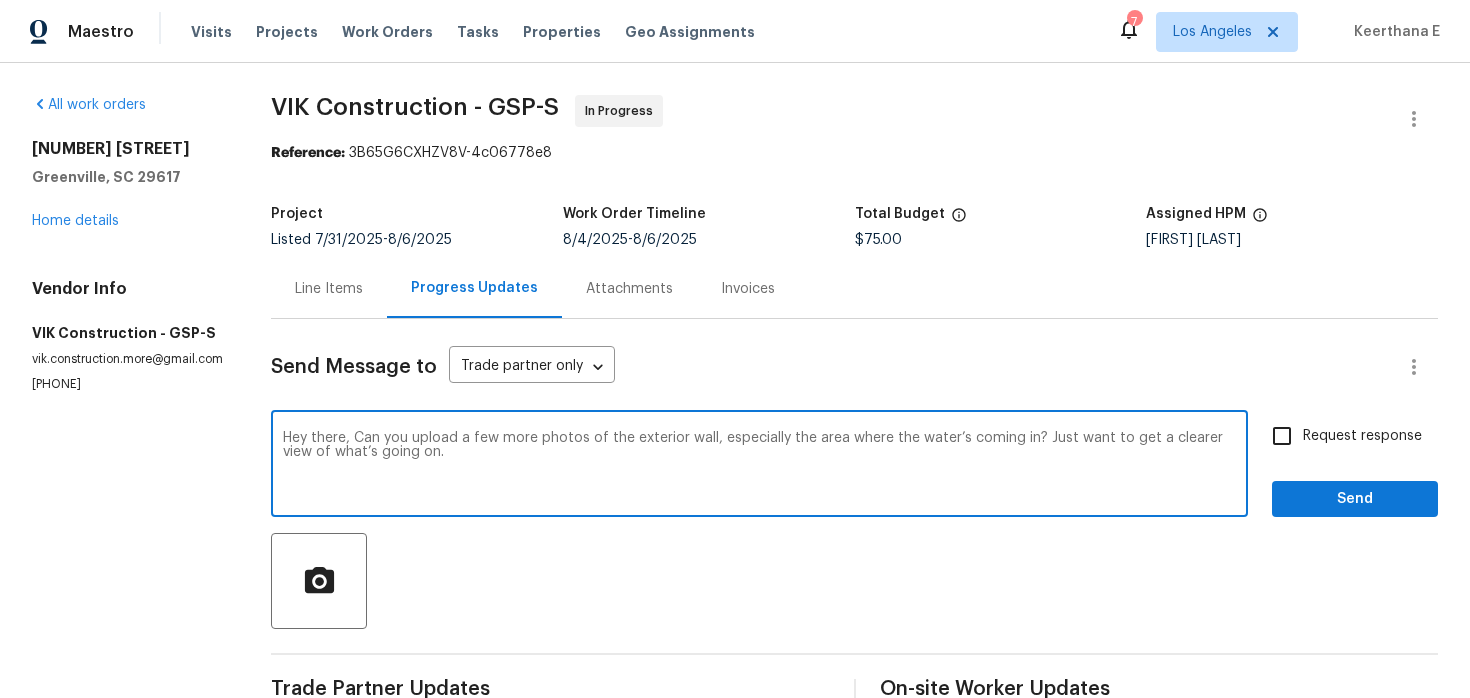 type on "Hey there, Can you upload a few more photos of the exterior wall, especially the area where the water’s coming in? Just want to get a clearer view of what’s going on." 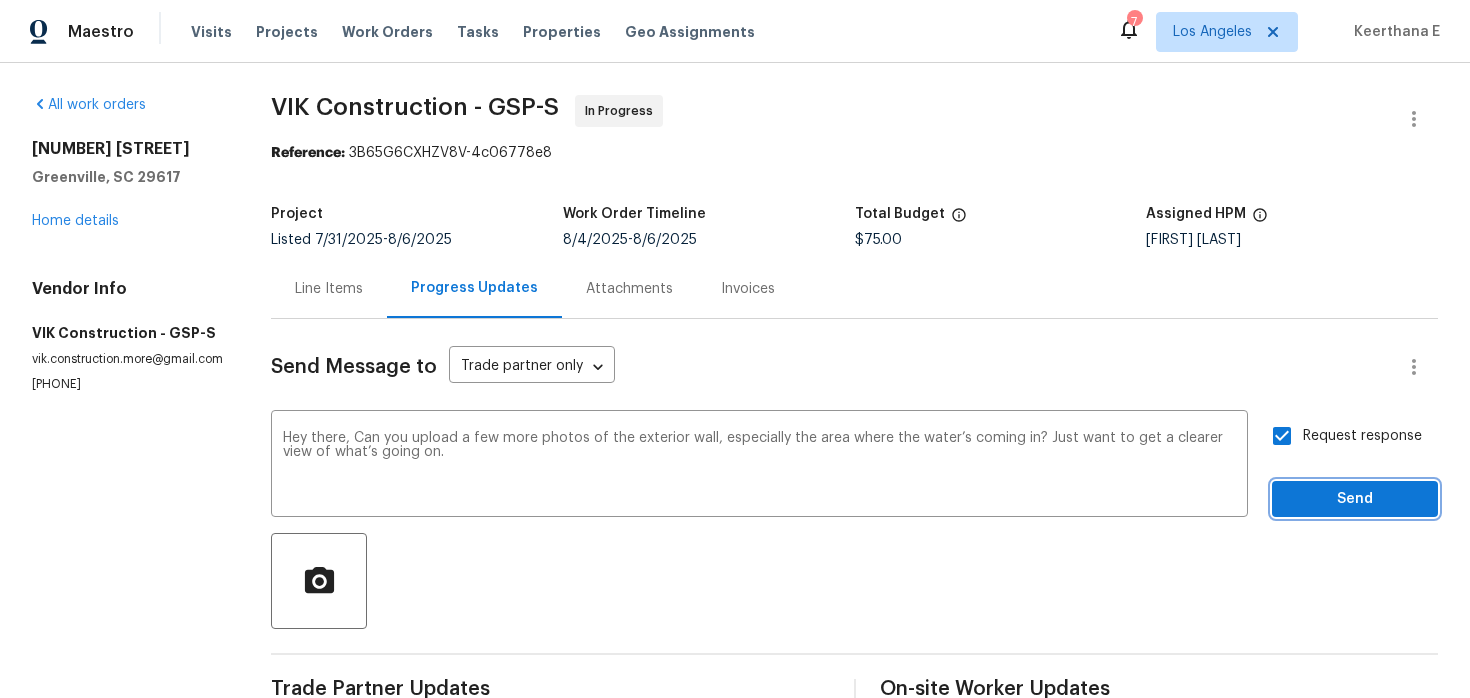 click on "Send" at bounding box center (1355, 499) 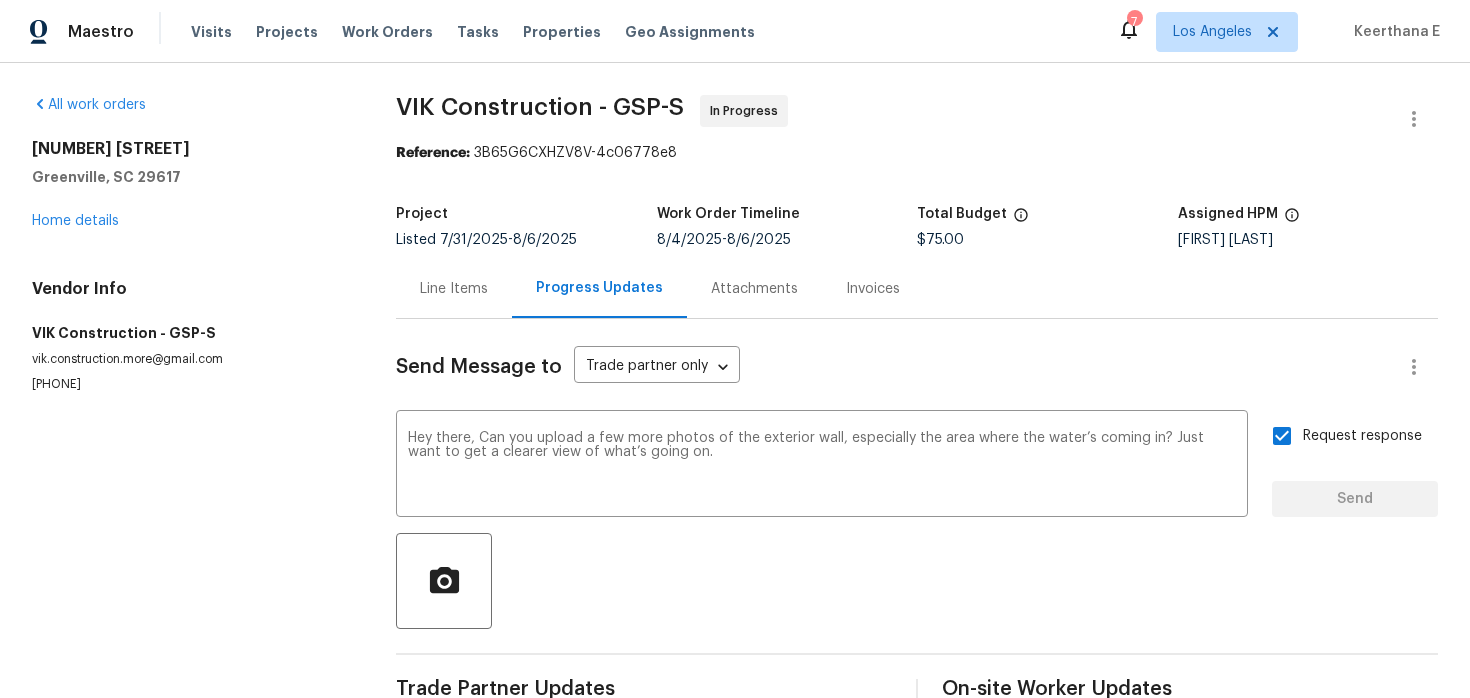 type 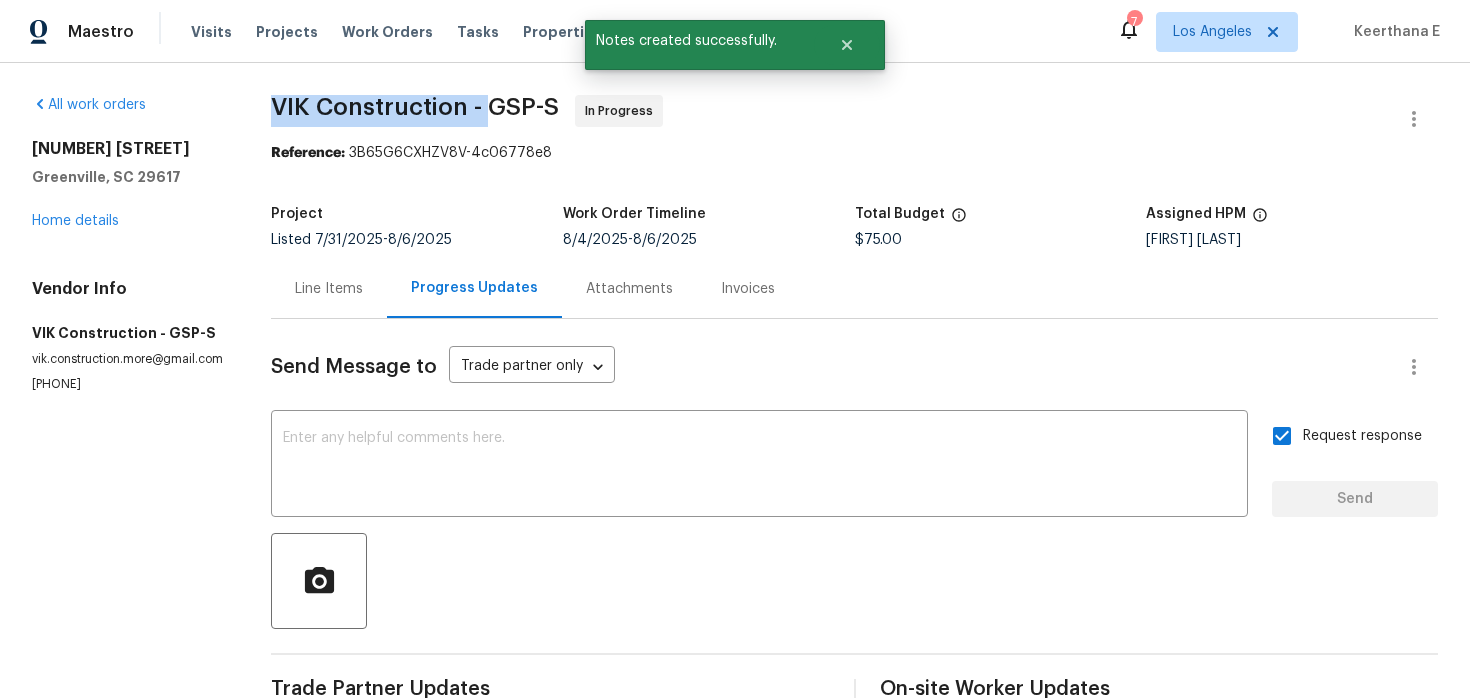 drag, startPoint x: 273, startPoint y: 109, endPoint x: 490, endPoint y: 98, distance: 217.27863 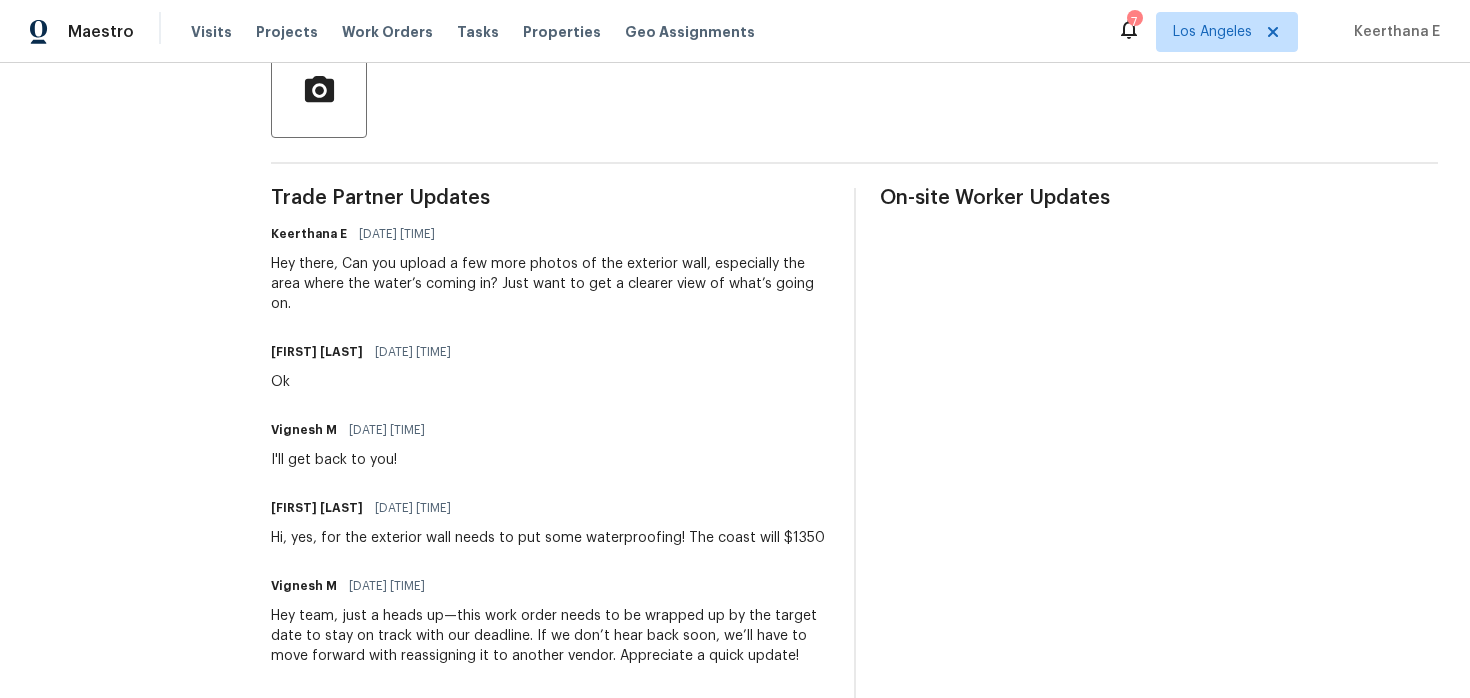 scroll, scrollTop: 448, scrollLeft: 0, axis: vertical 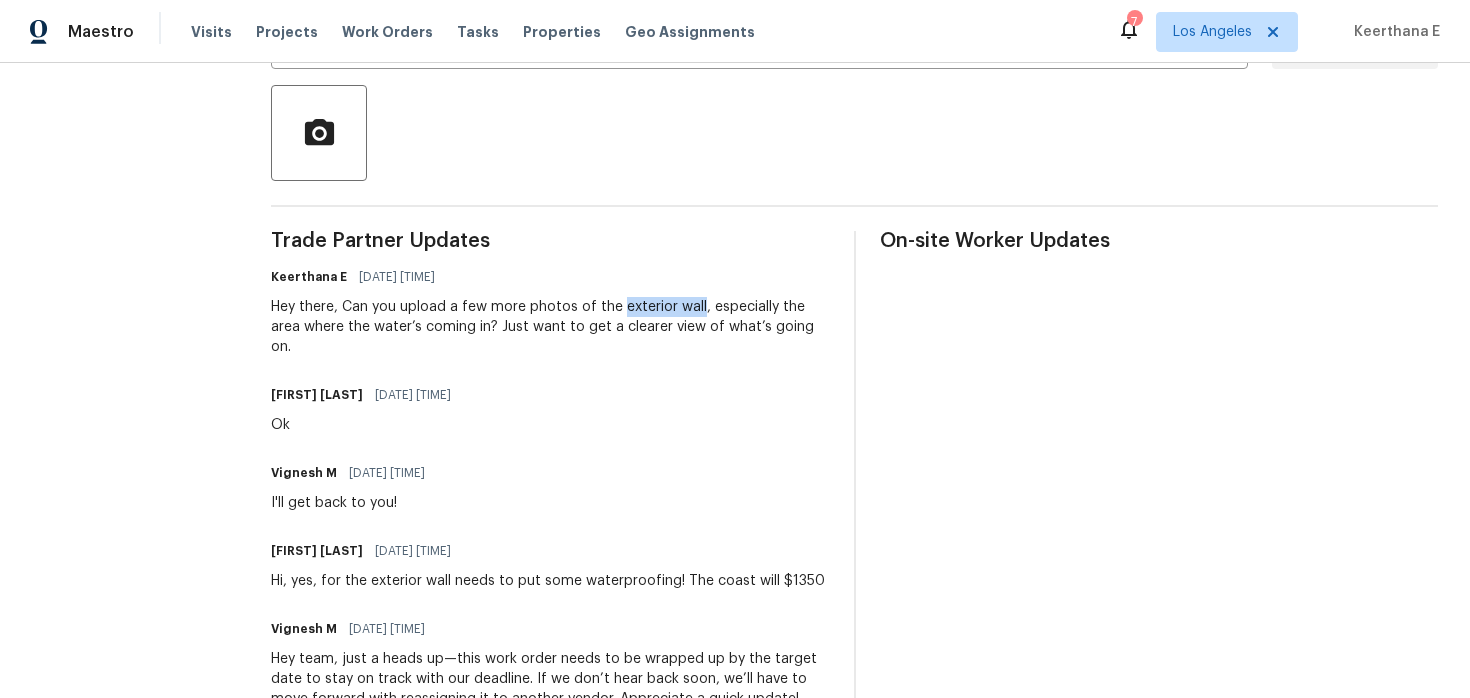drag, startPoint x: 620, startPoint y: 307, endPoint x: 699, endPoint y: 310, distance: 79.05694 